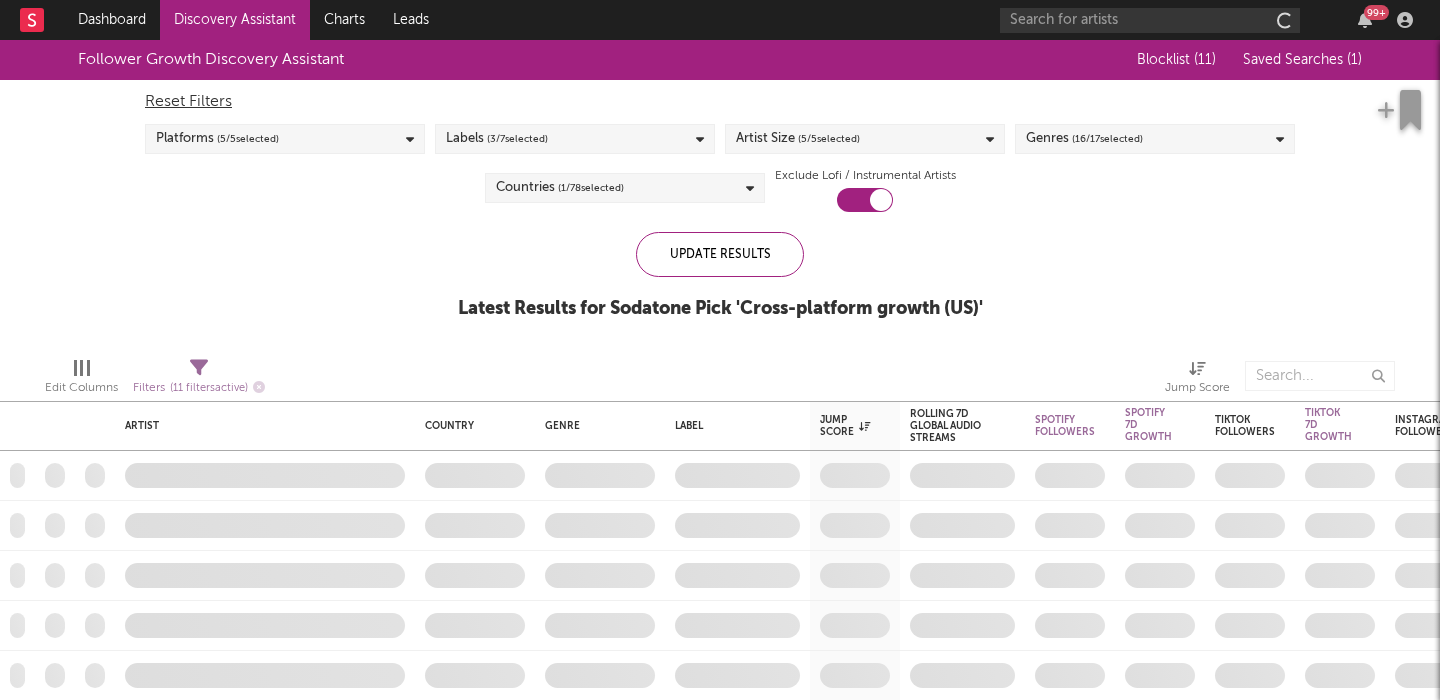 scroll, scrollTop: 0, scrollLeft: 0, axis: both 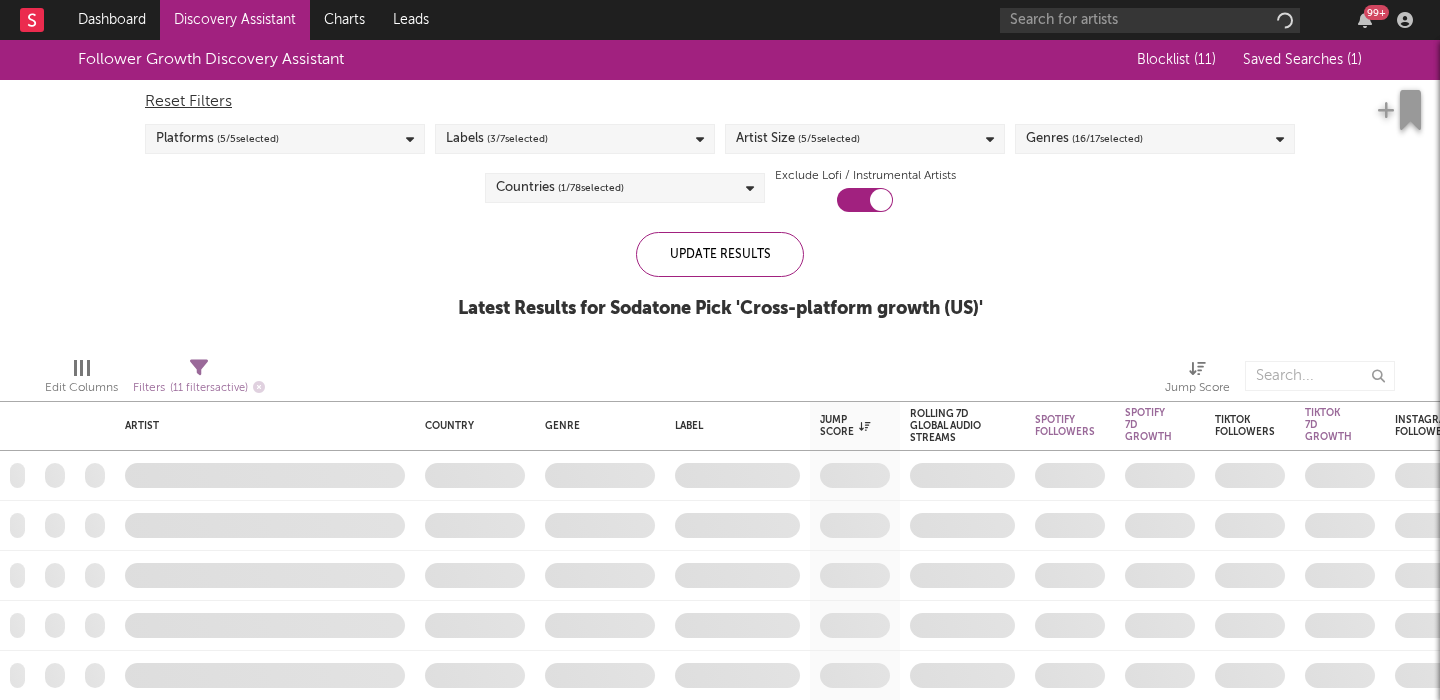 click on "99 +" at bounding box center (1210, 20) 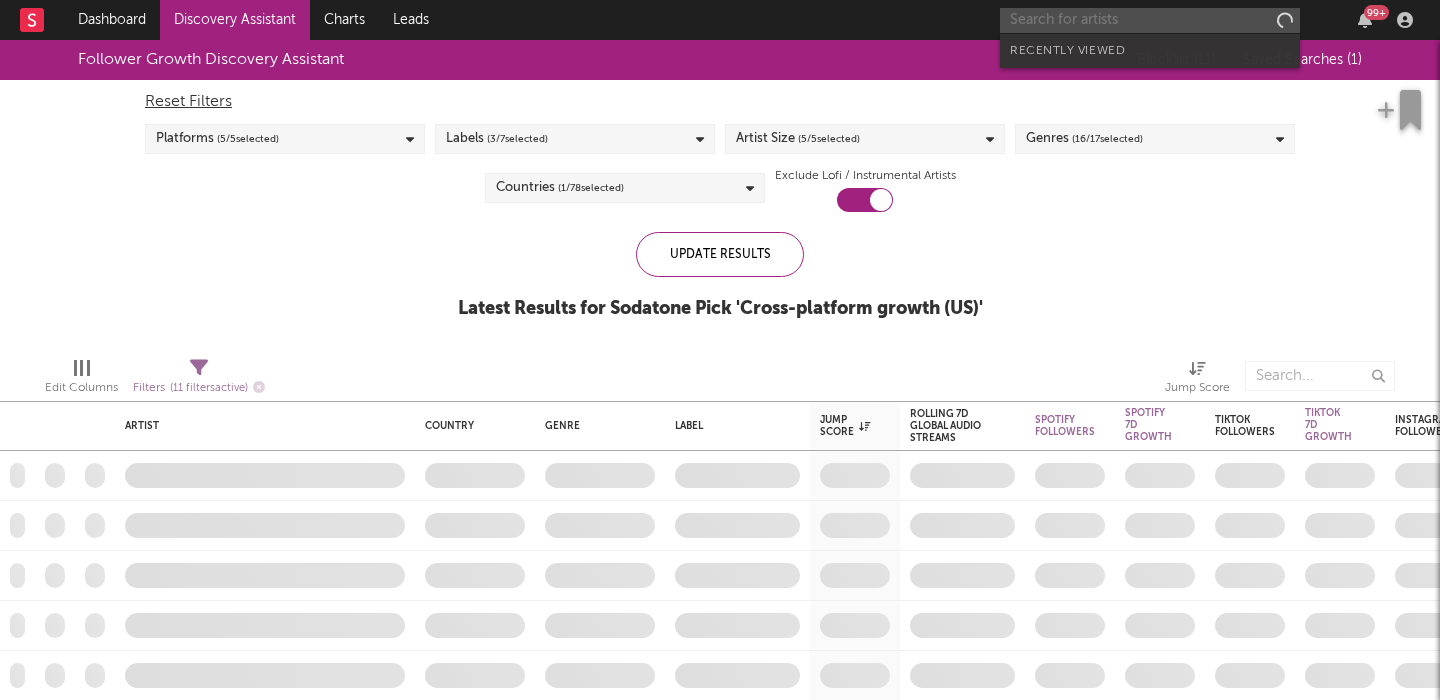 click at bounding box center [1150, 20] 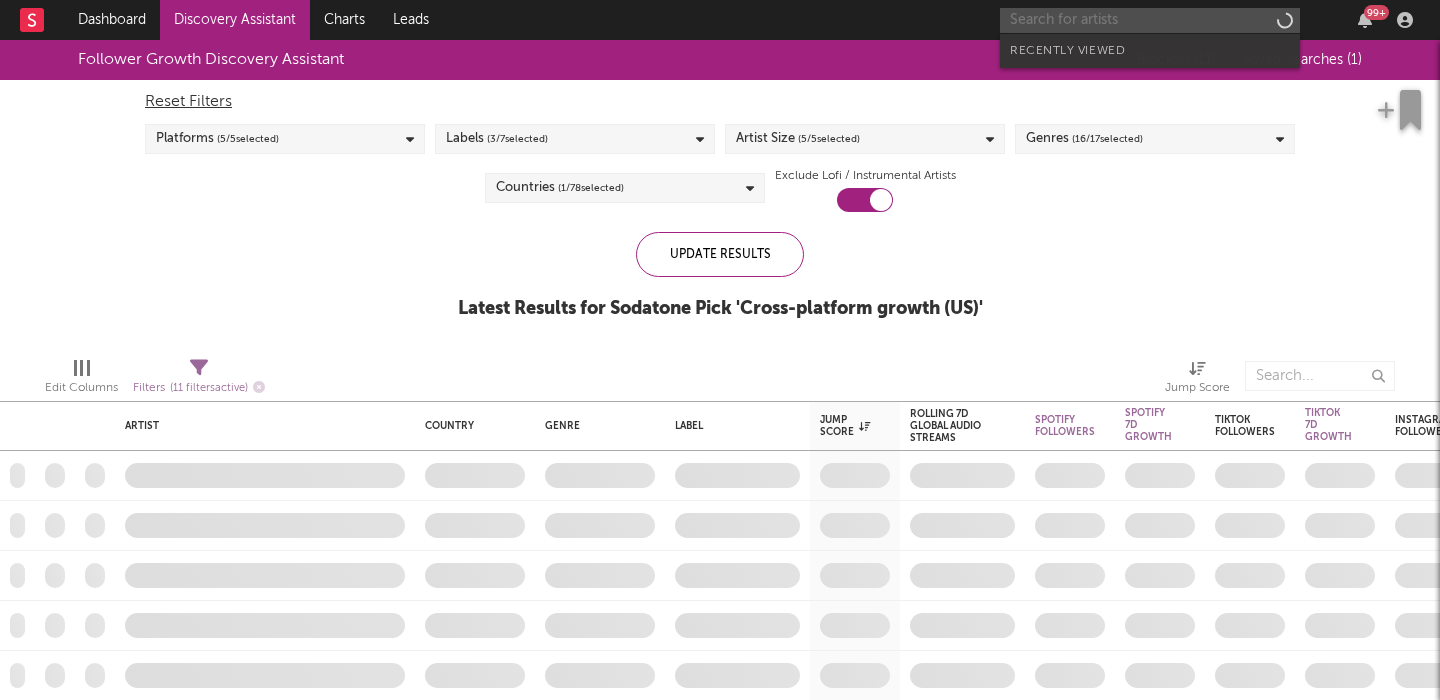 paste on "Jimmy Guzma" 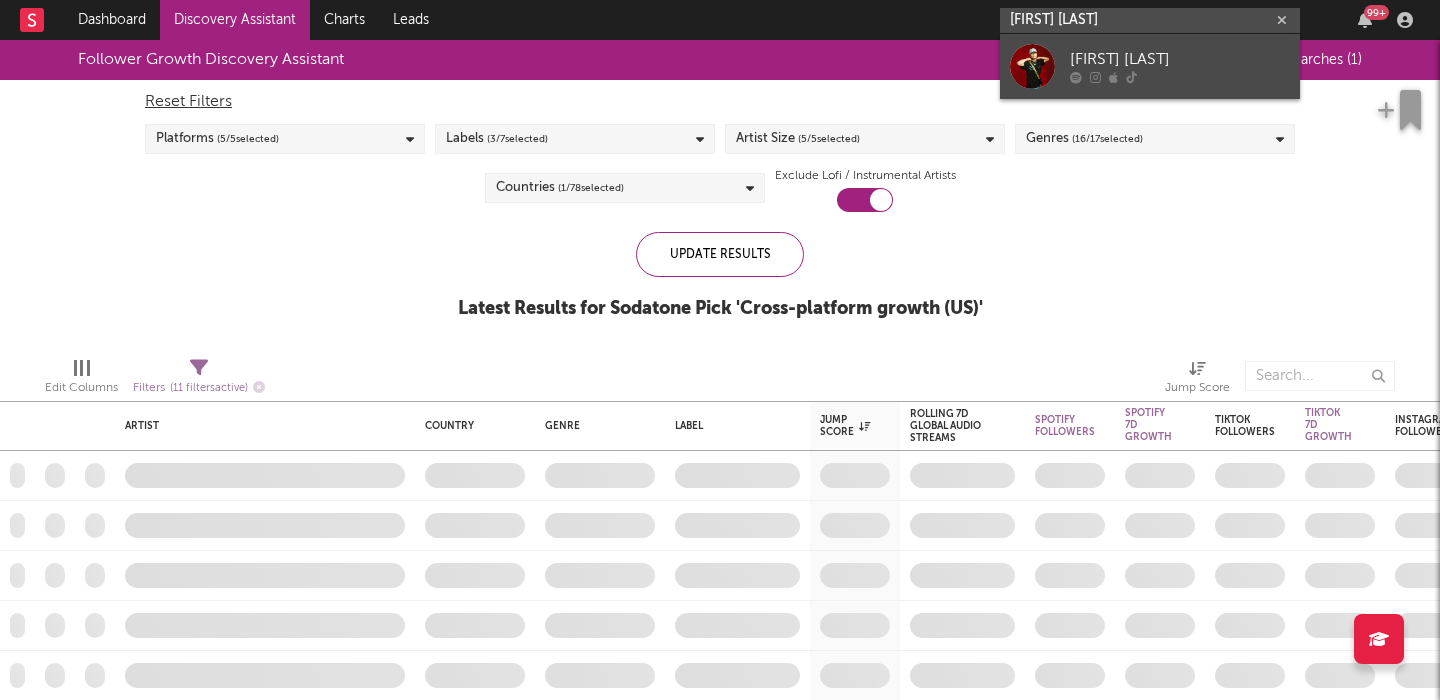 type on "Jimmy Guzma" 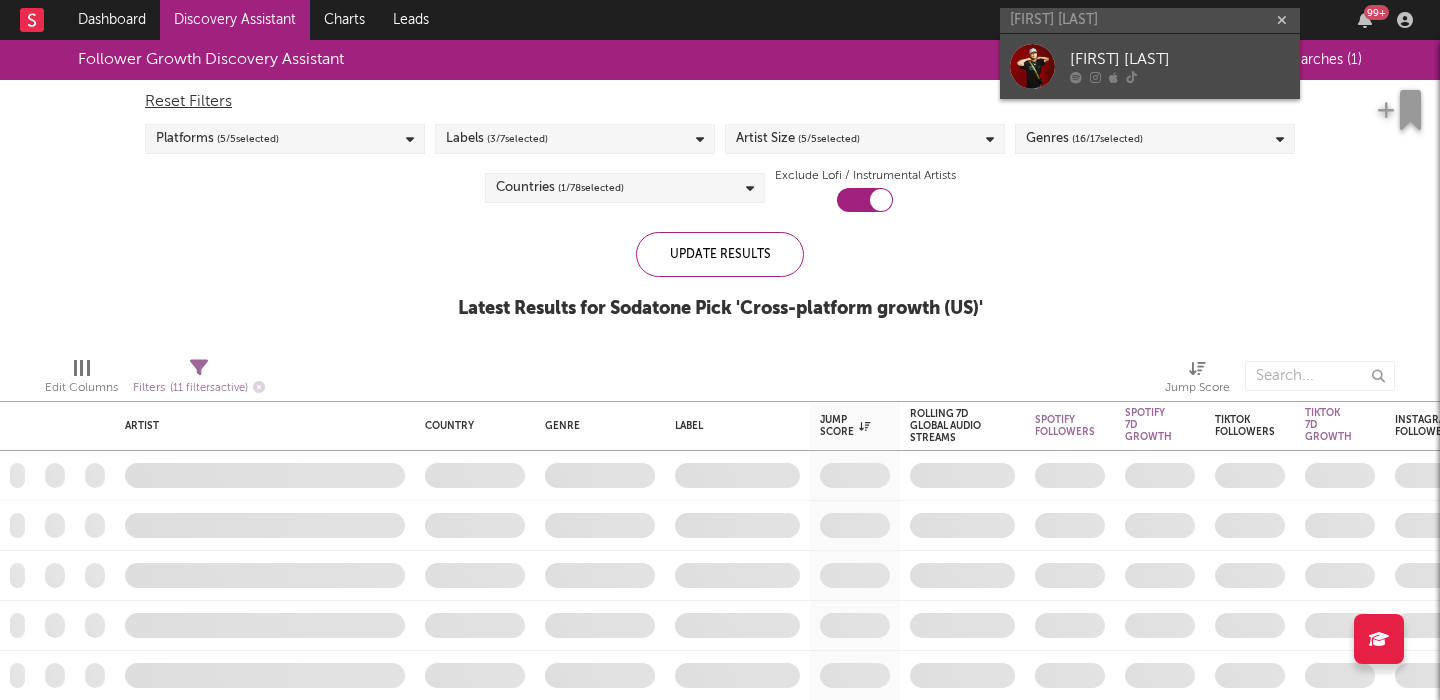 click on "Jimmy Guzman" at bounding box center [1150, 66] 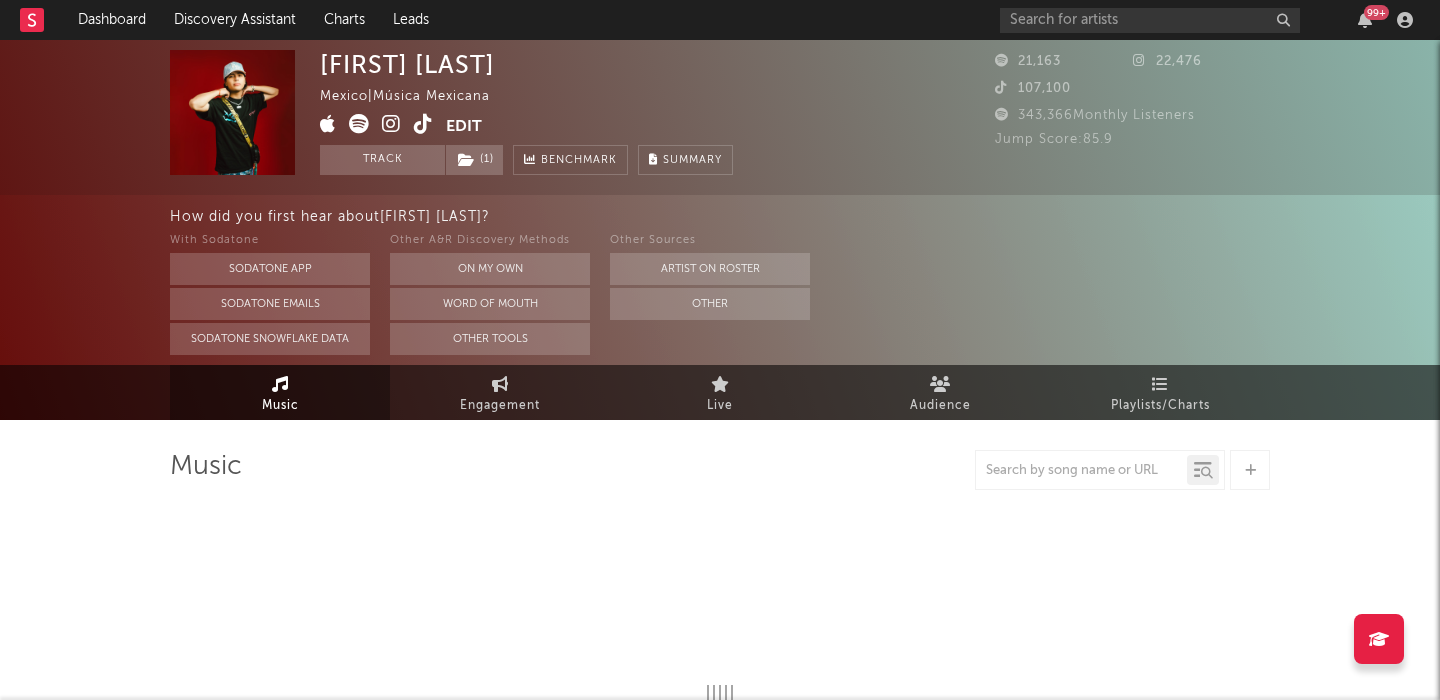 select on "6m" 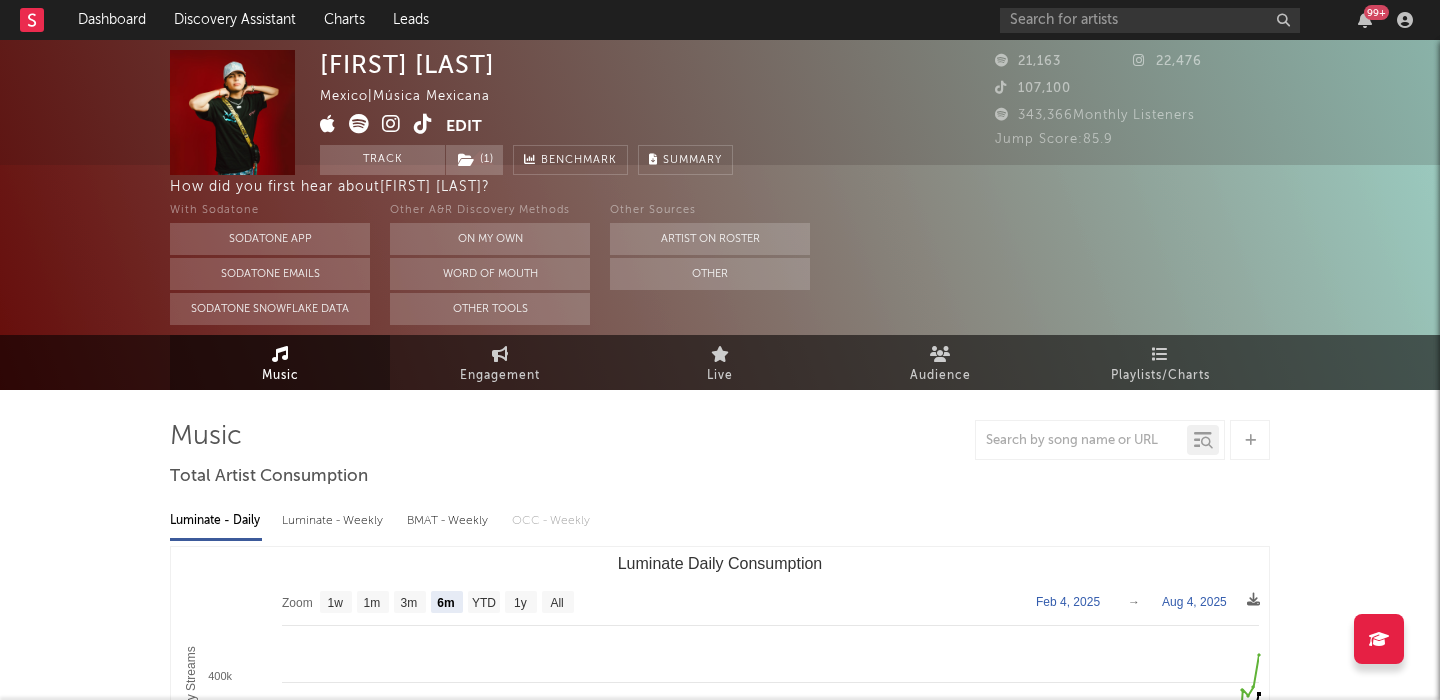 scroll, scrollTop: 54, scrollLeft: 0, axis: vertical 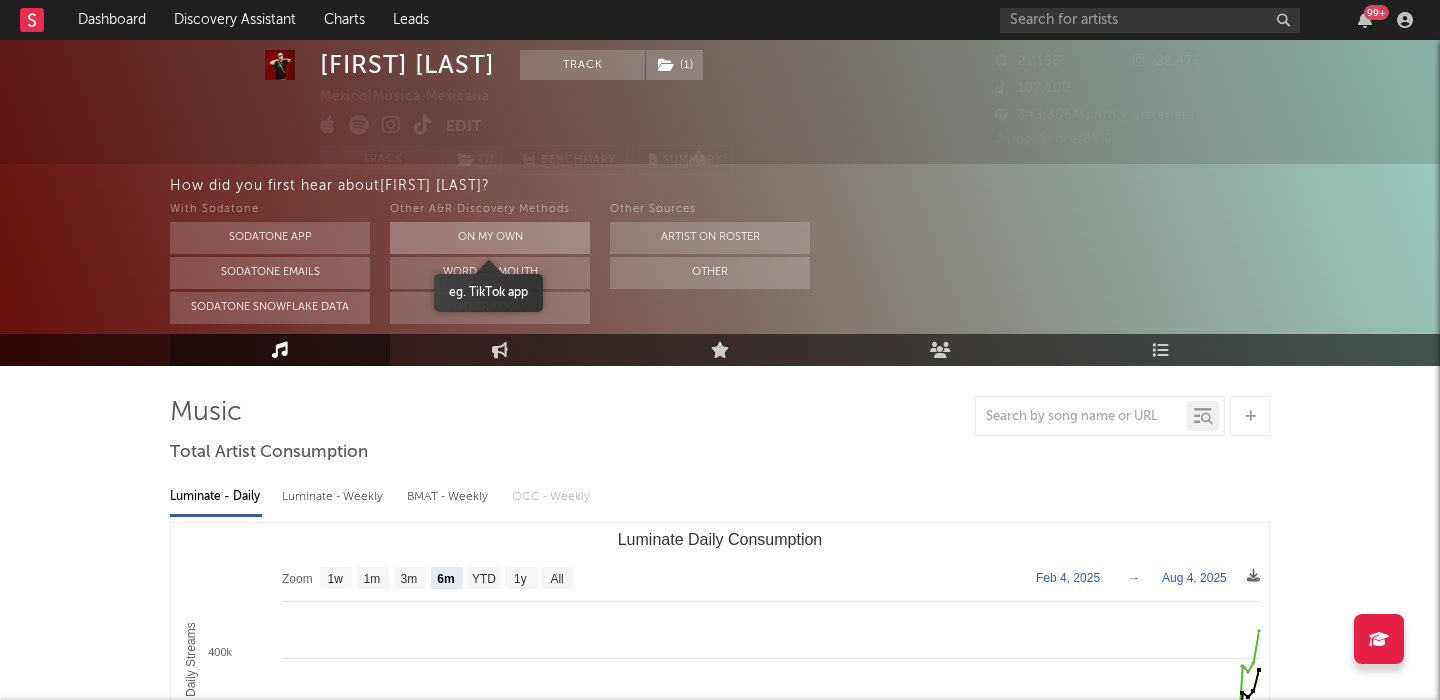click on "On My Own" at bounding box center (490, 238) 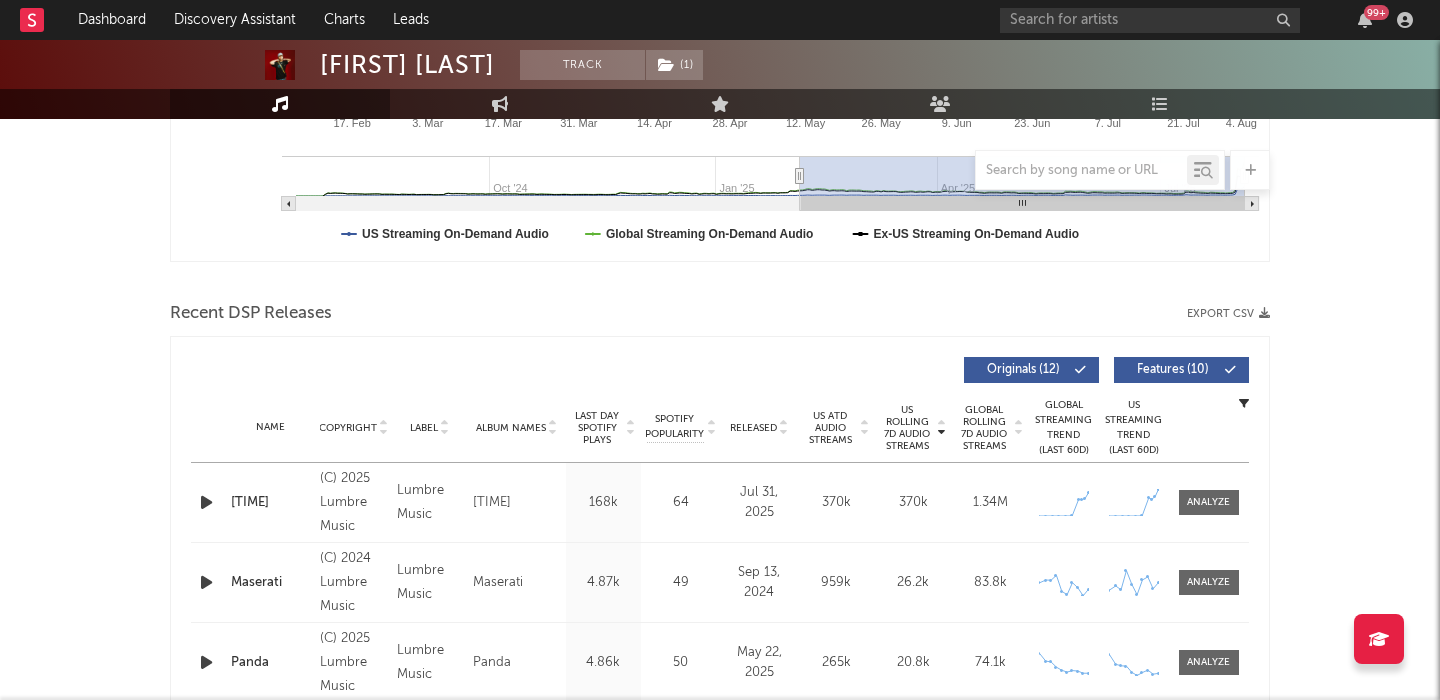 scroll, scrollTop: 553, scrollLeft: 0, axis: vertical 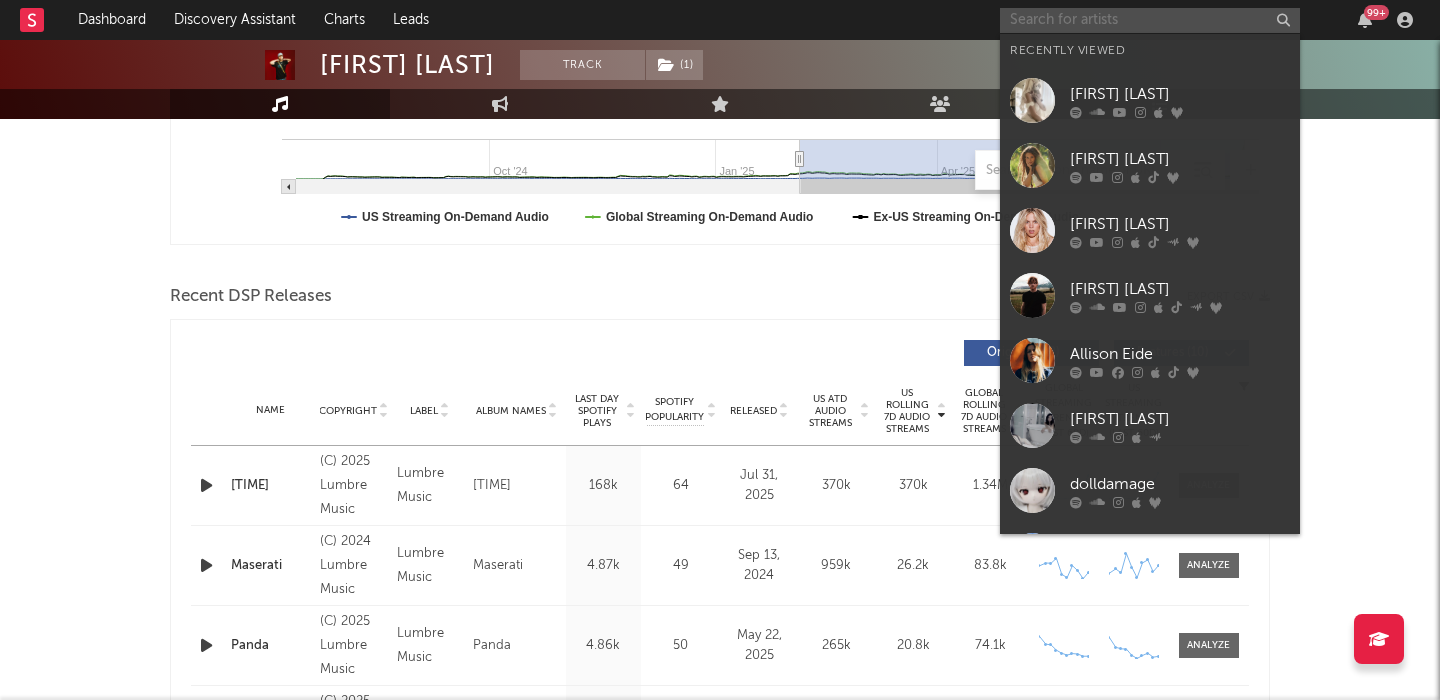 click at bounding box center (1150, 20) 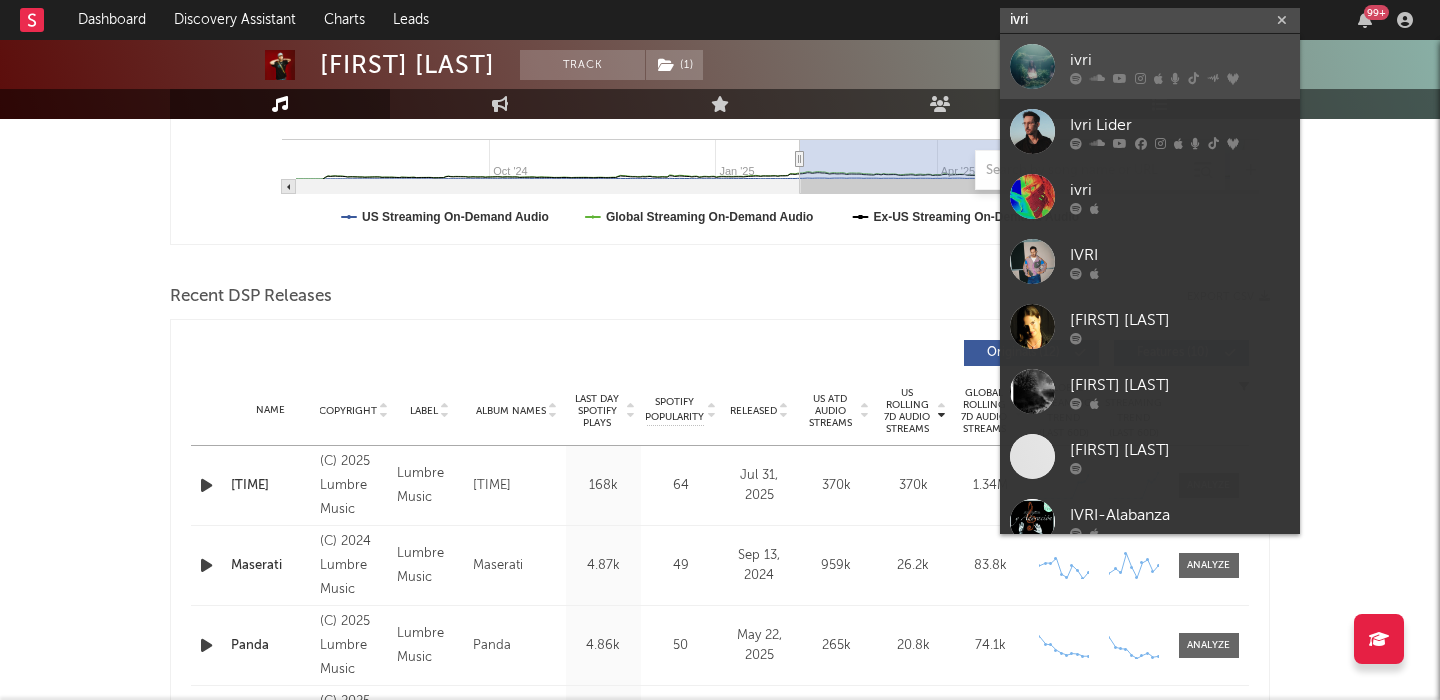 type on "ivri" 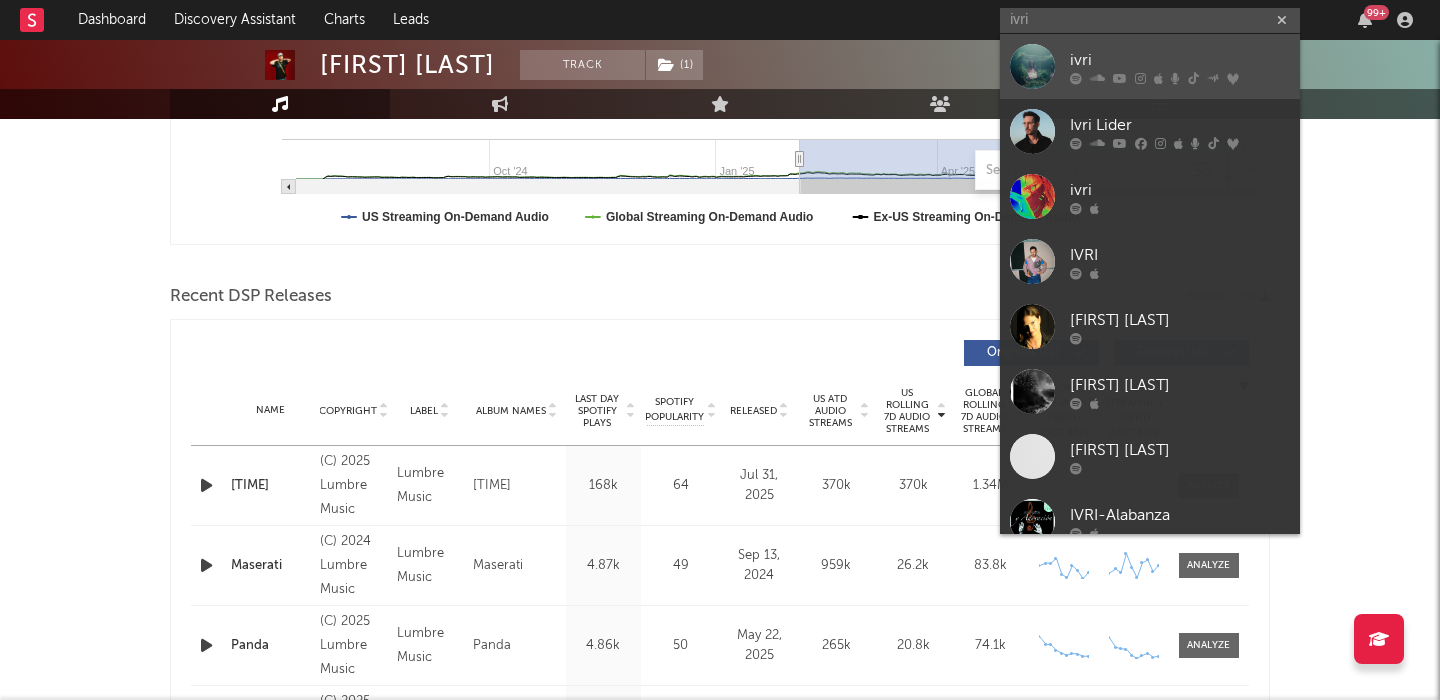 click on "ivri" at bounding box center [1150, 66] 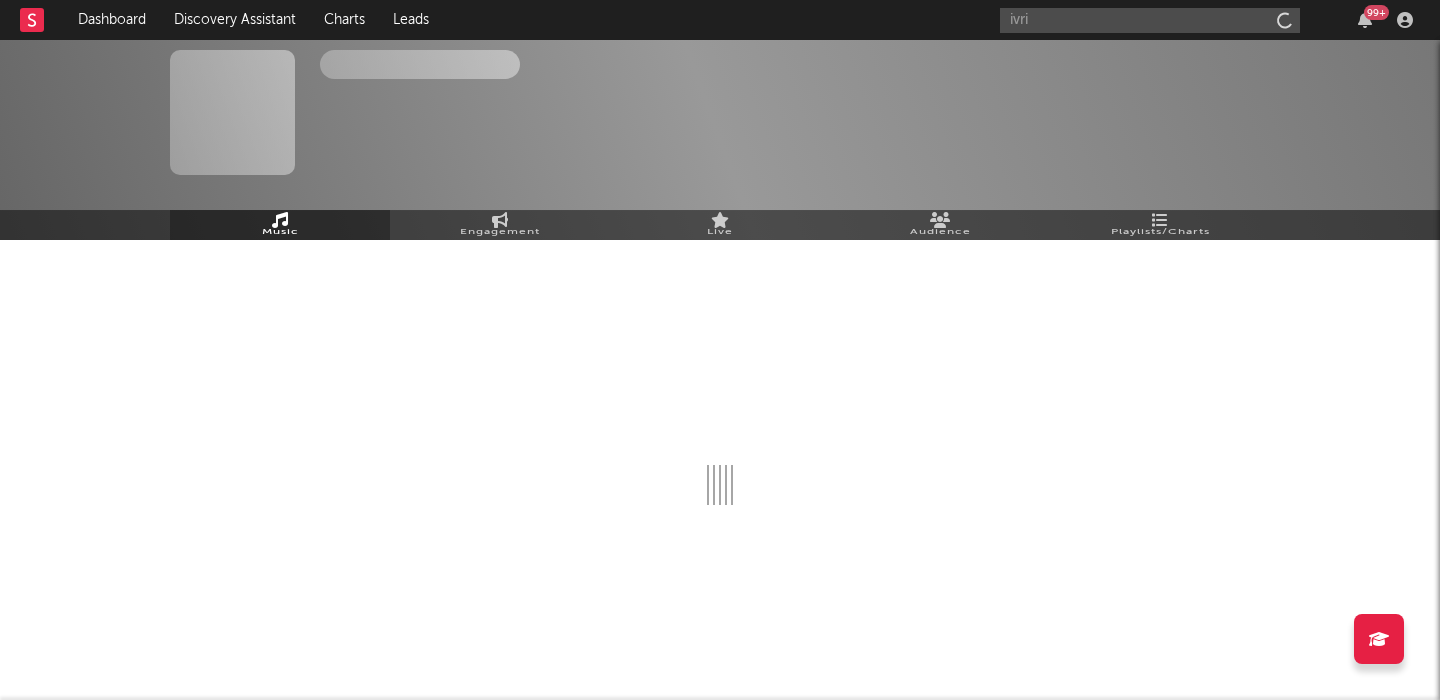 type 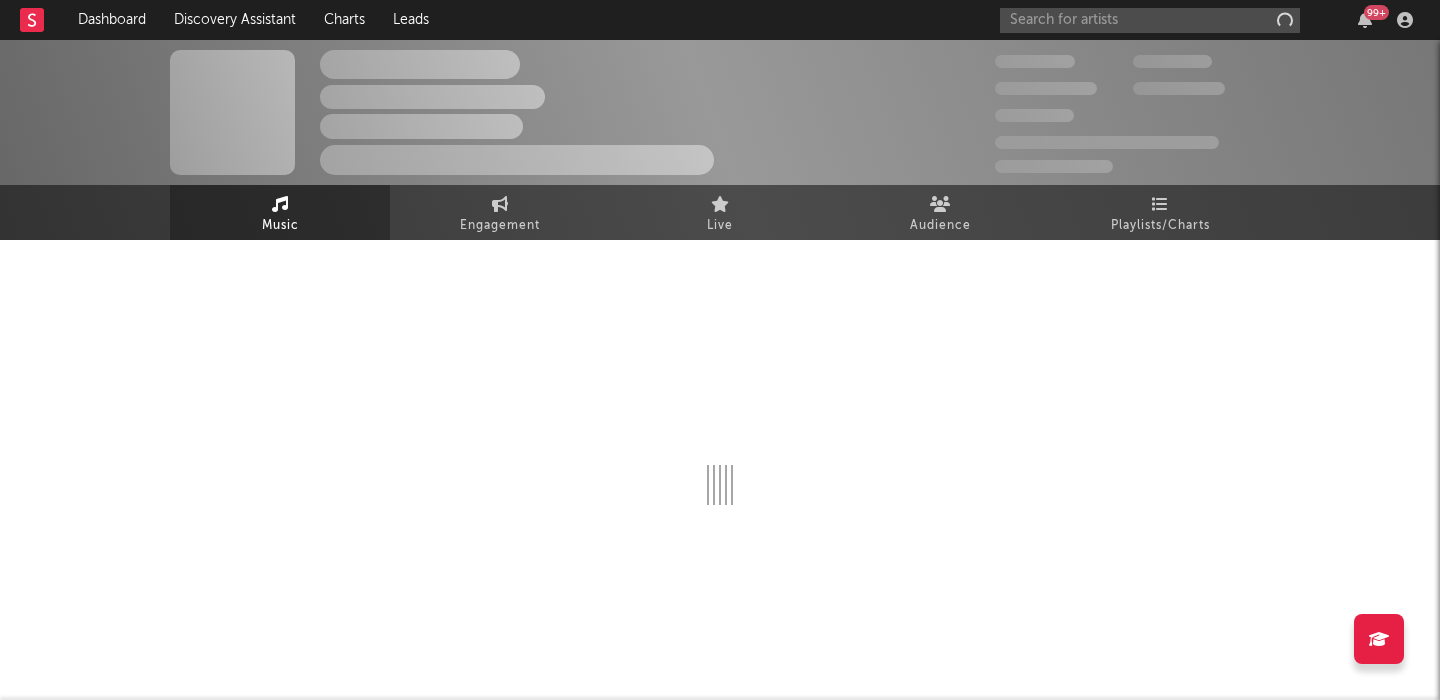 scroll, scrollTop: 0, scrollLeft: 0, axis: both 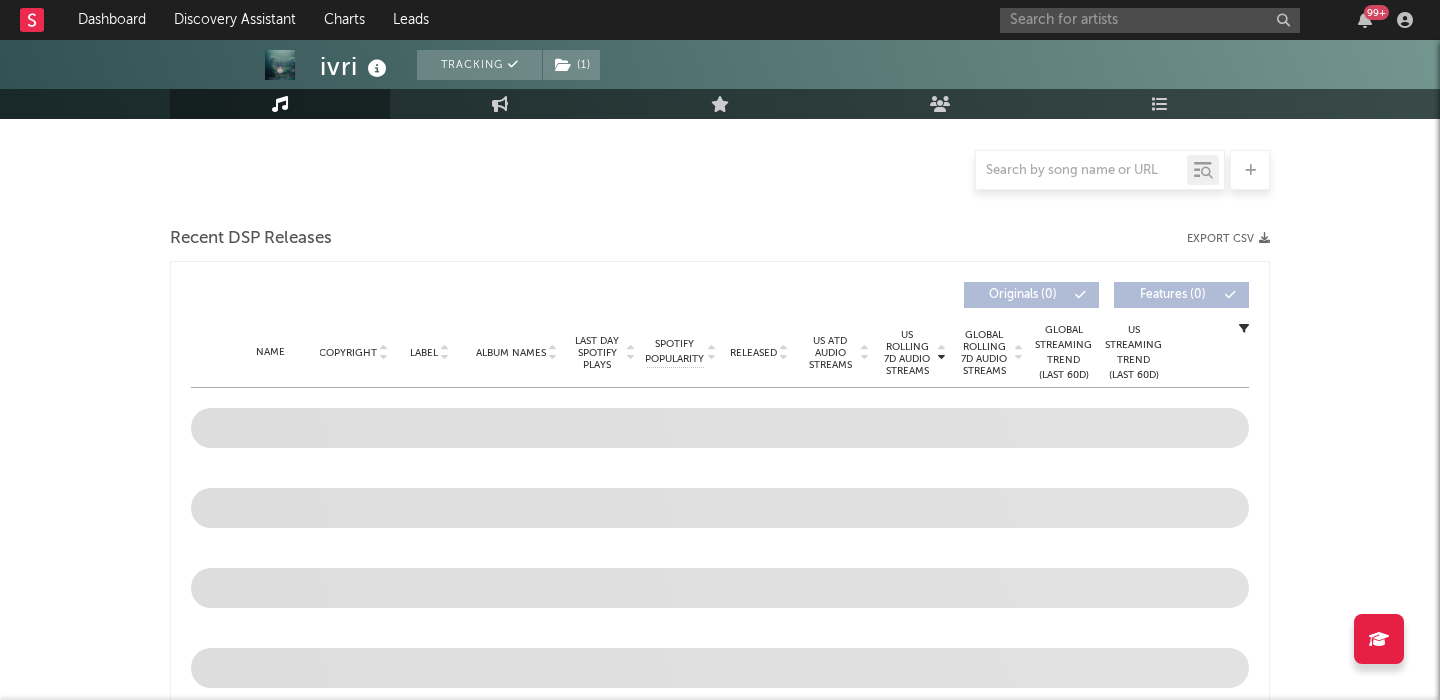 select on "6m" 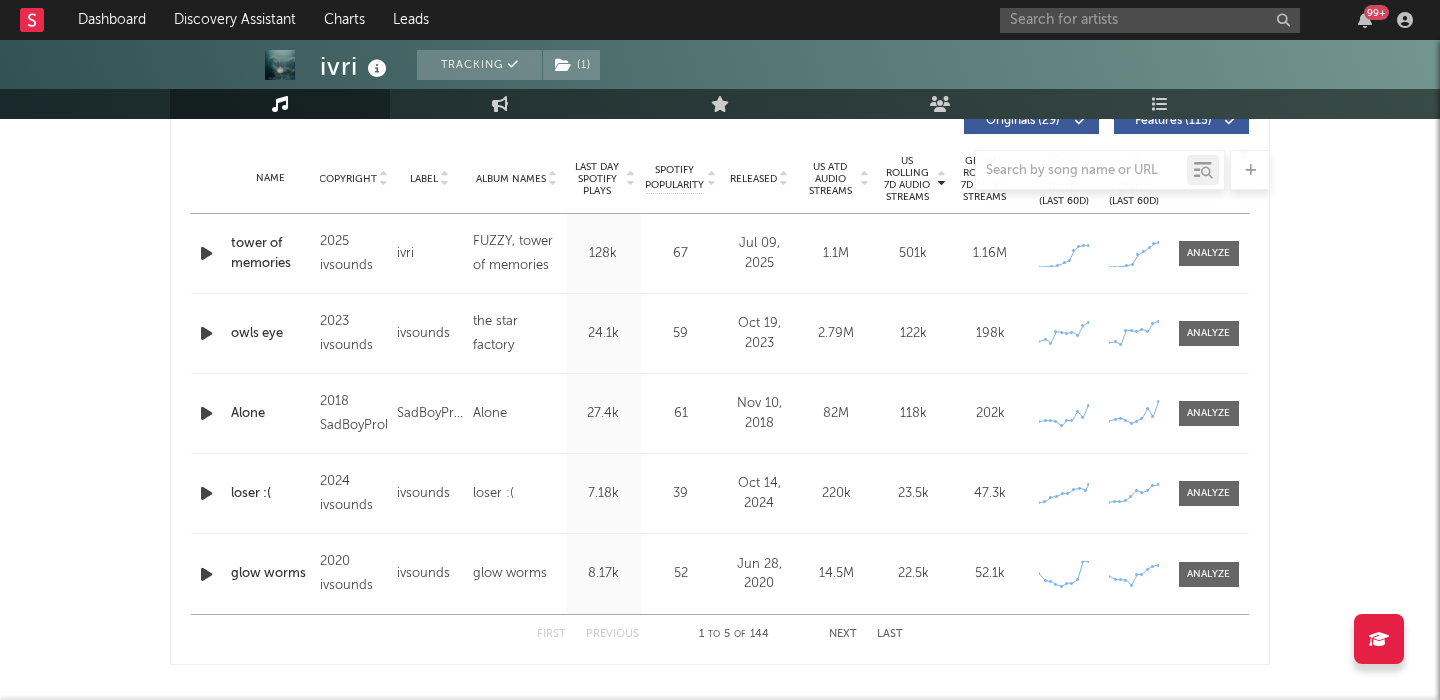 scroll, scrollTop: 784, scrollLeft: 0, axis: vertical 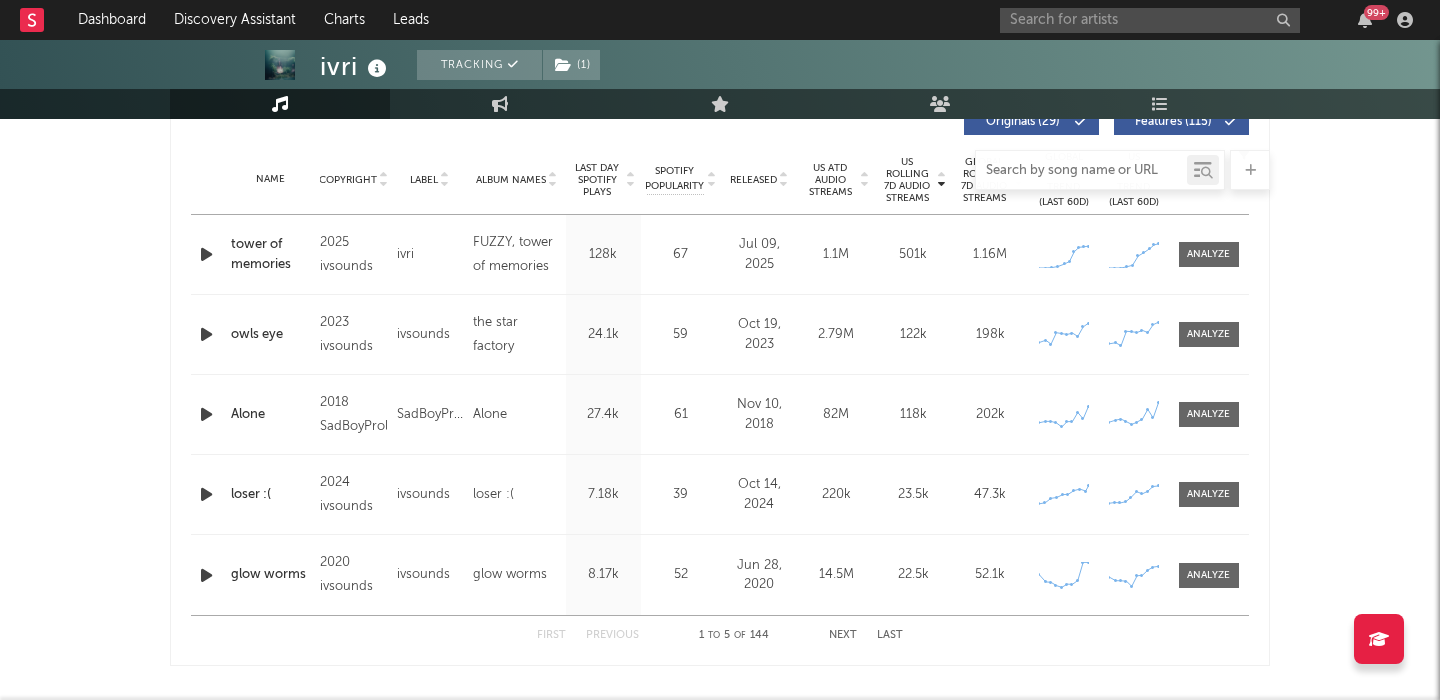 click at bounding box center (1081, 171) 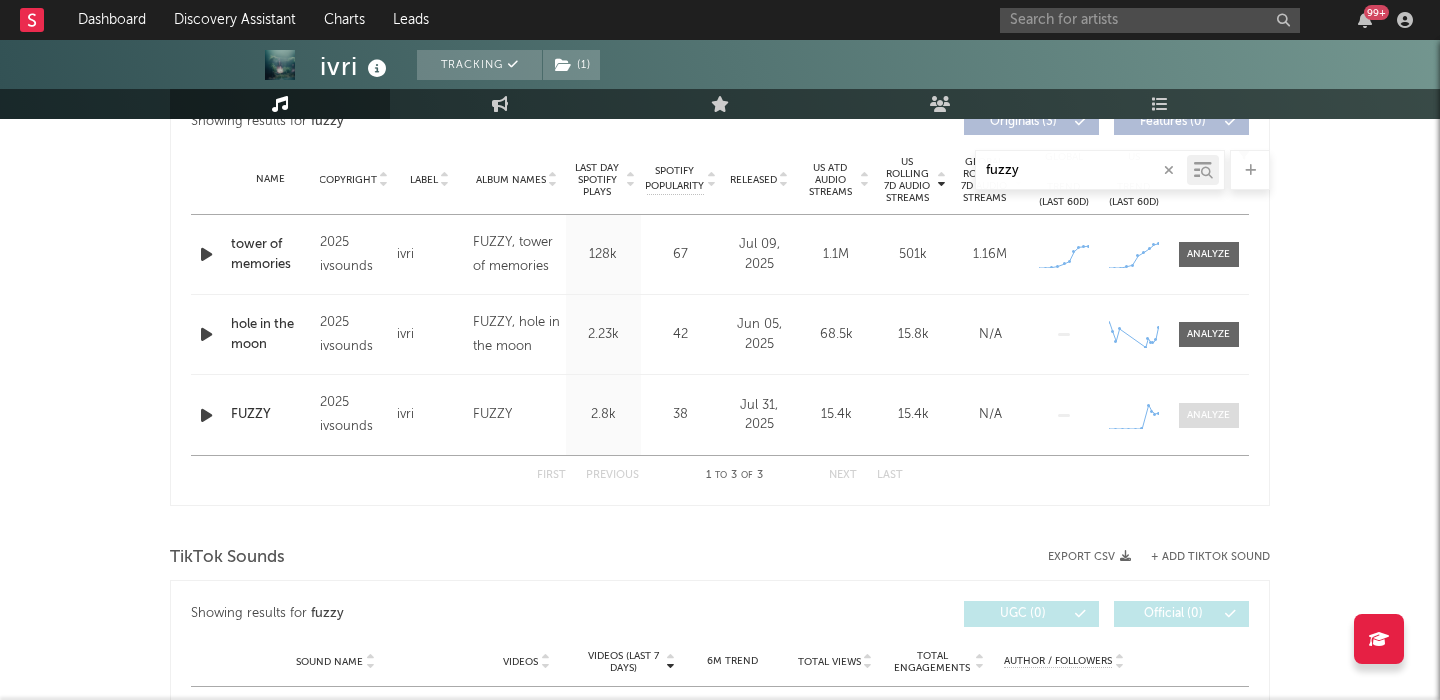 type on "fuzzy" 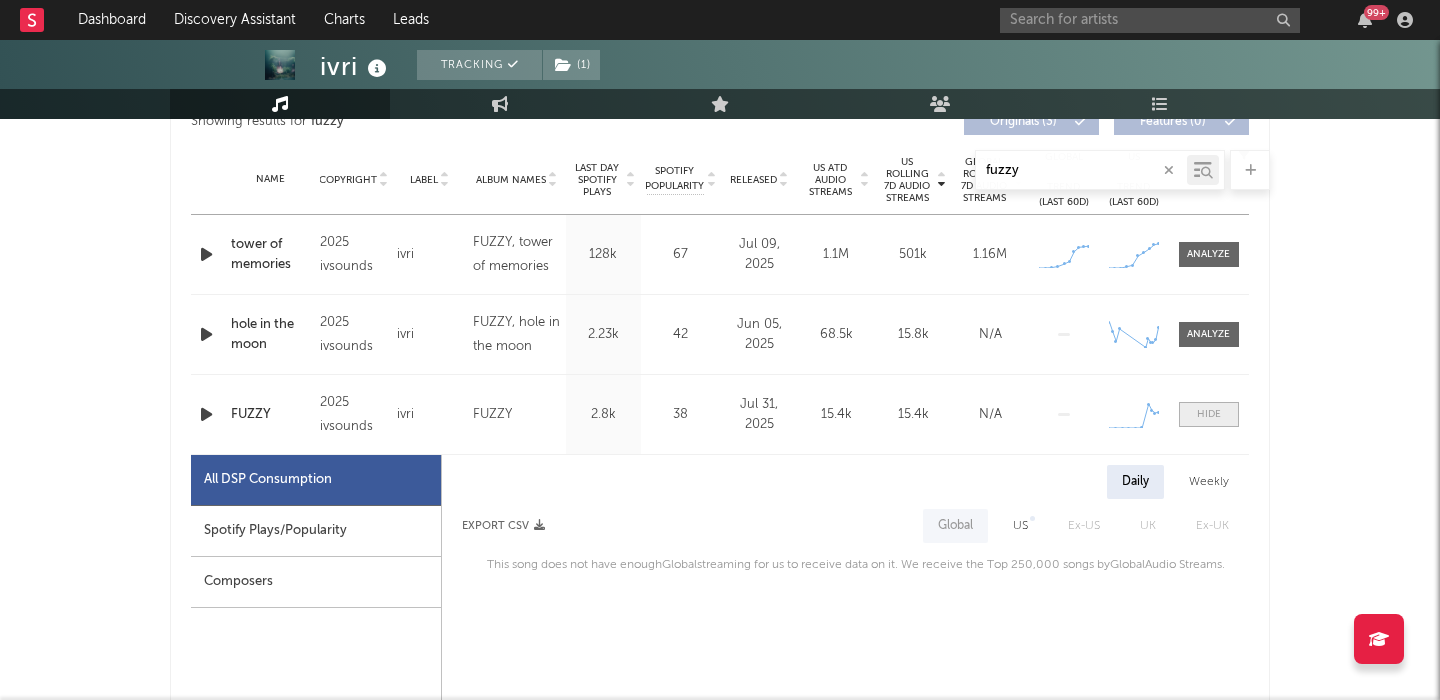 scroll, scrollTop: 880, scrollLeft: 0, axis: vertical 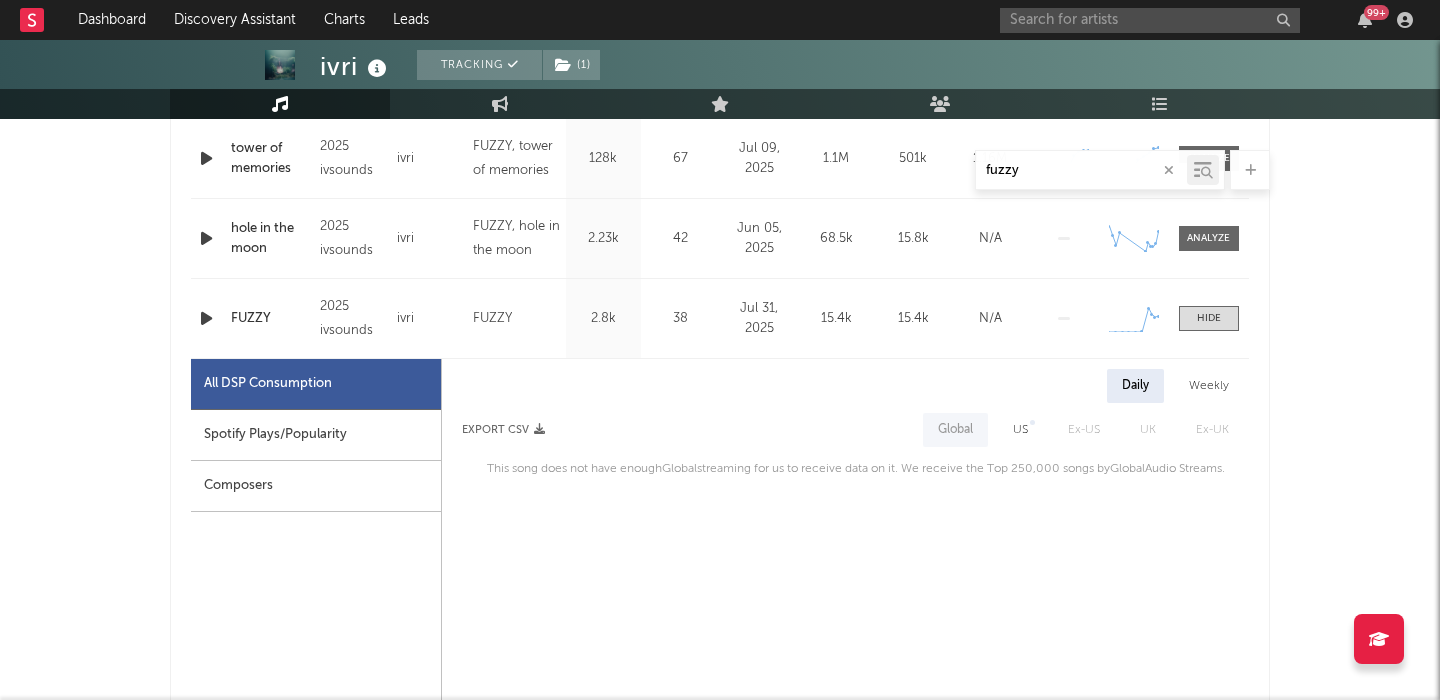 click on "US" at bounding box center (1020, 430) 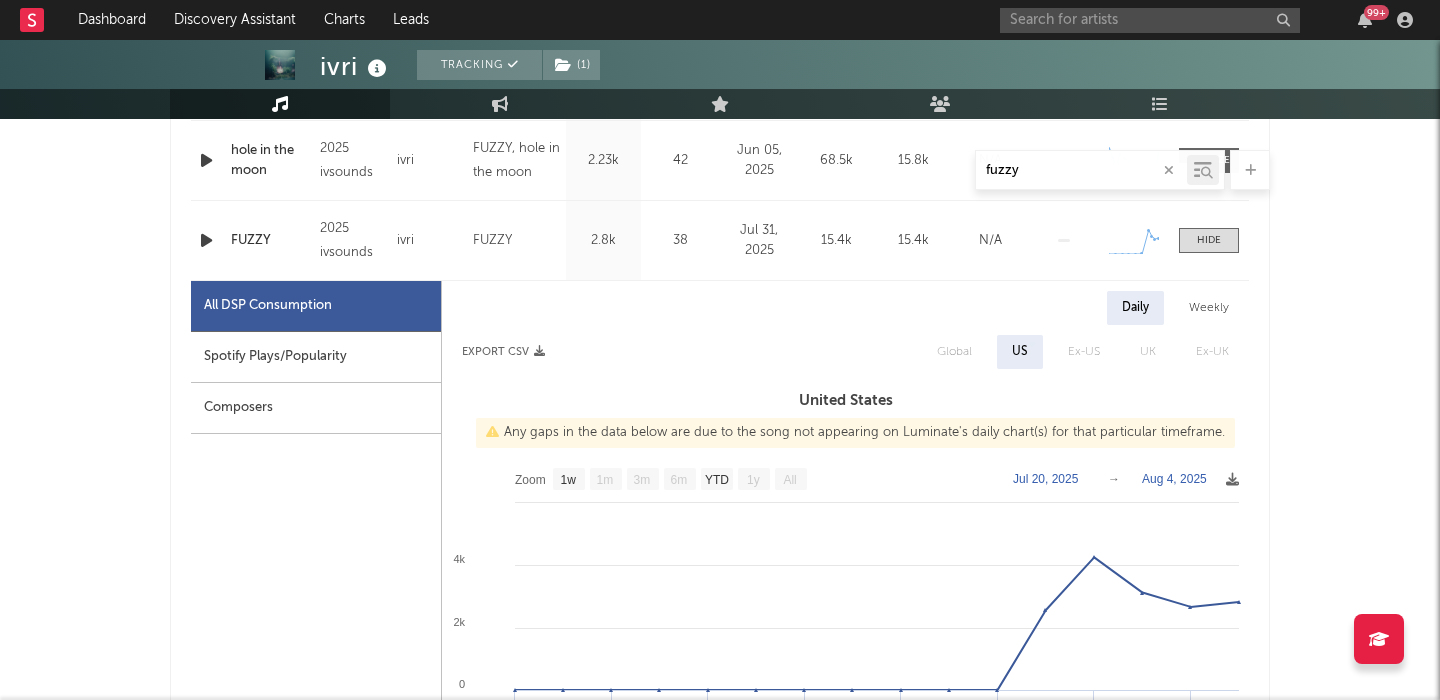 scroll, scrollTop: 981, scrollLeft: 0, axis: vertical 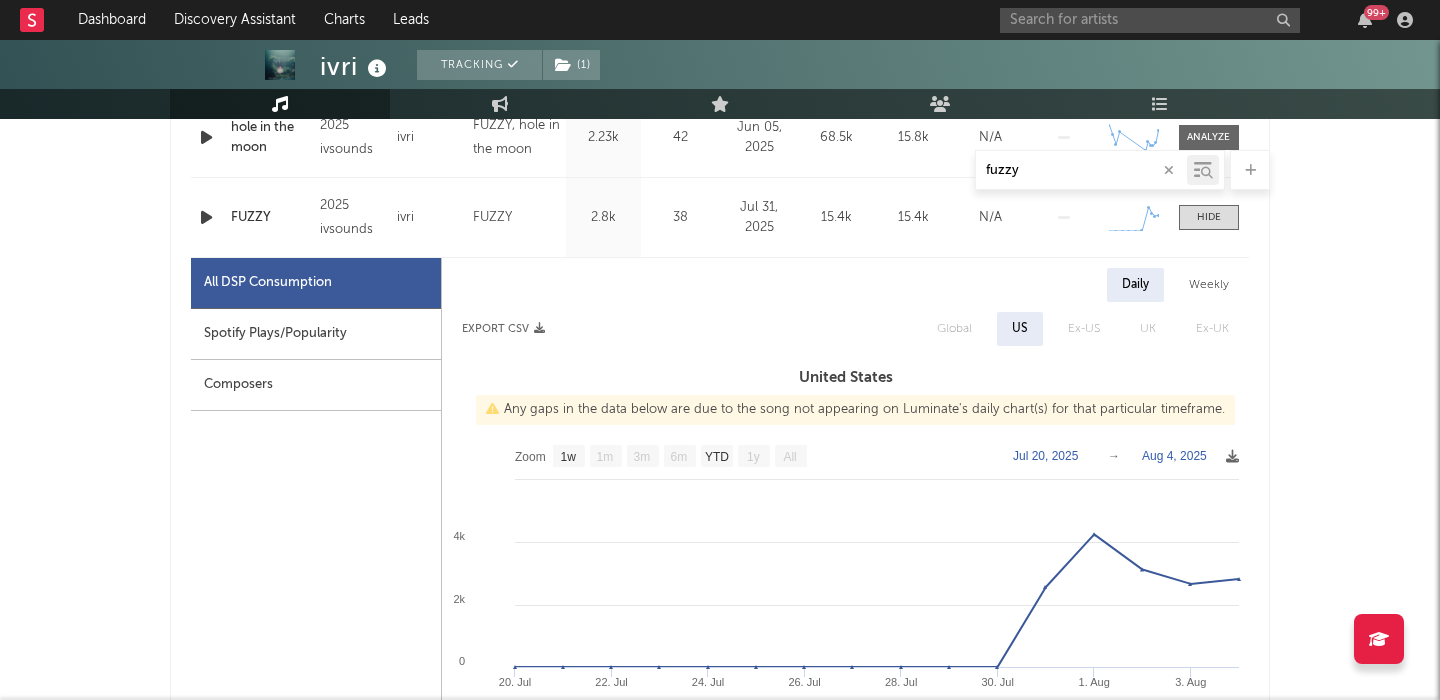 click at bounding box center (206, 217) 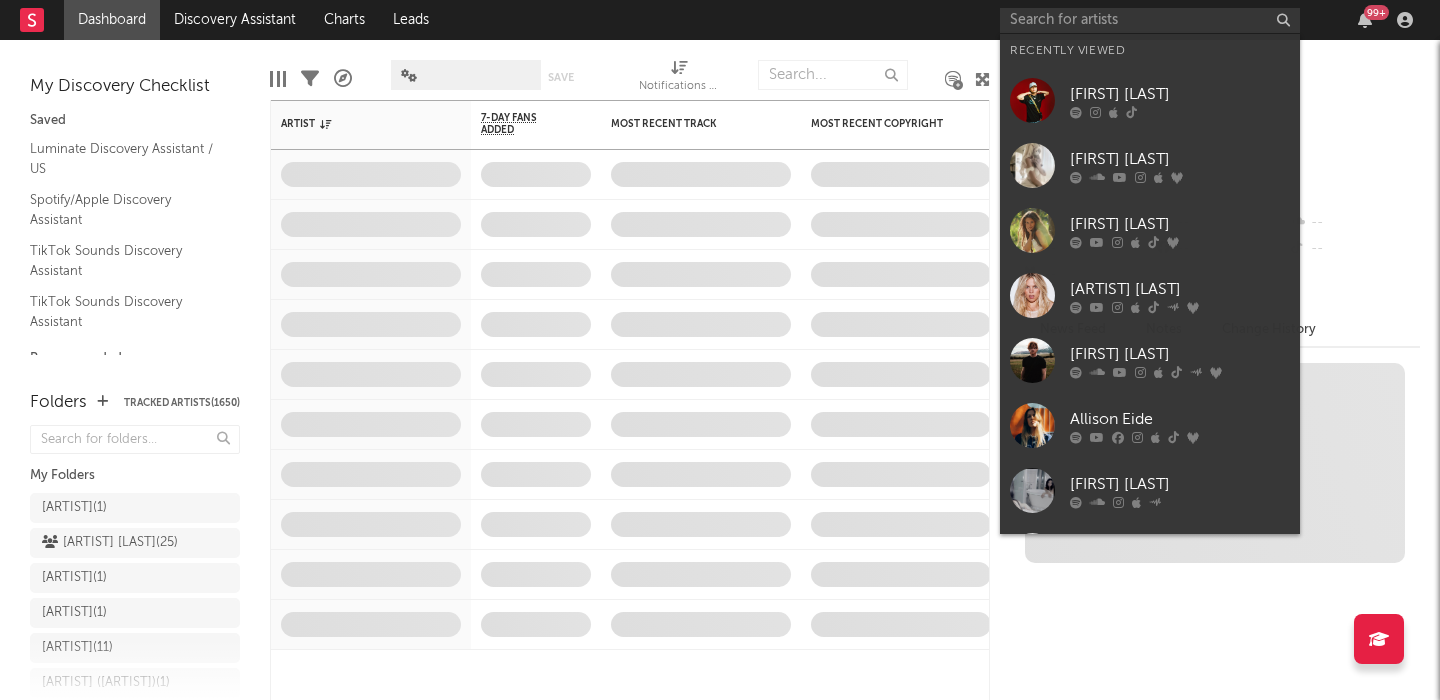 scroll, scrollTop: 0, scrollLeft: 0, axis: both 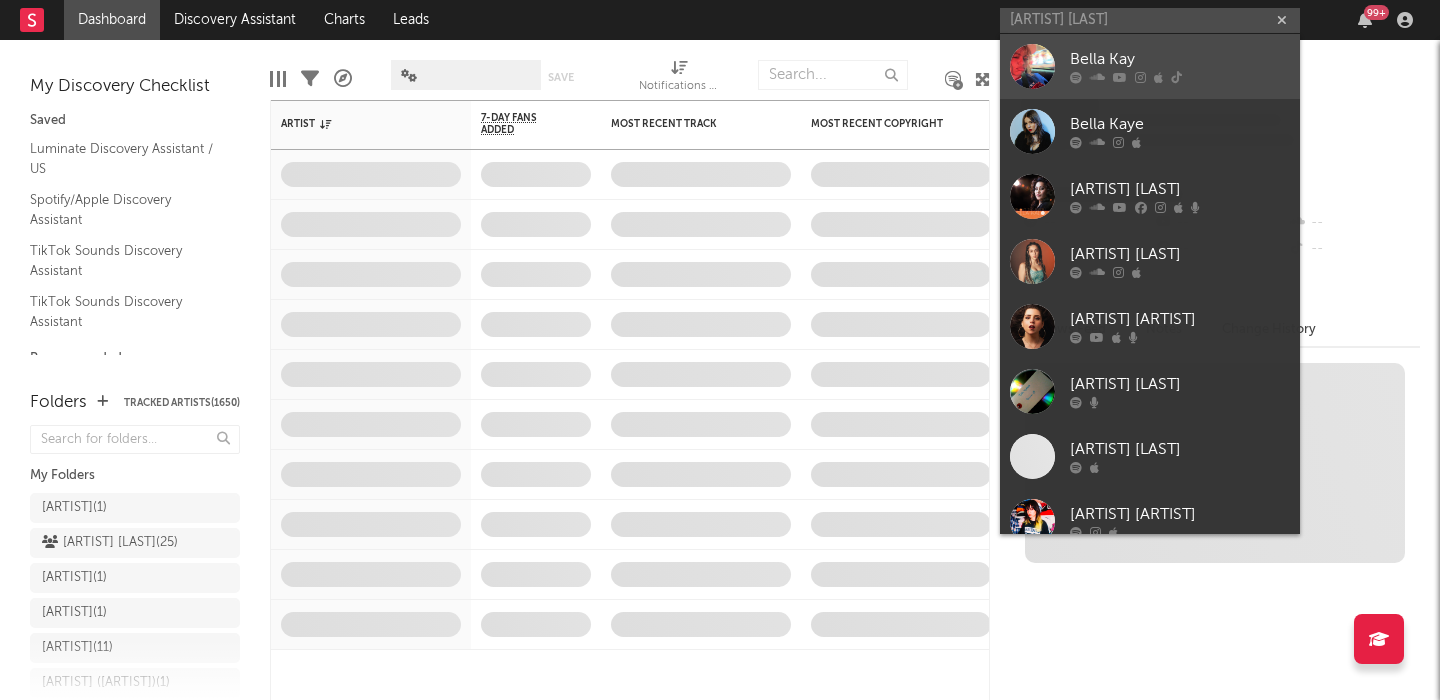 type on "bella ka" 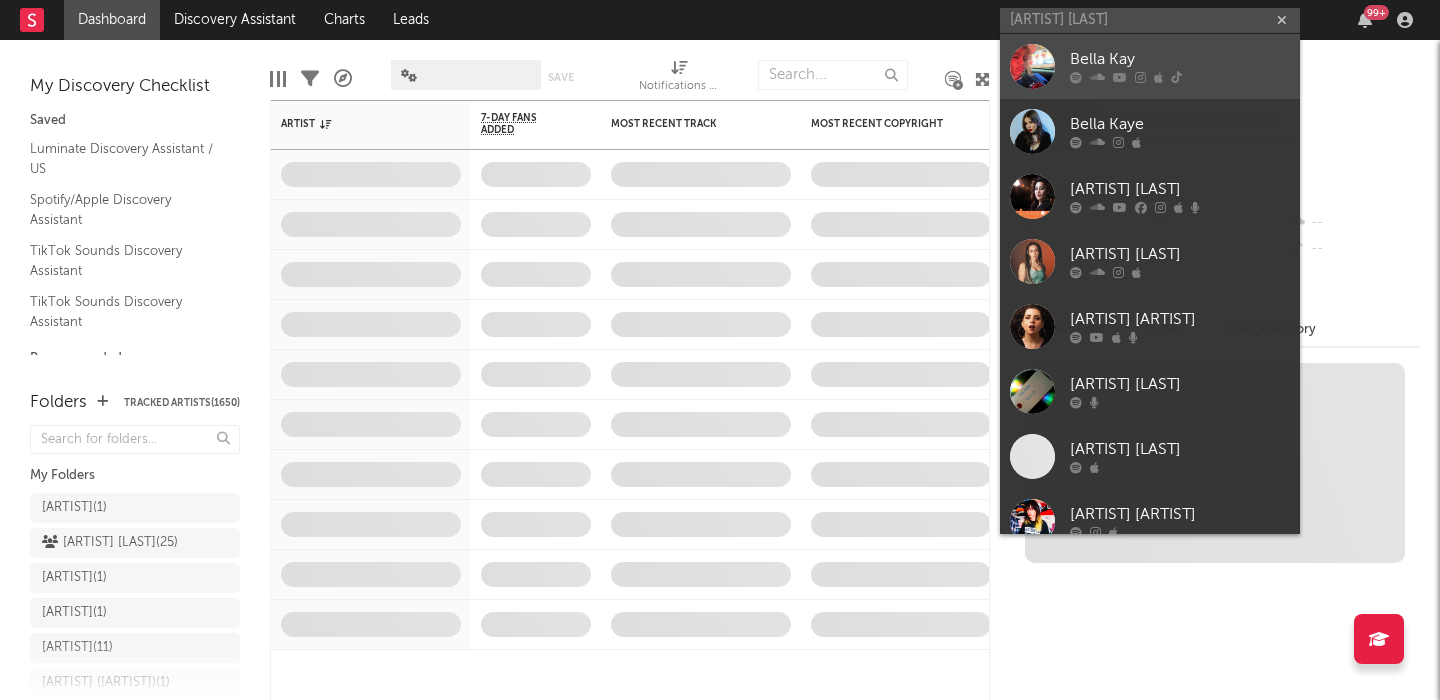 click on "Bella Kay" at bounding box center [1180, 60] 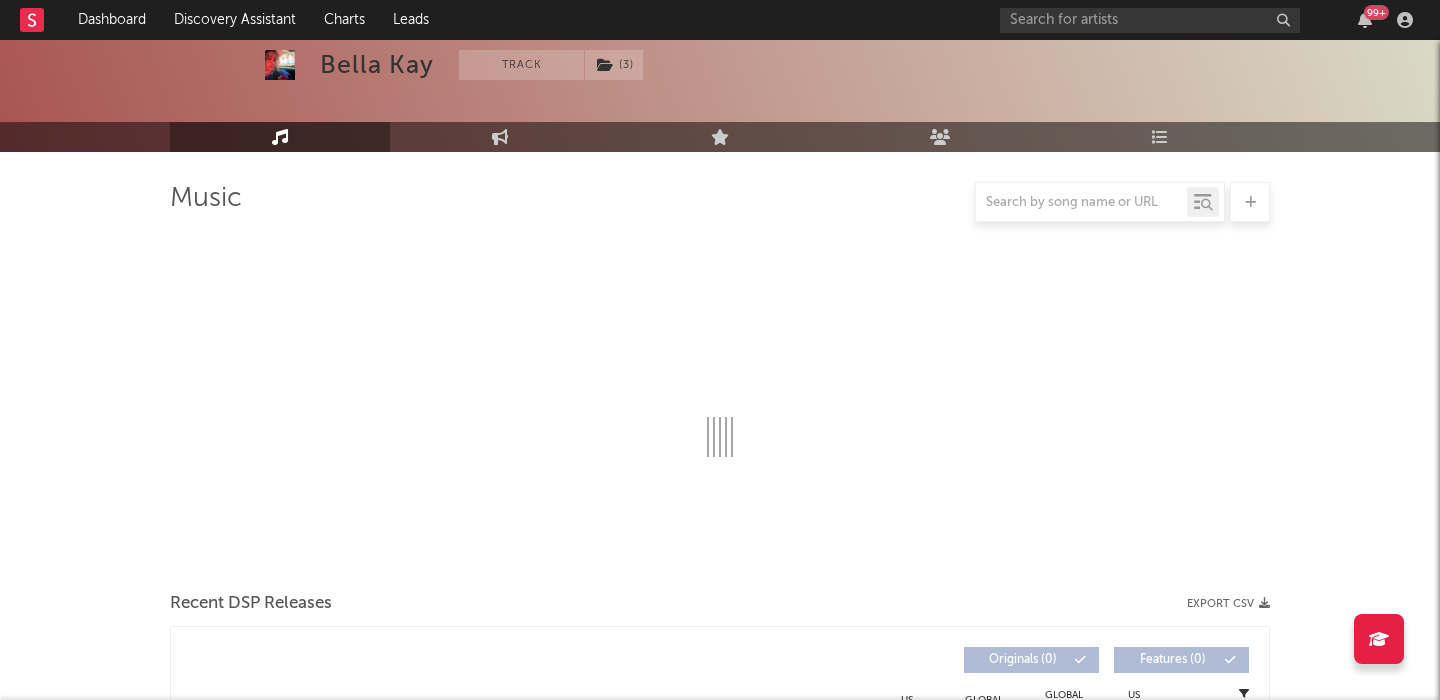 select on "1w" 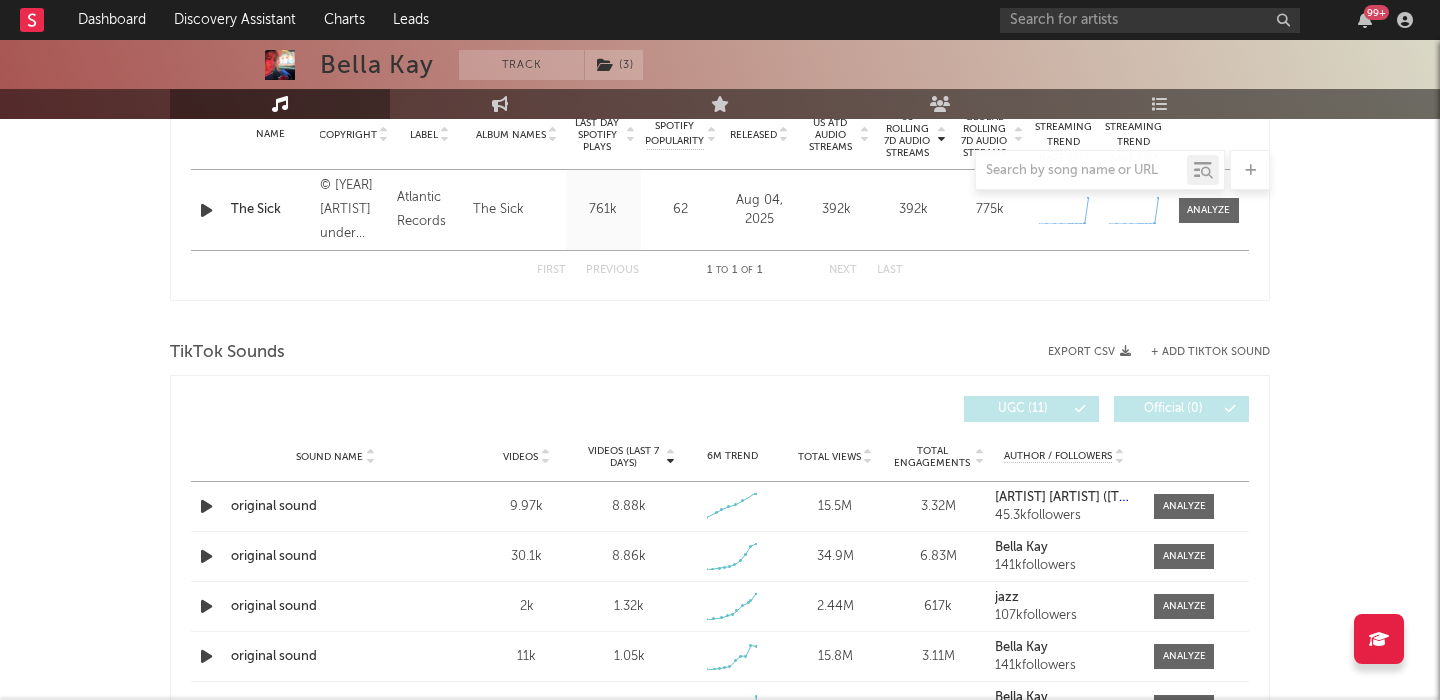 scroll, scrollTop: 802, scrollLeft: 0, axis: vertical 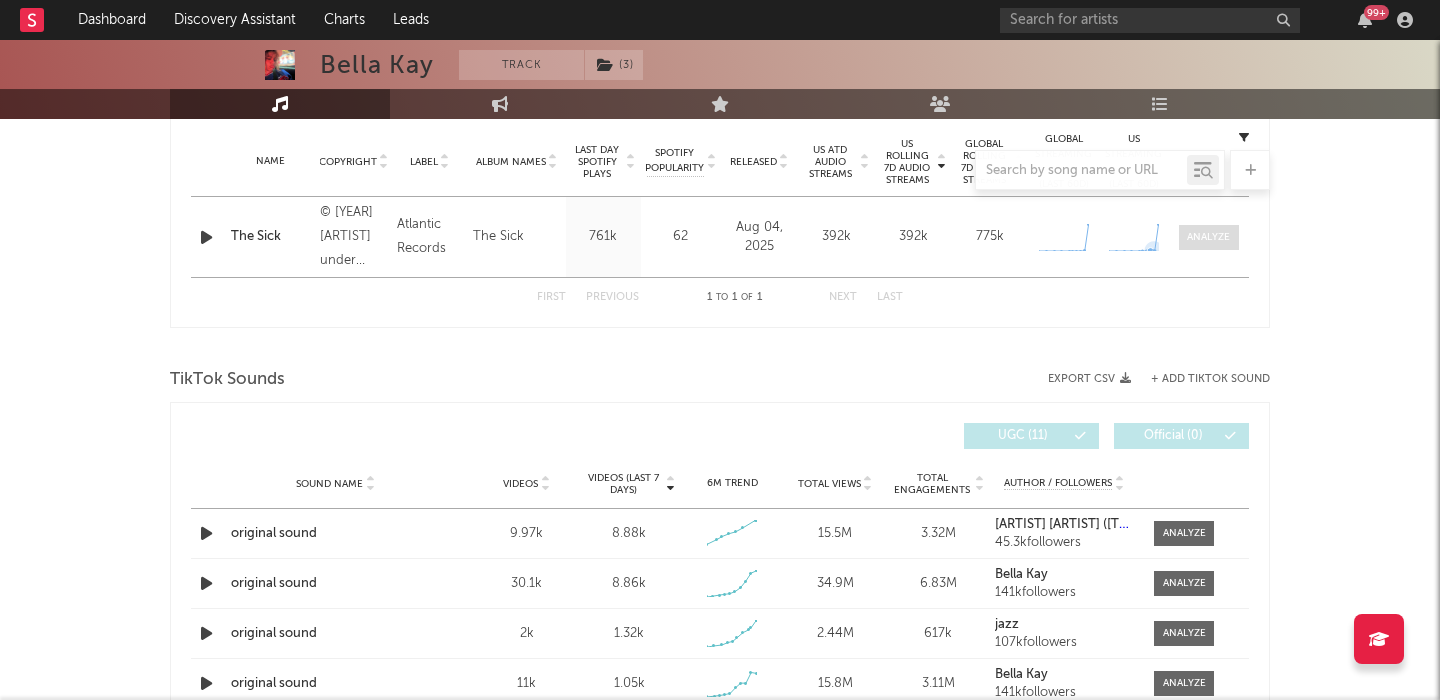 click at bounding box center (1208, 237) 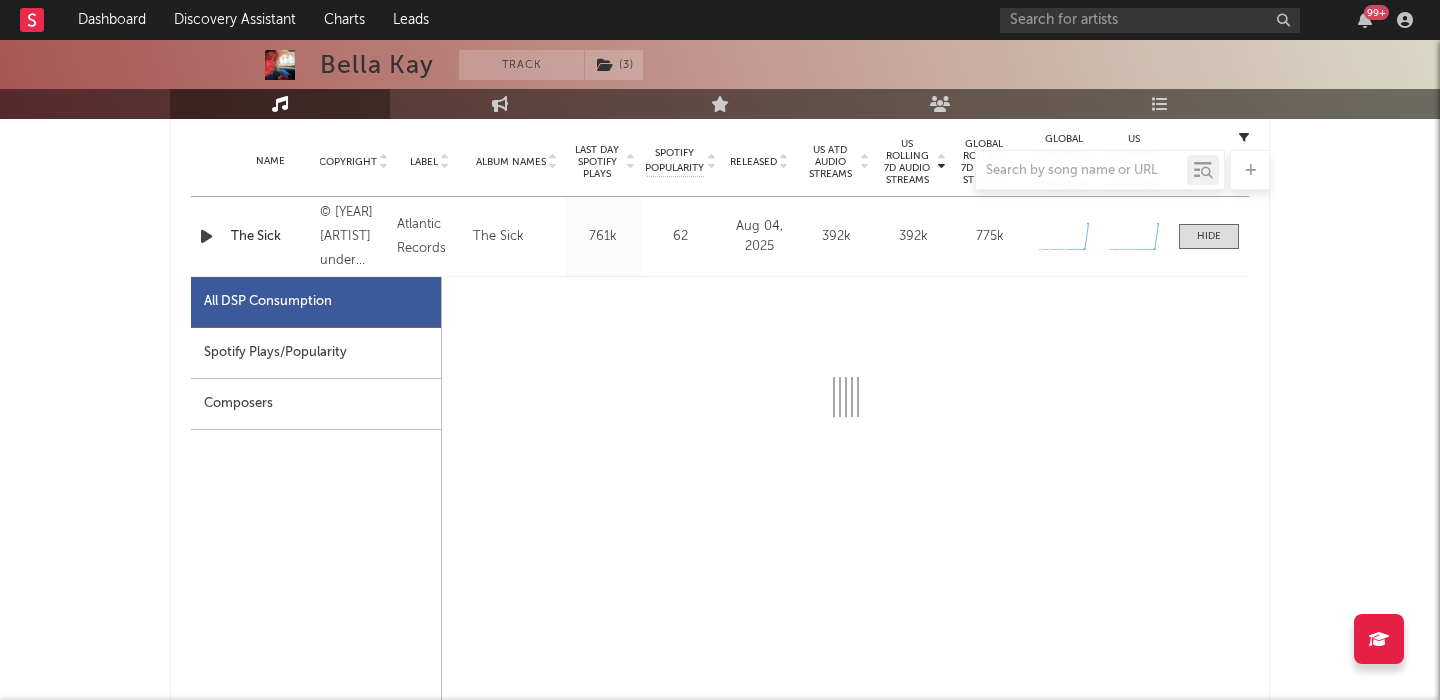 select on "1w" 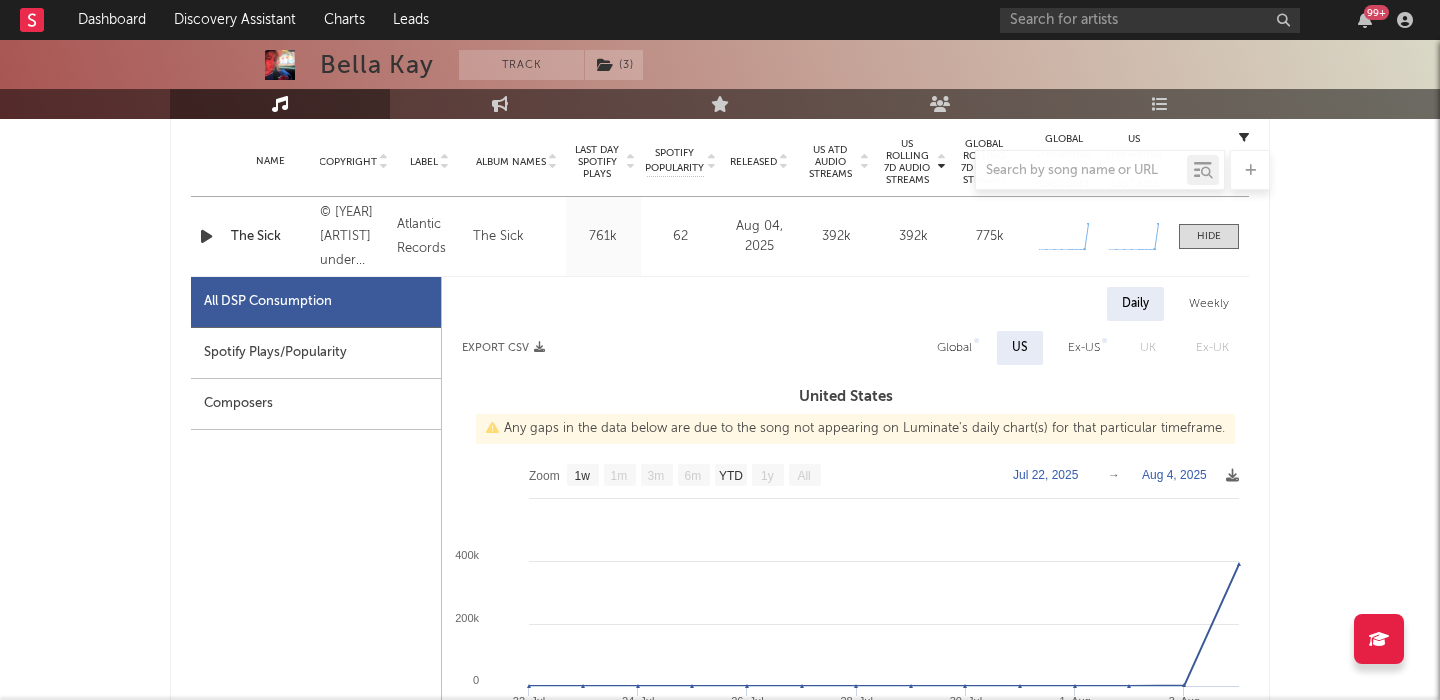 scroll, scrollTop: 887, scrollLeft: 0, axis: vertical 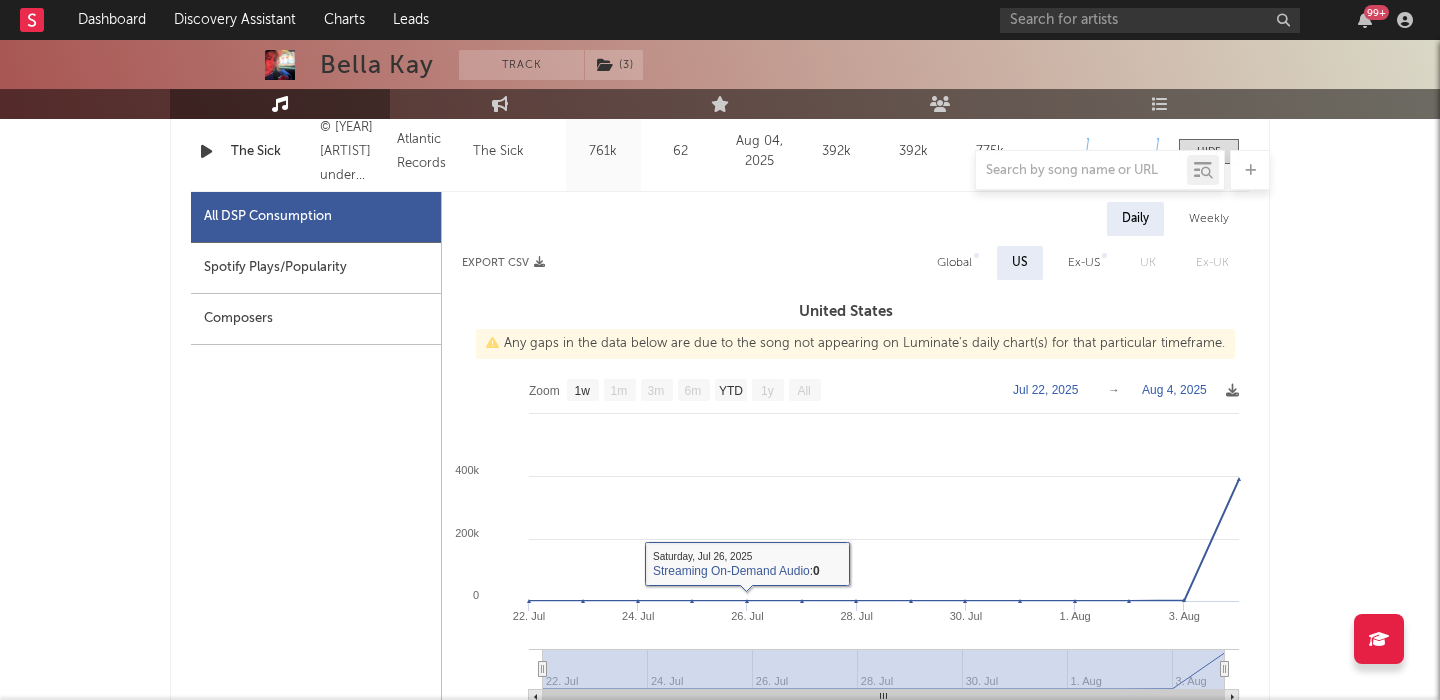 click on "Global" at bounding box center (954, 263) 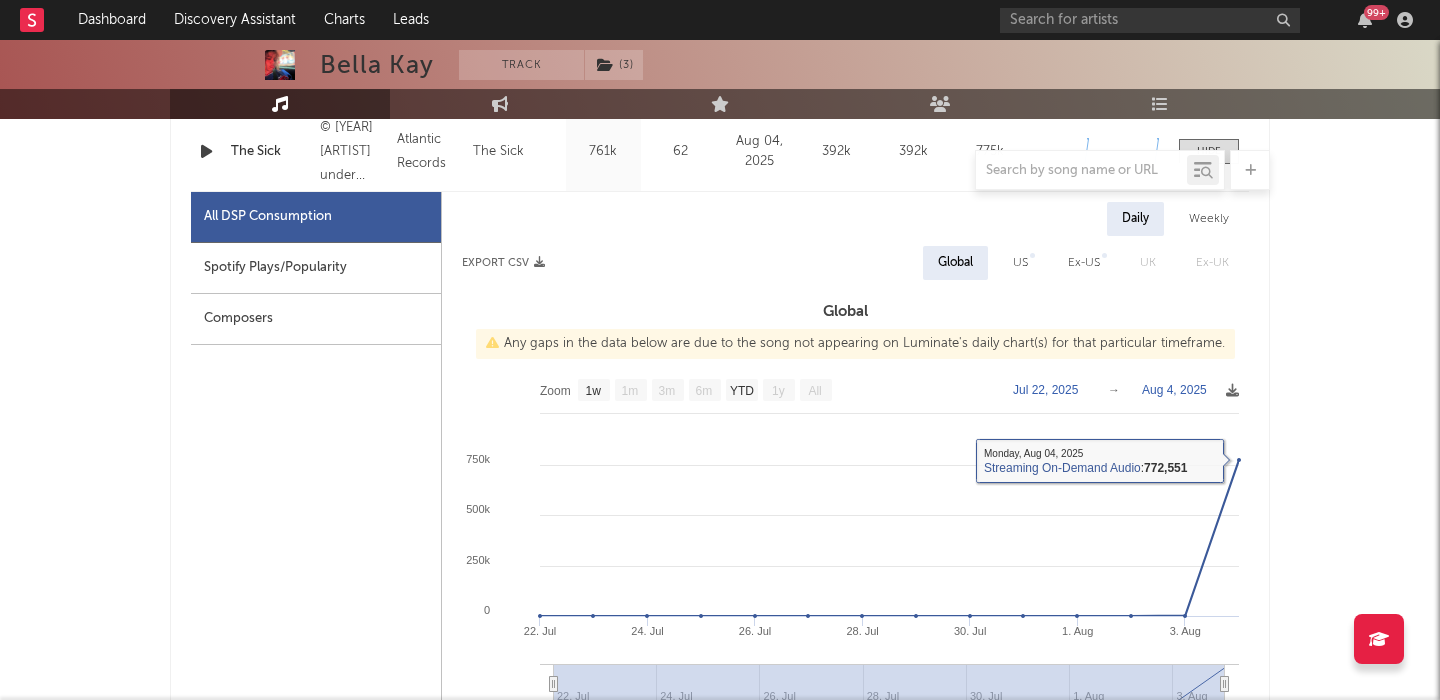 click on "Spotify Plays/Popularity" at bounding box center (316, 268) 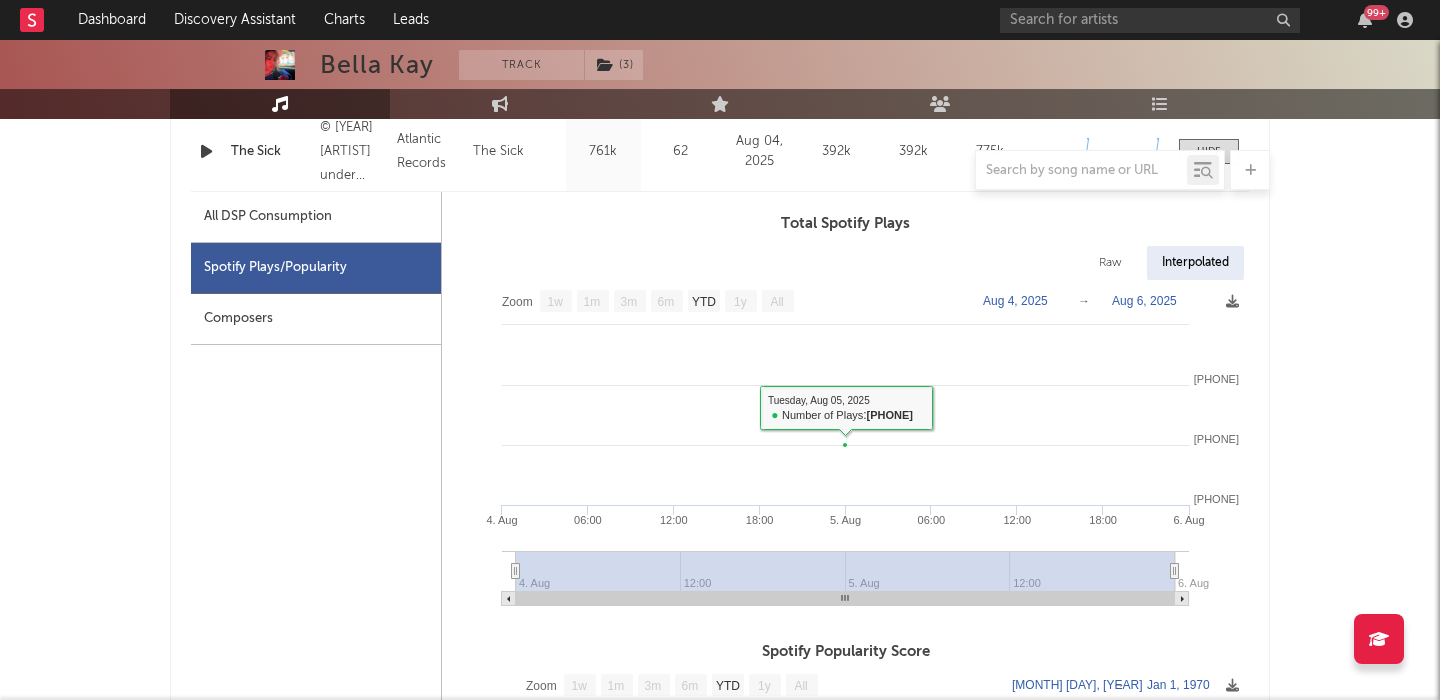click on "All DSP Consumption" at bounding box center (316, 217) 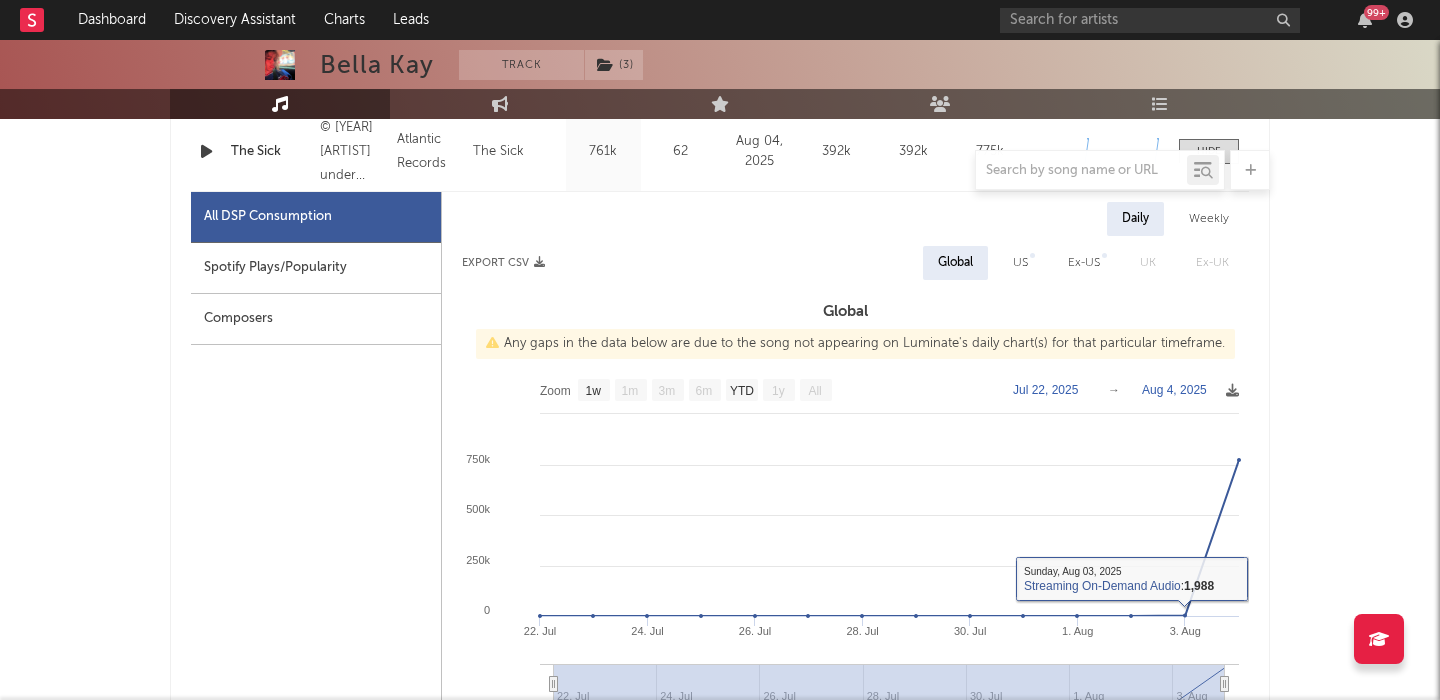 click on "Spotify Plays/Popularity" at bounding box center [316, 268] 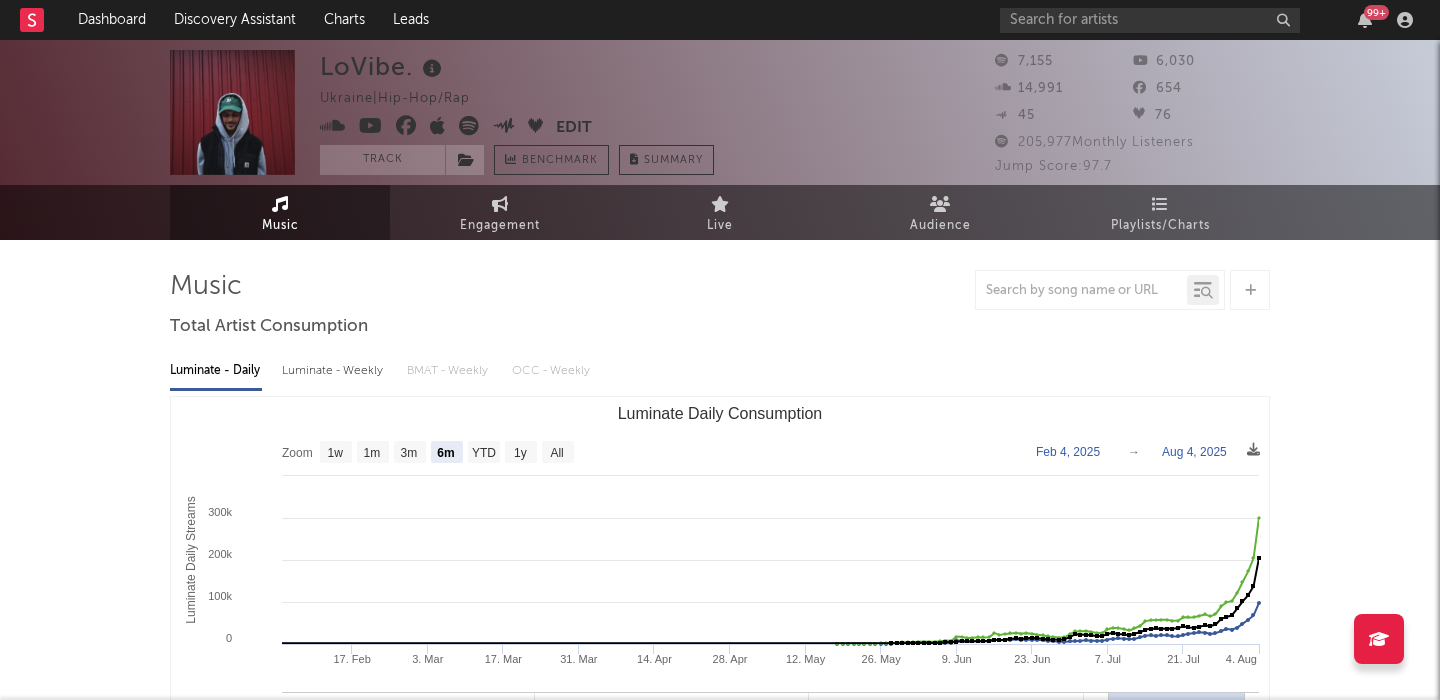 select on "6m" 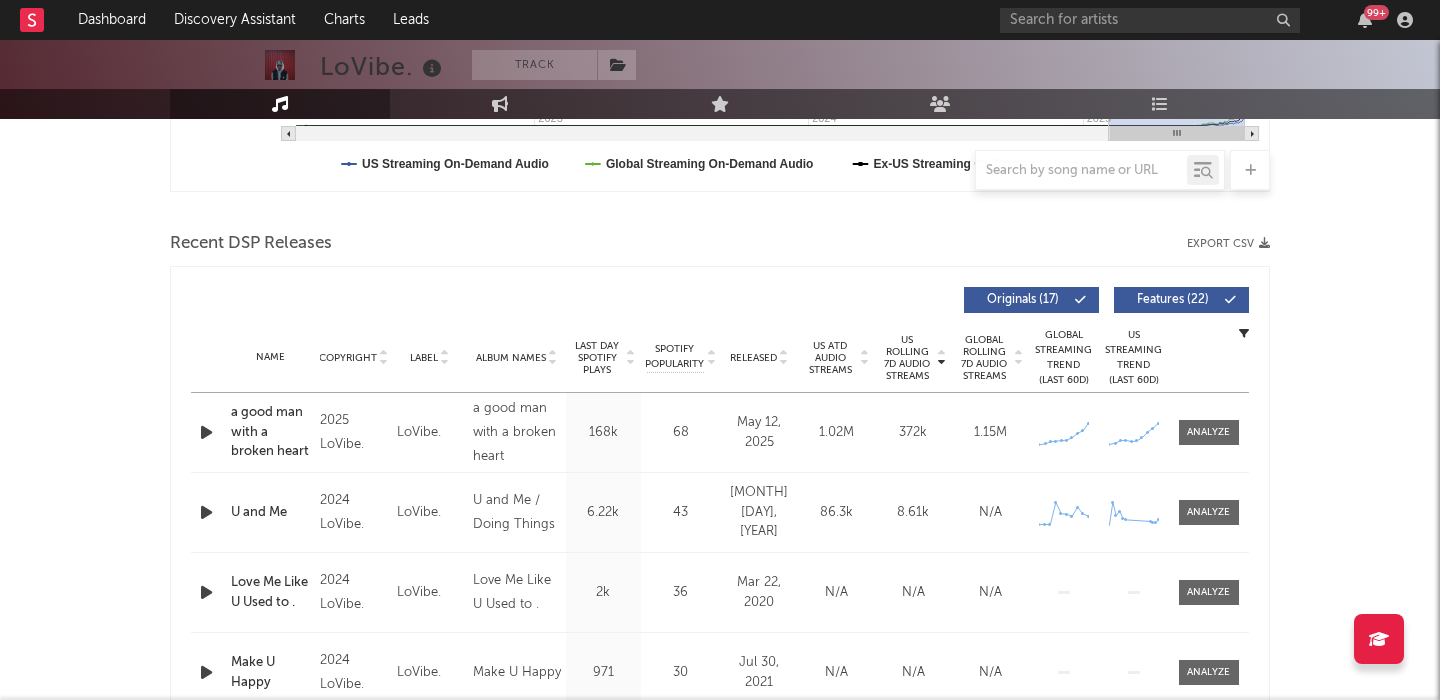 click at bounding box center [206, 432] 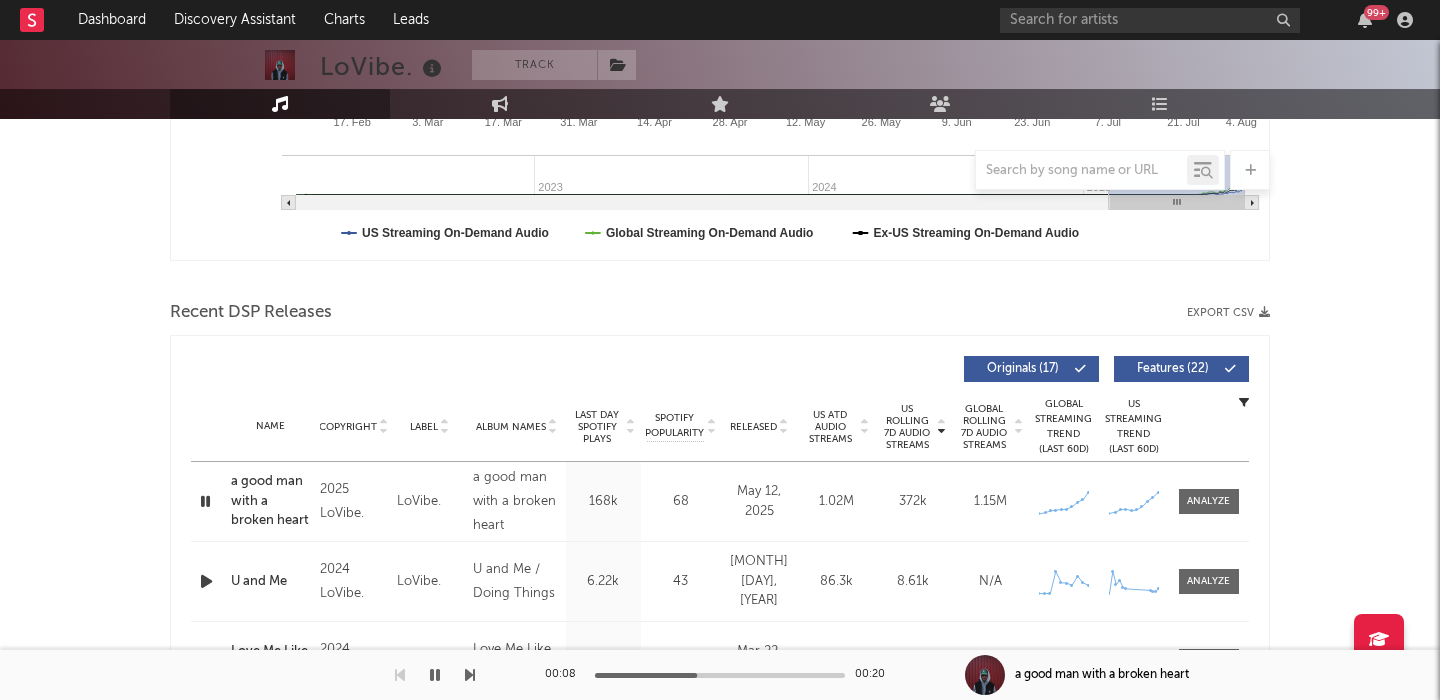 scroll, scrollTop: 605, scrollLeft: 0, axis: vertical 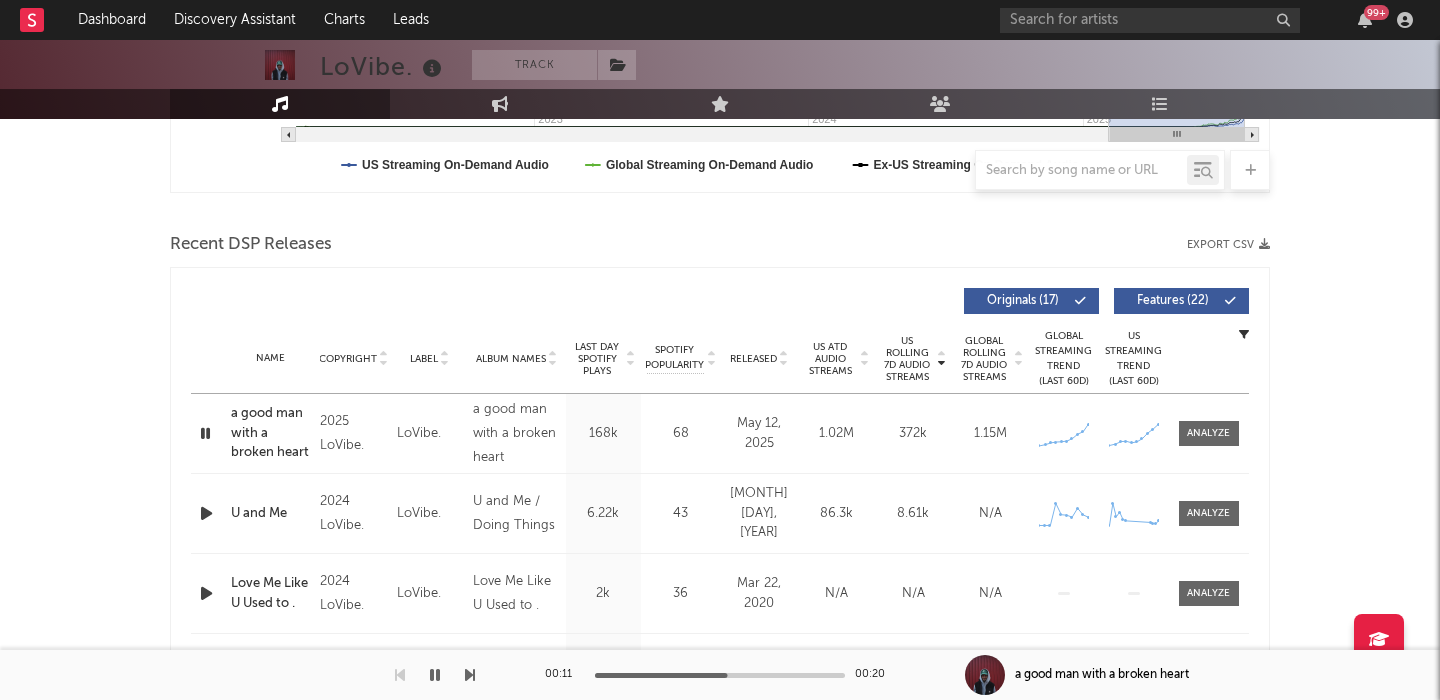 click on "a good man with a broken heart" at bounding box center [270, 433] 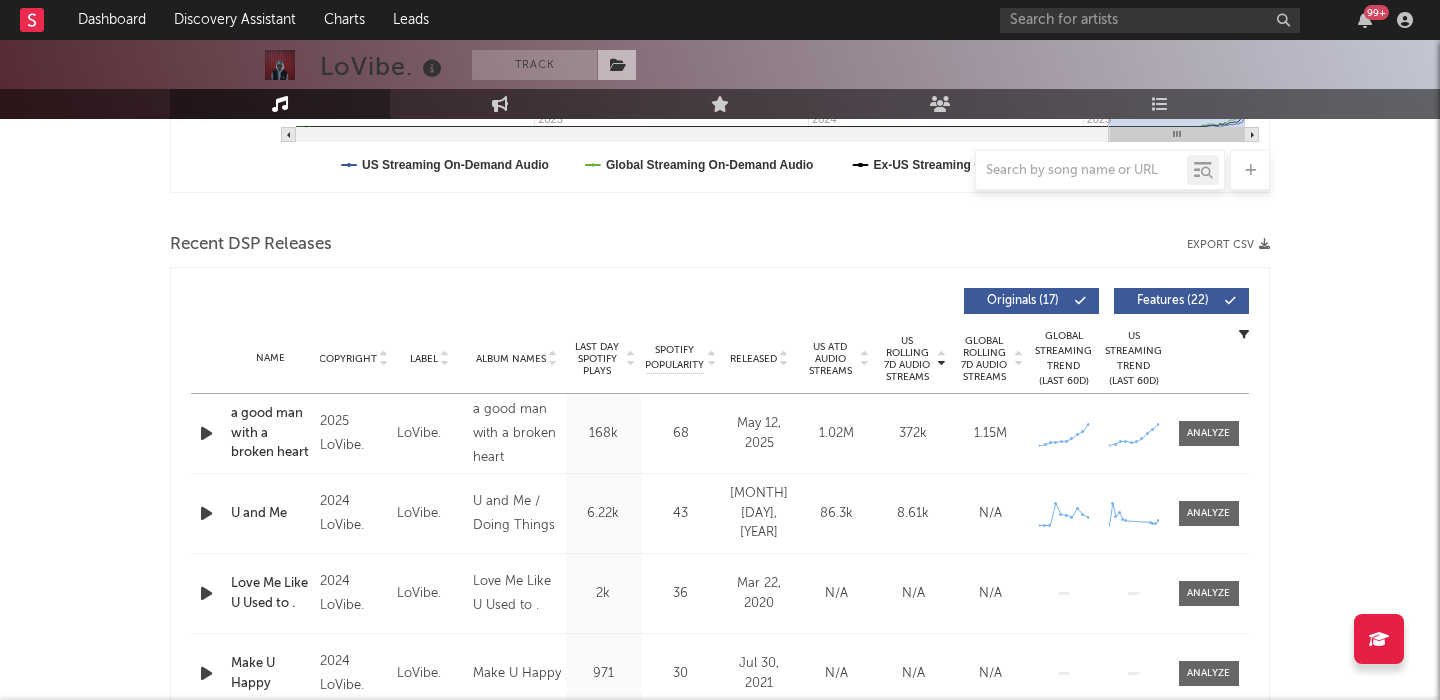 click at bounding box center [617, 65] 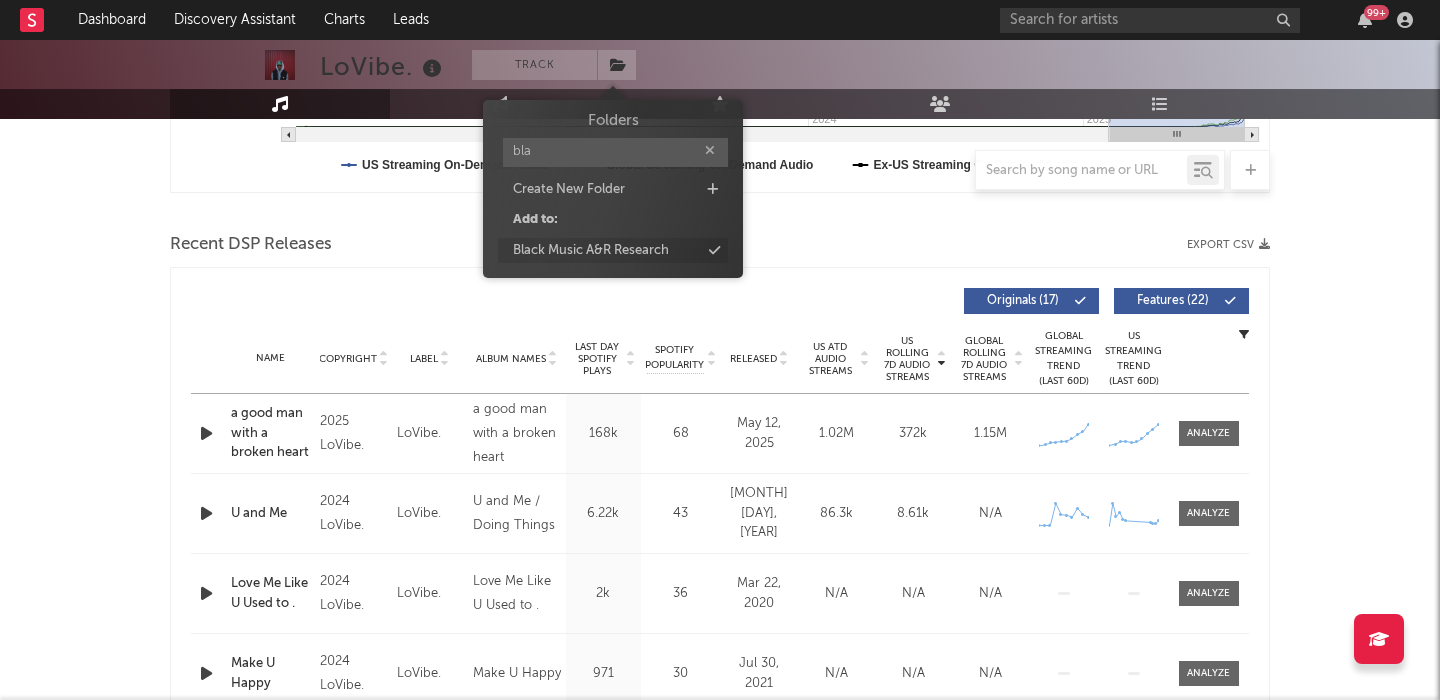 type on "bla" 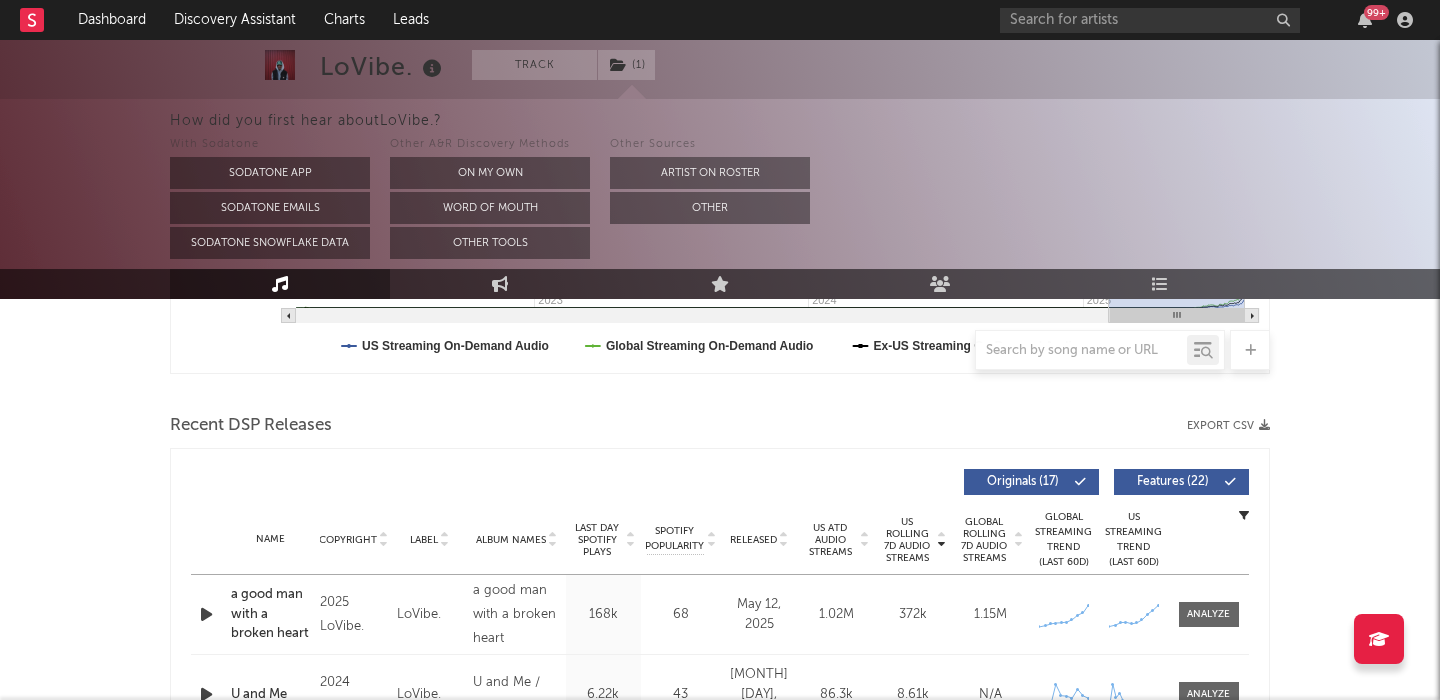 scroll, scrollTop: 649, scrollLeft: 0, axis: vertical 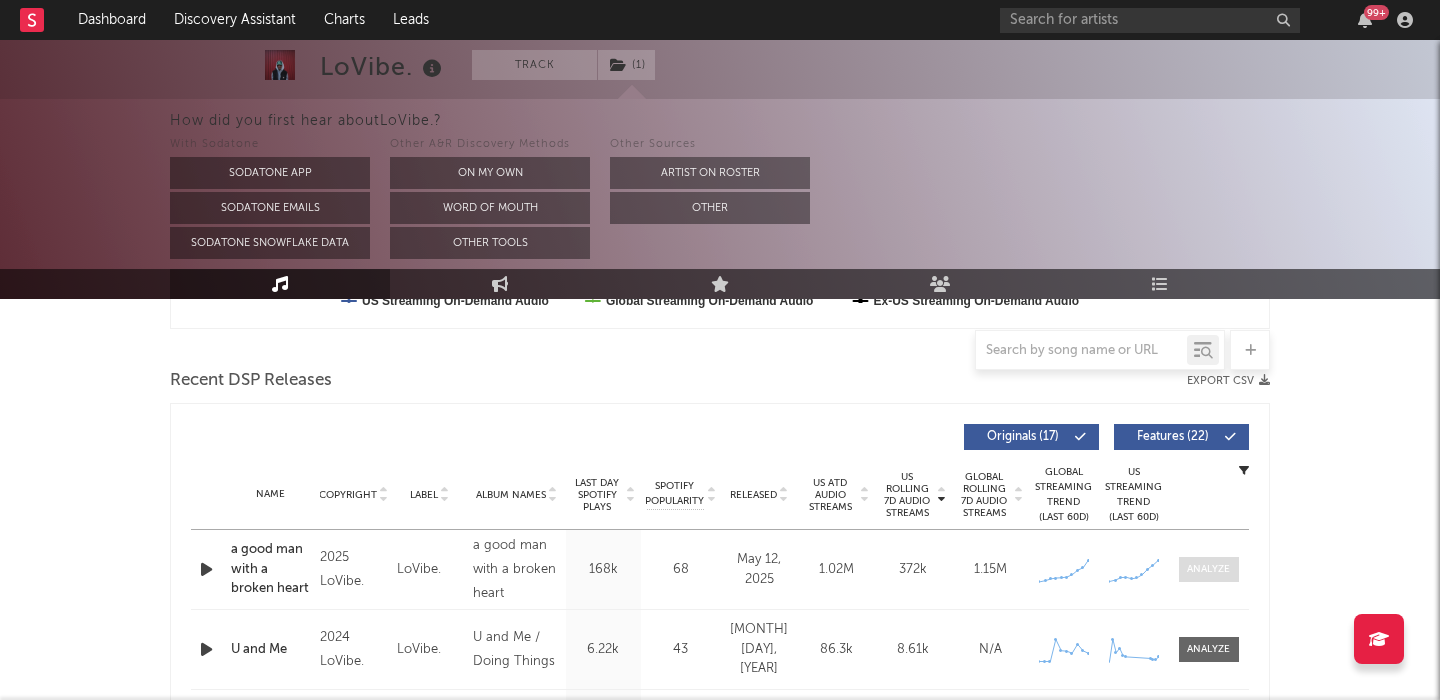 click at bounding box center [1209, 569] 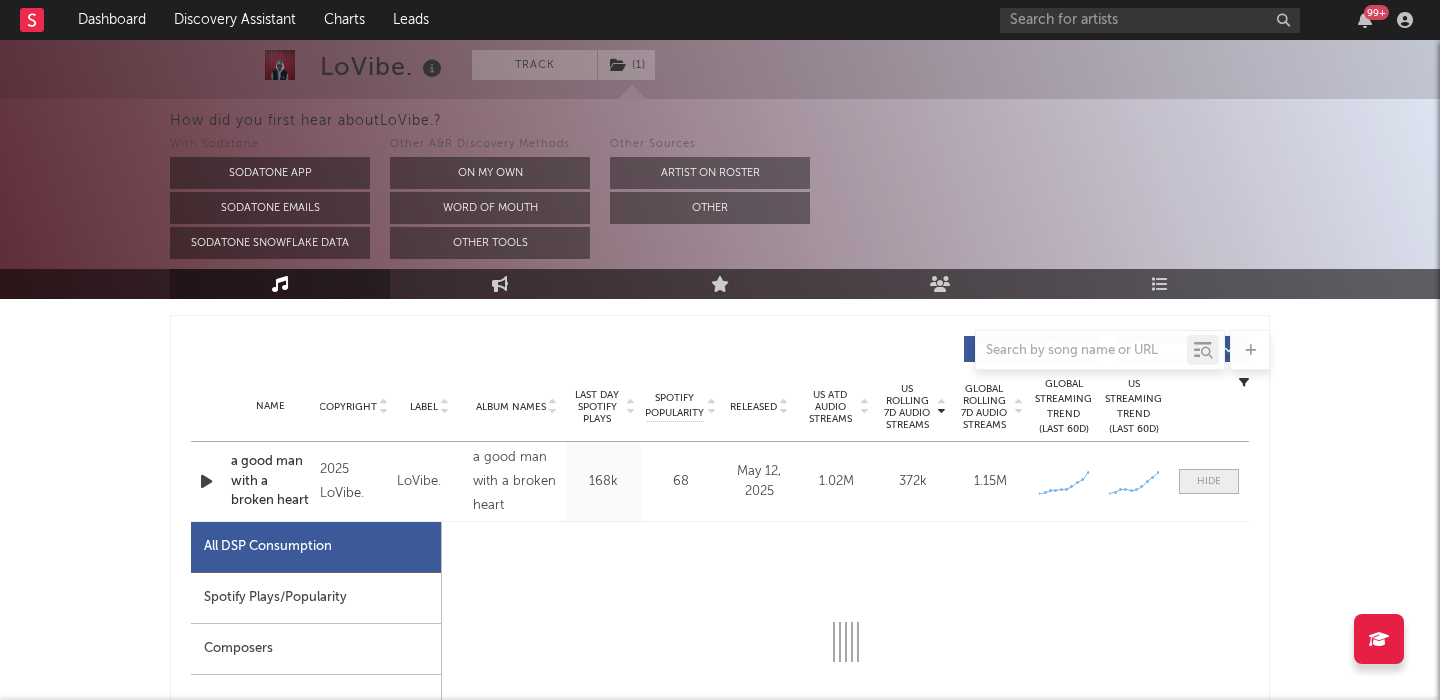 select on "1w" 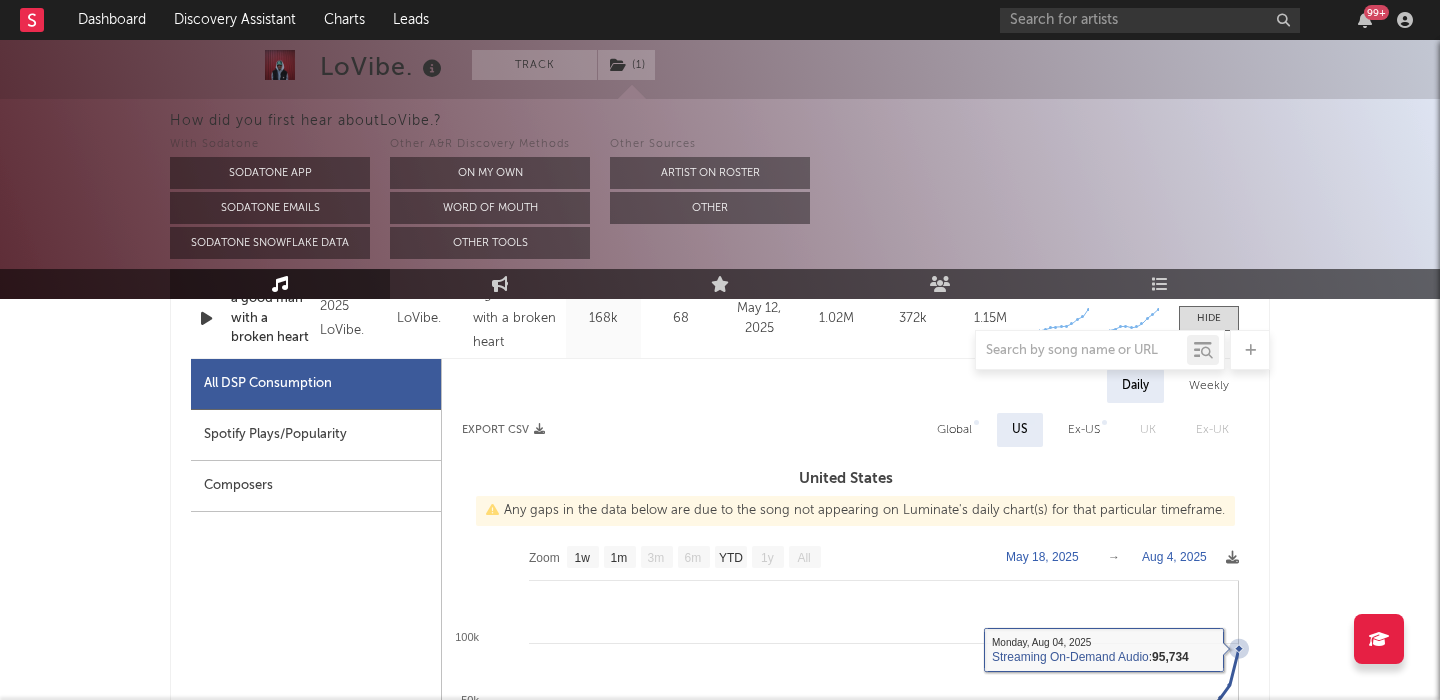 scroll, scrollTop: 876, scrollLeft: 0, axis: vertical 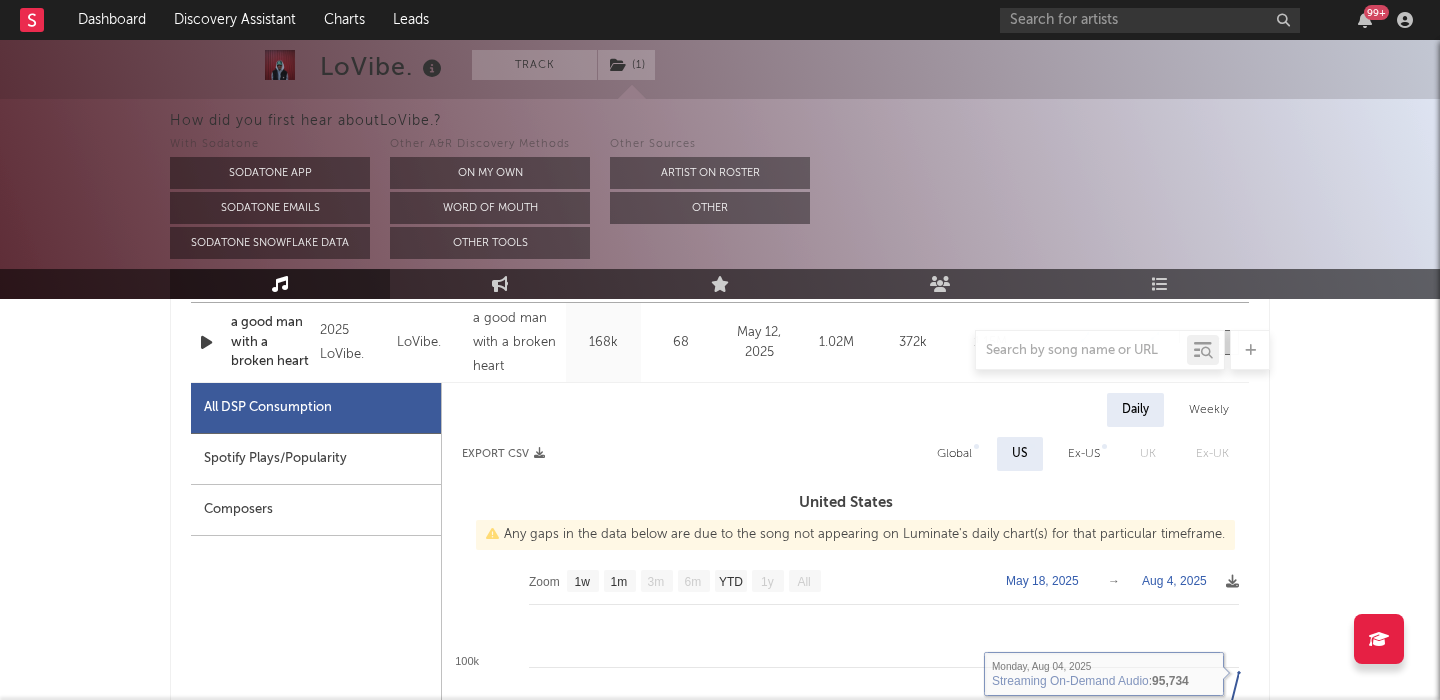 click on "Global" at bounding box center (954, 454) 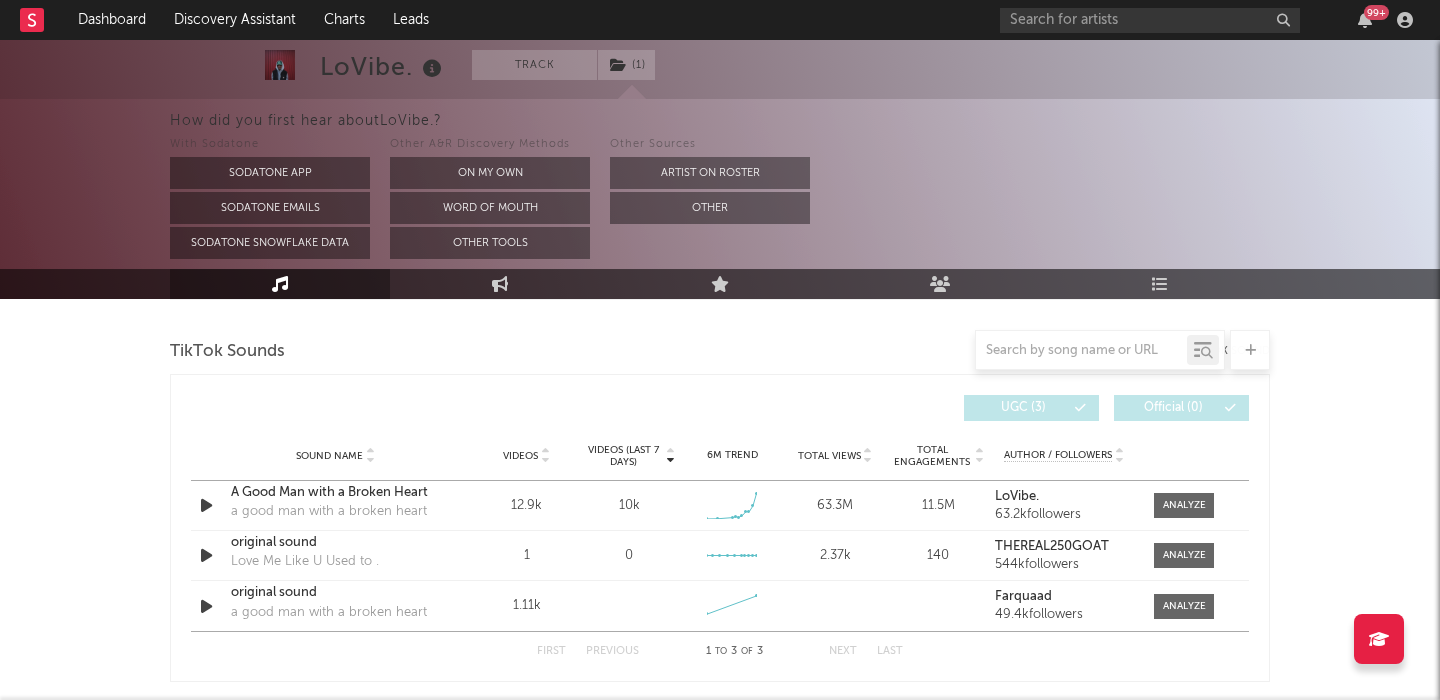 scroll, scrollTop: 2293, scrollLeft: 0, axis: vertical 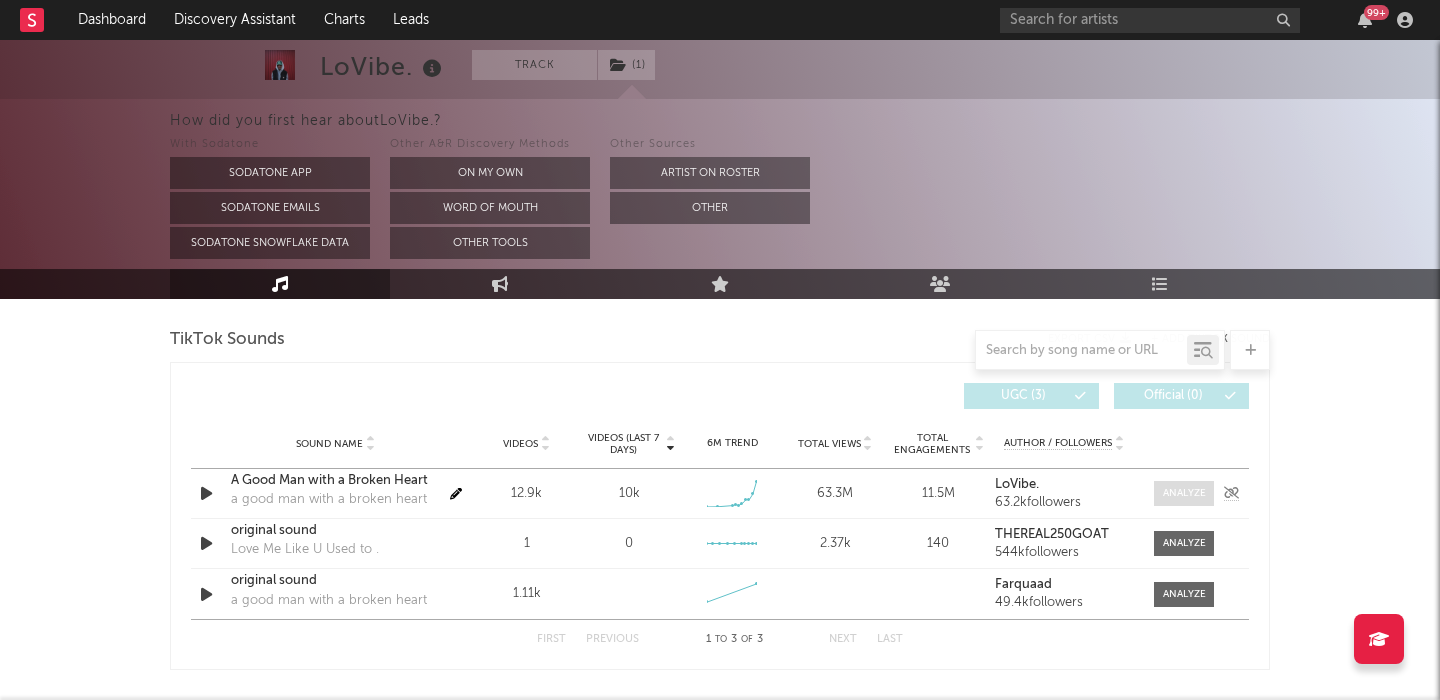 click at bounding box center (1184, 493) 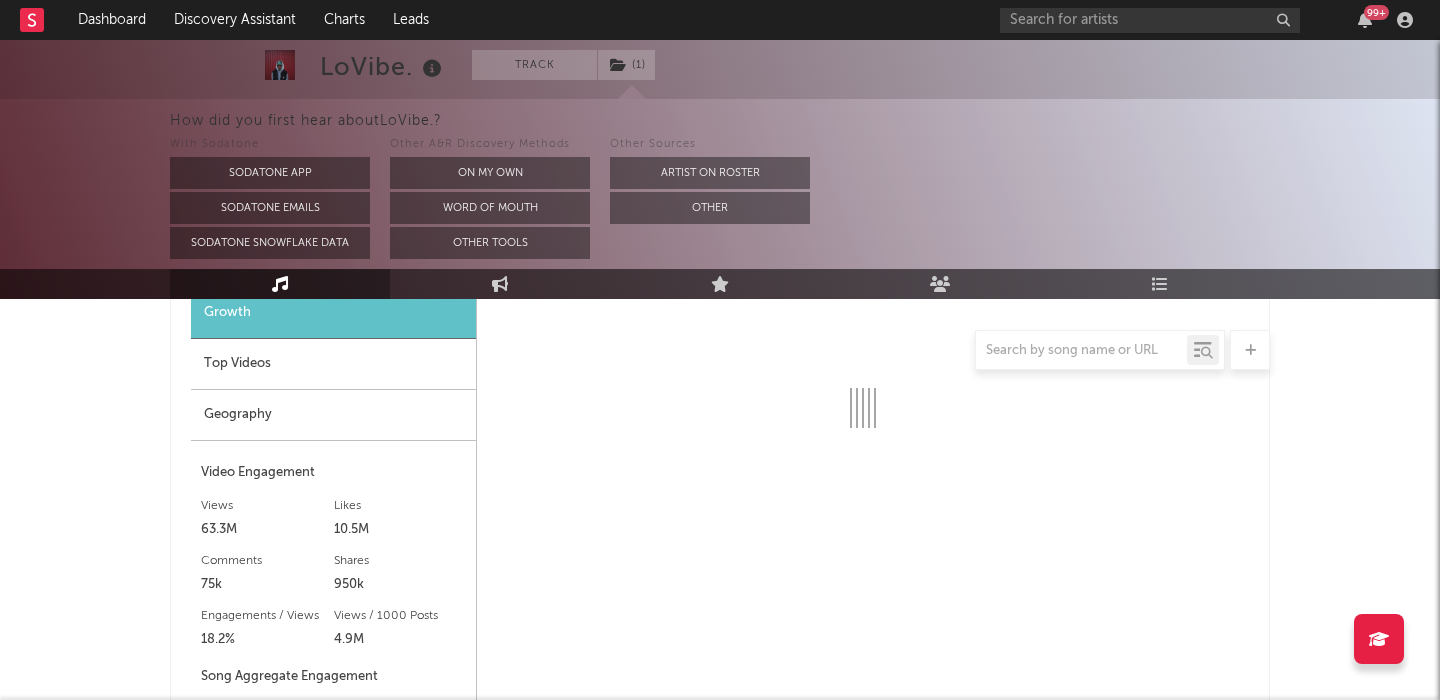 select on "1w" 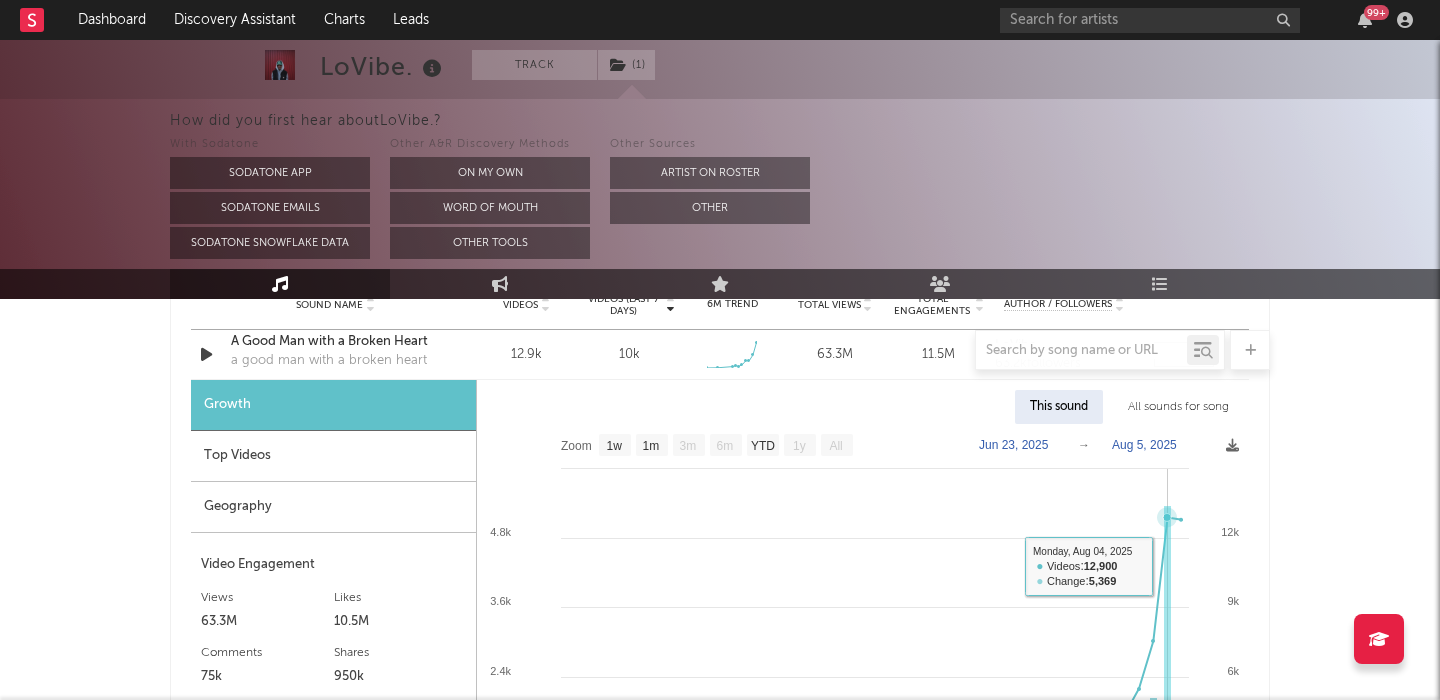 scroll, scrollTop: 2415, scrollLeft: 0, axis: vertical 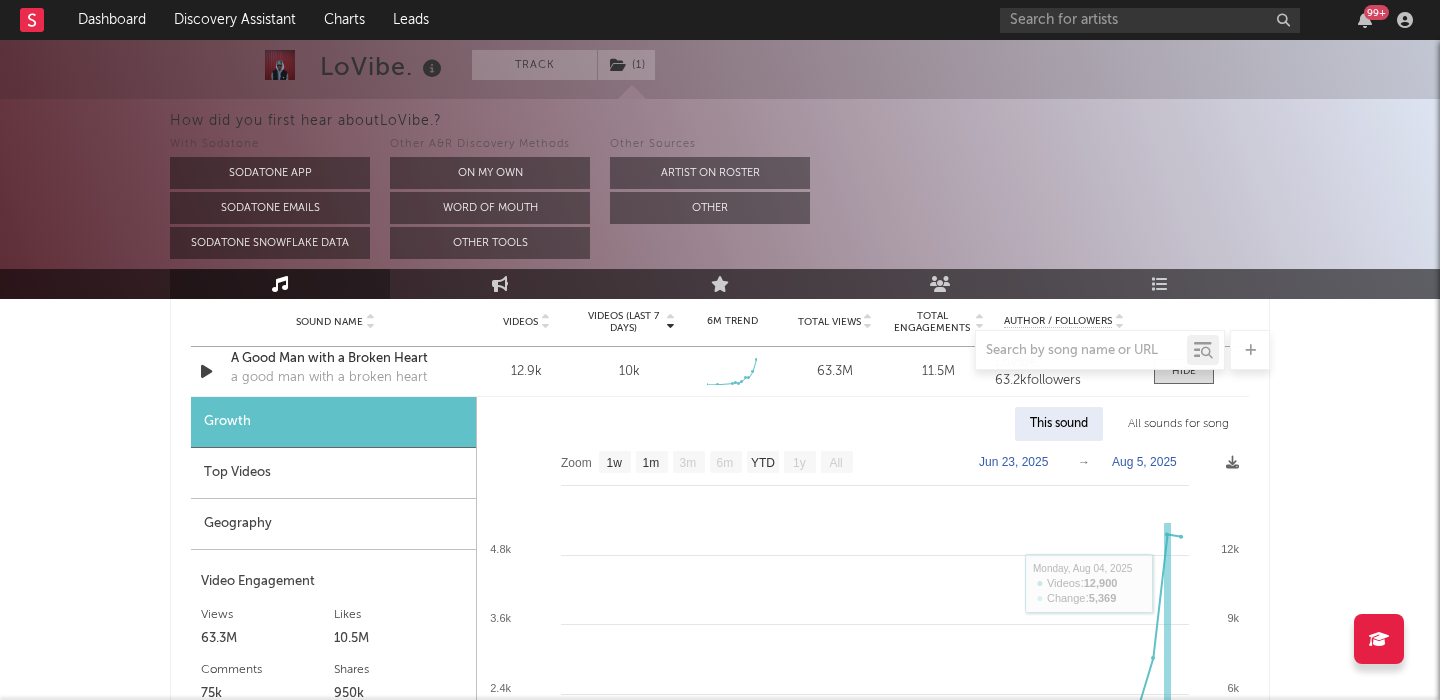 click at bounding box center (720, 350) 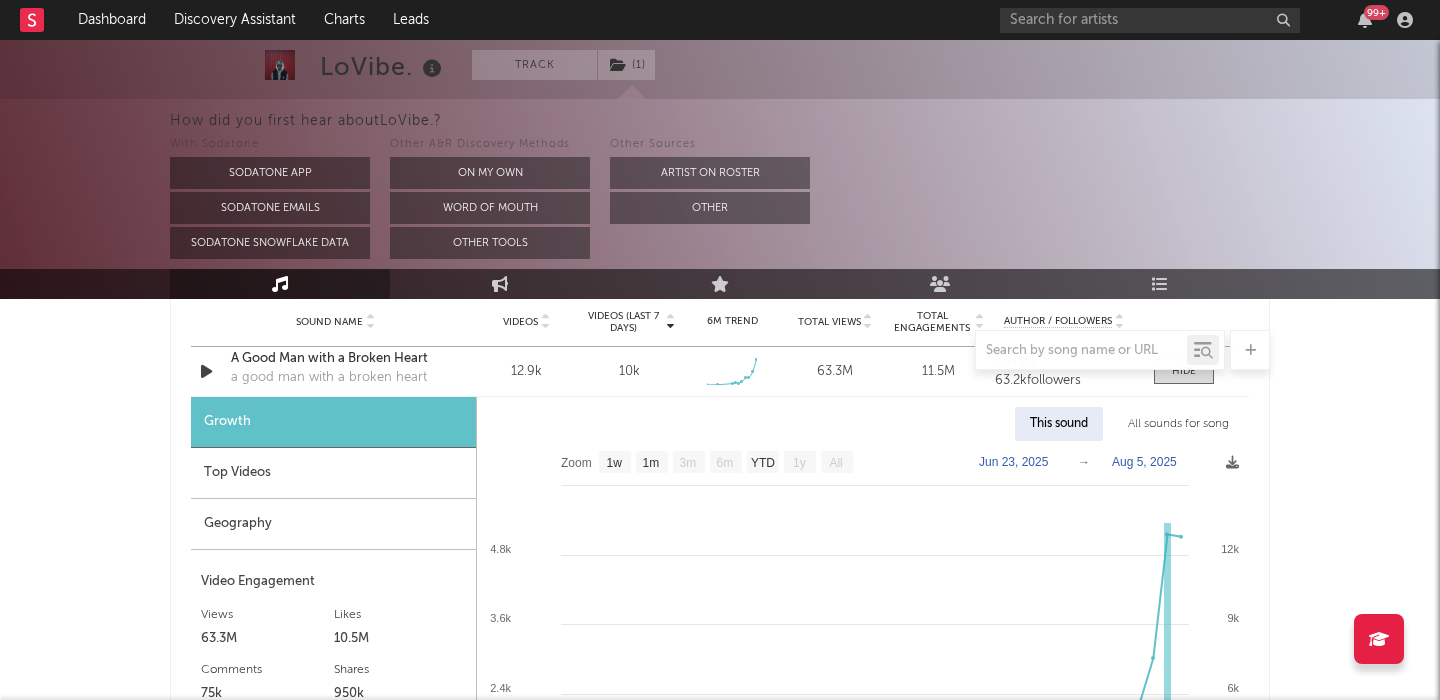 click at bounding box center [720, 350] 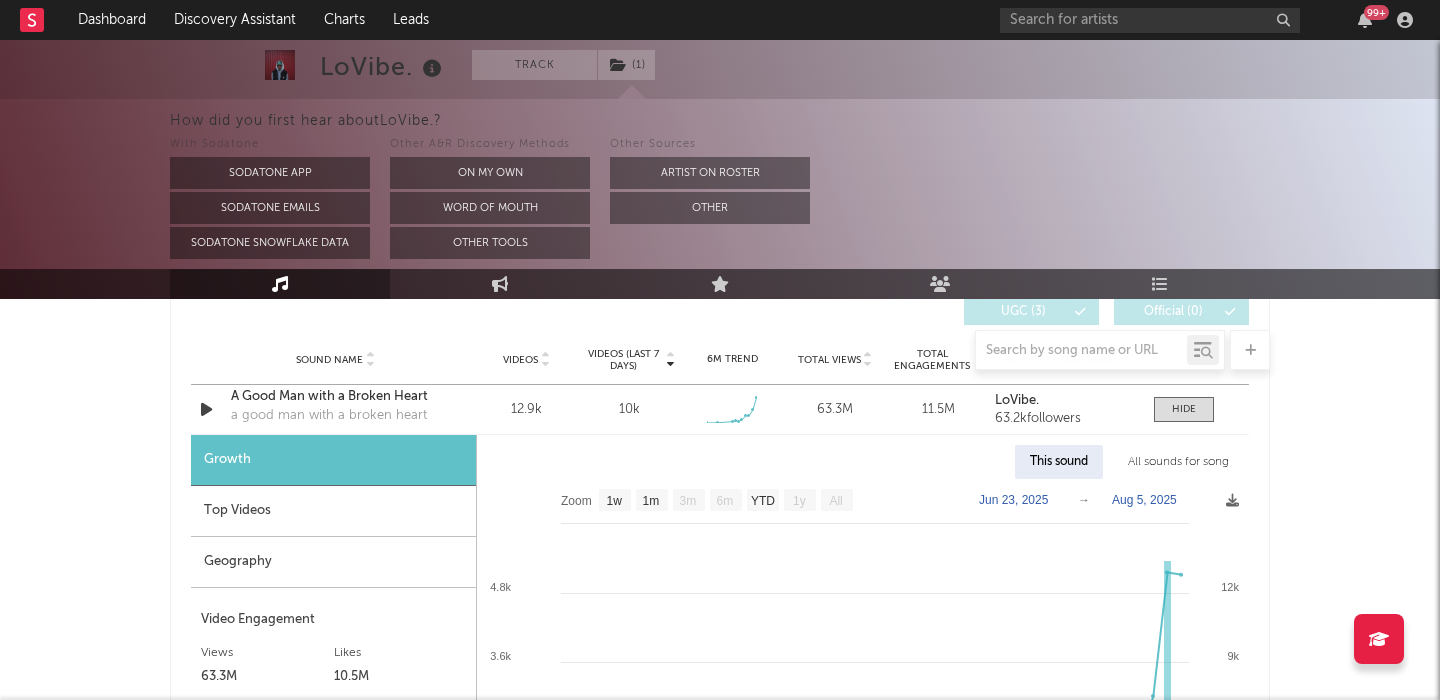scroll, scrollTop: 2374, scrollLeft: 0, axis: vertical 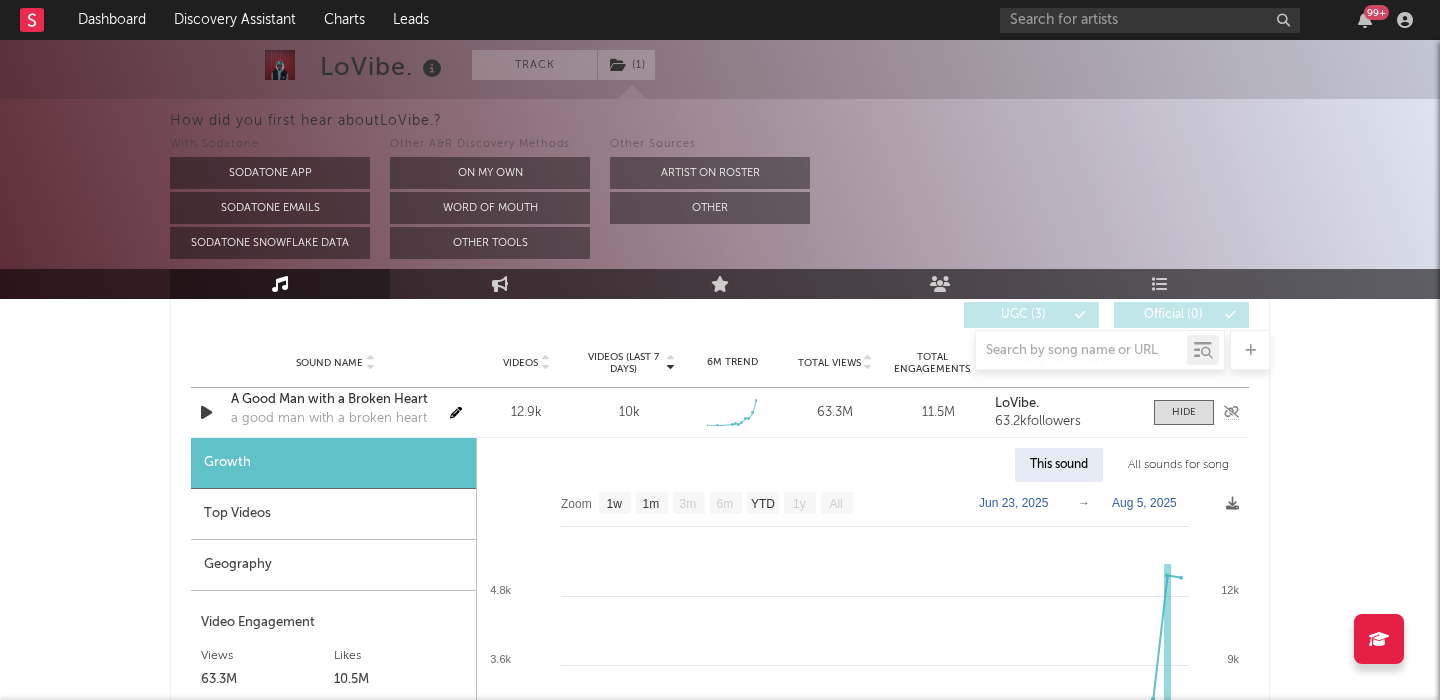click on "A Good Man with a Broken Heart" at bounding box center [335, 400] 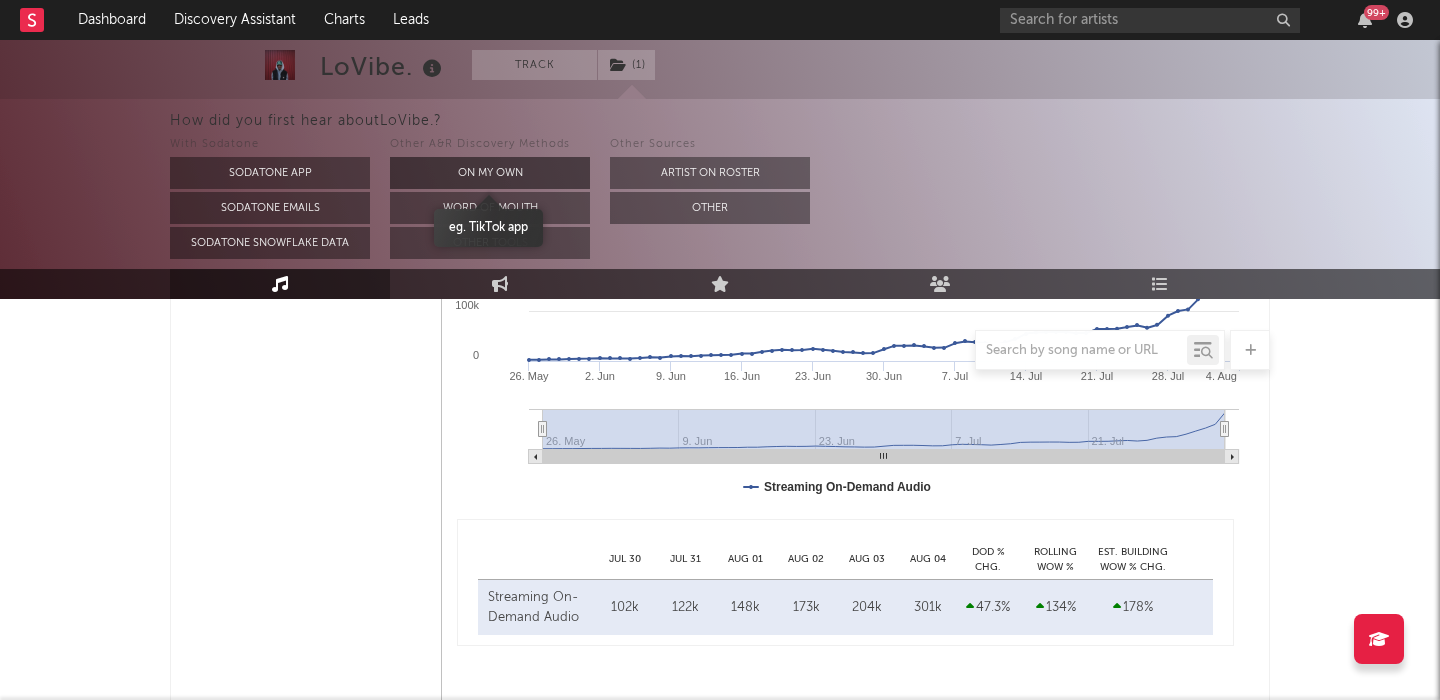 click on "On My Own" at bounding box center (490, 173) 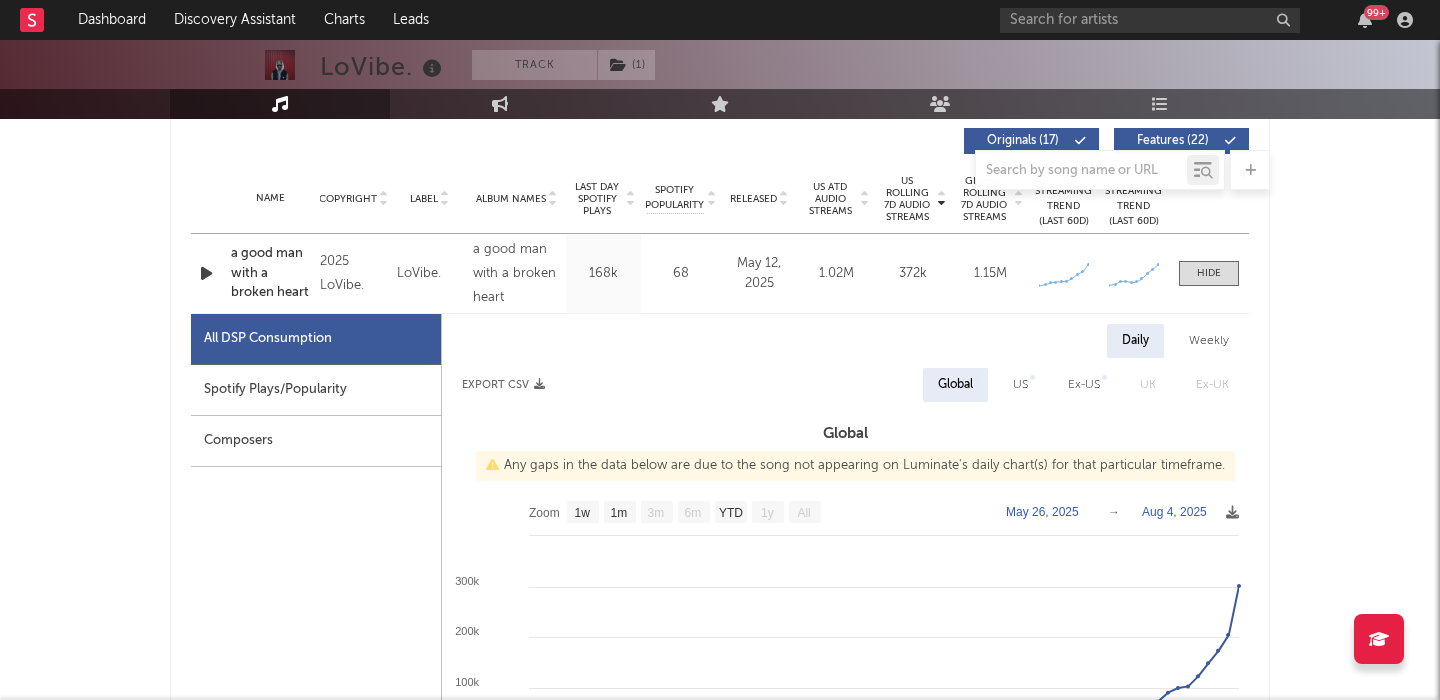 scroll, scrollTop: 737, scrollLeft: 0, axis: vertical 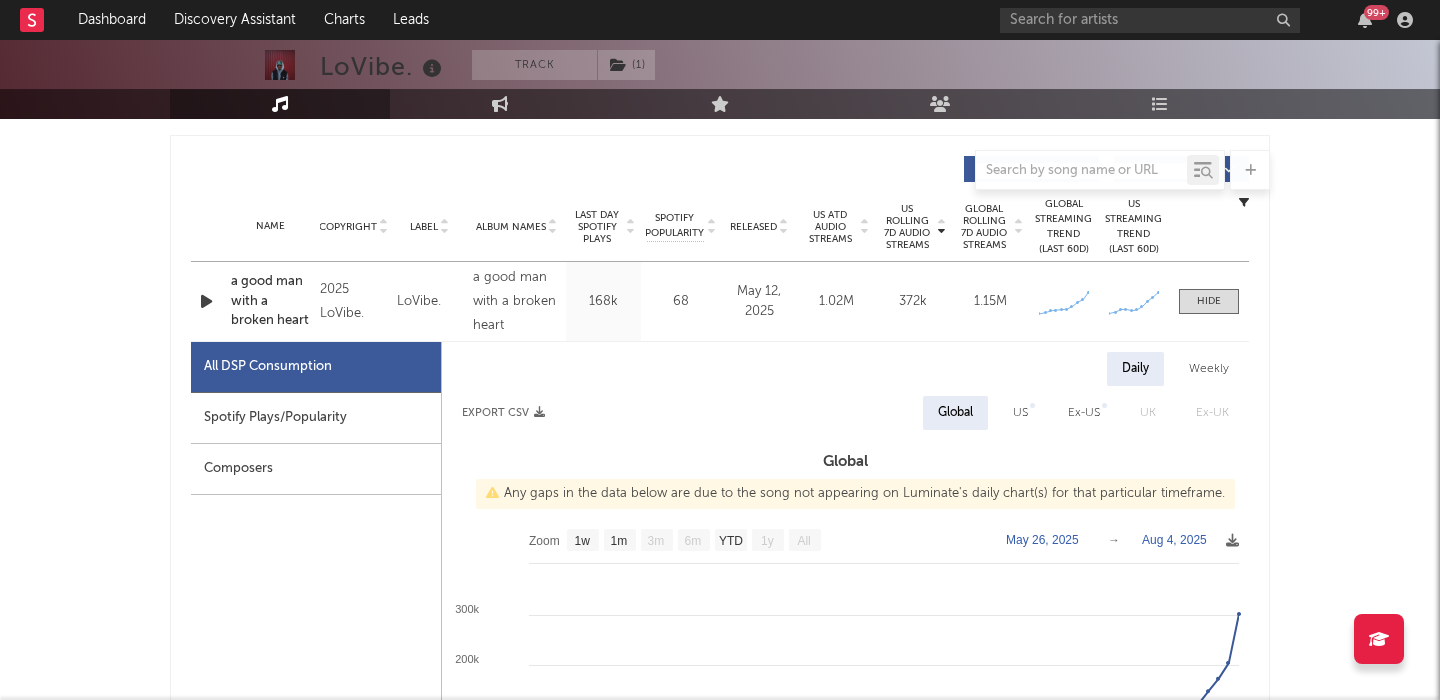 click on "a good man with a broken heart" at bounding box center [270, 301] 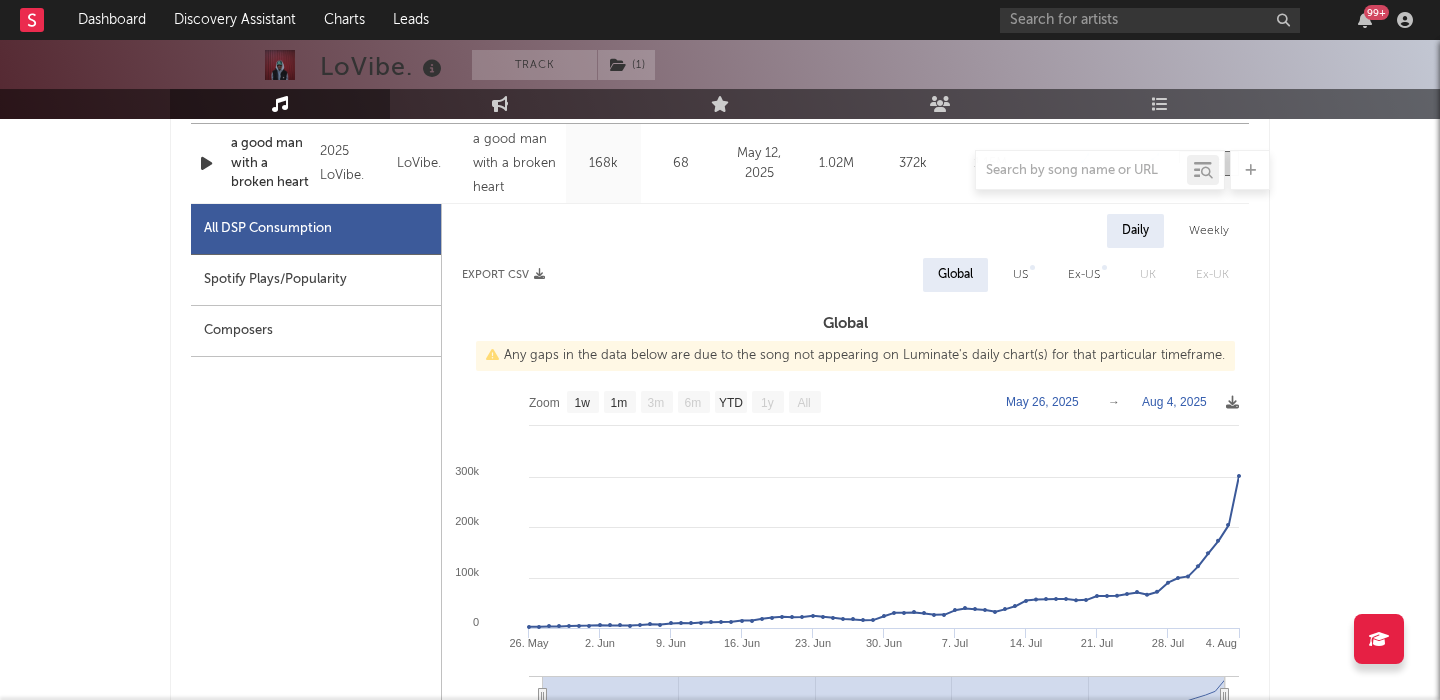 scroll, scrollTop: 951, scrollLeft: 0, axis: vertical 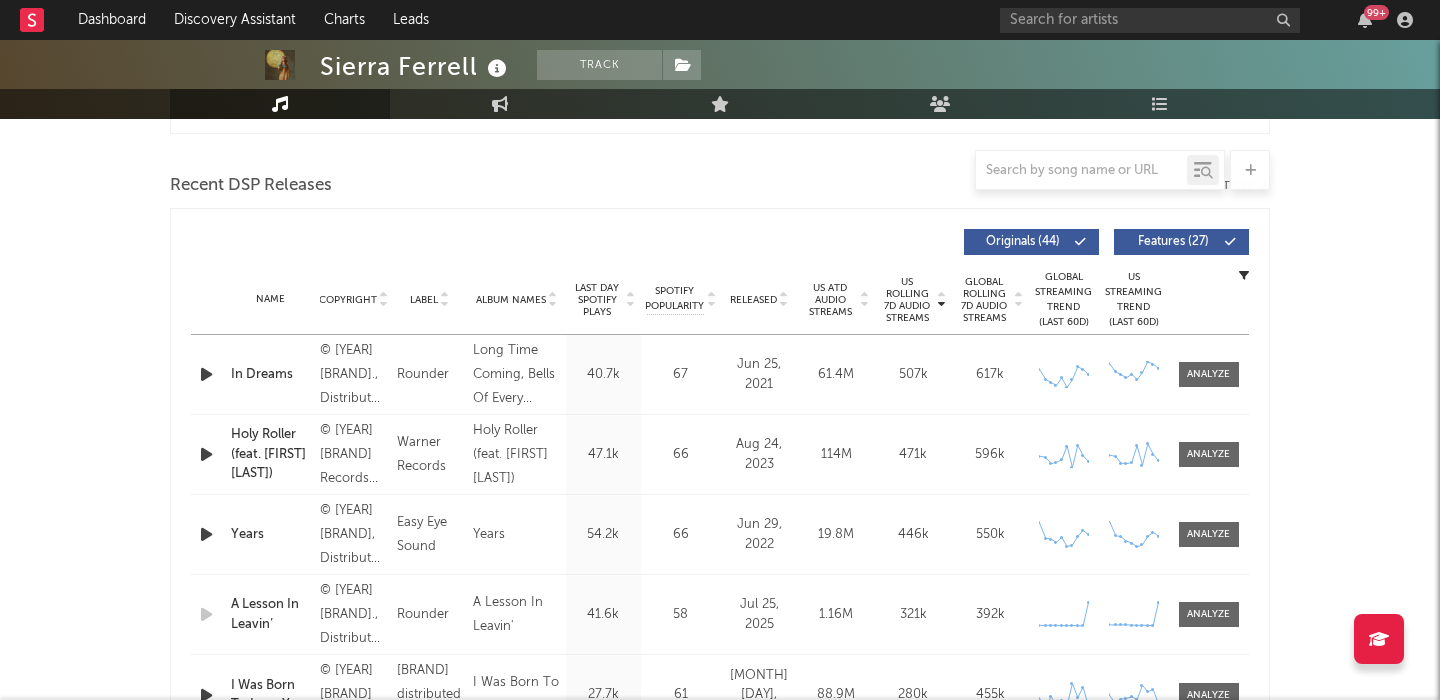 click on "Released" at bounding box center [753, 300] 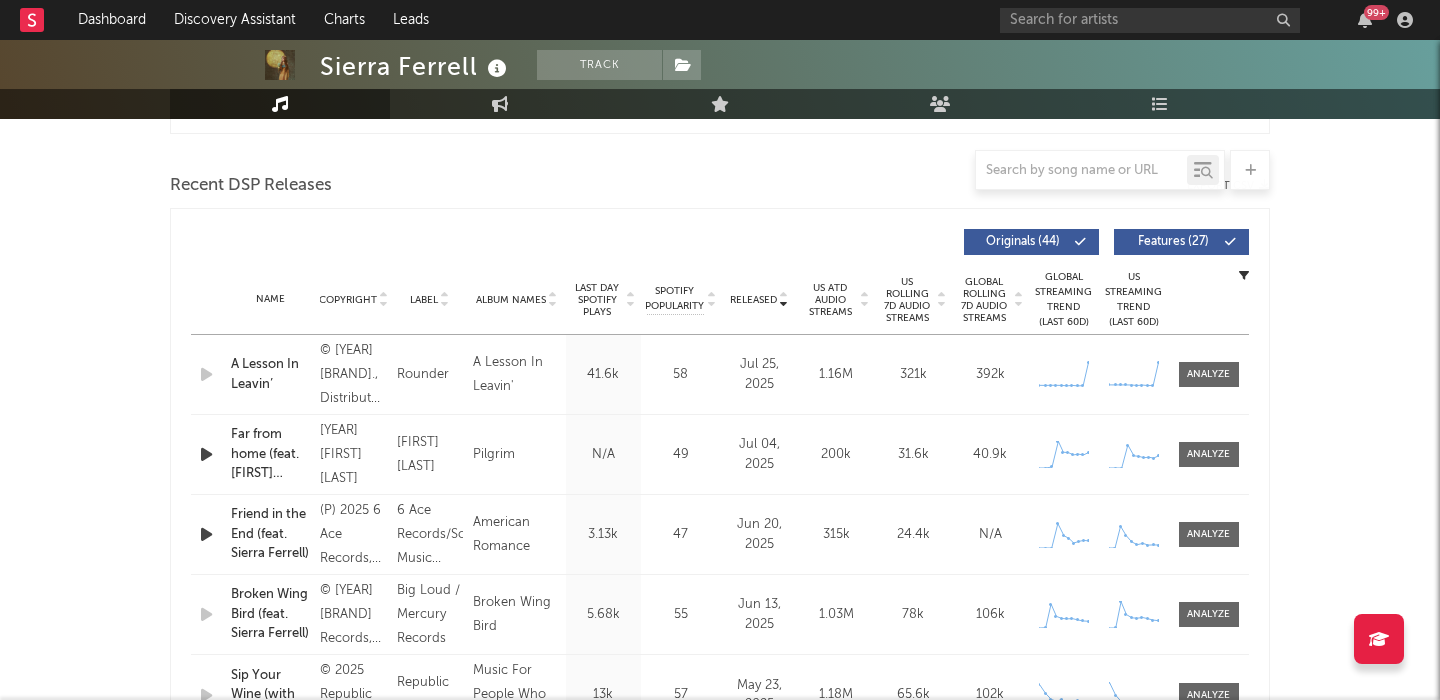 click on "Features   ( 27 )" at bounding box center [1173, 242] 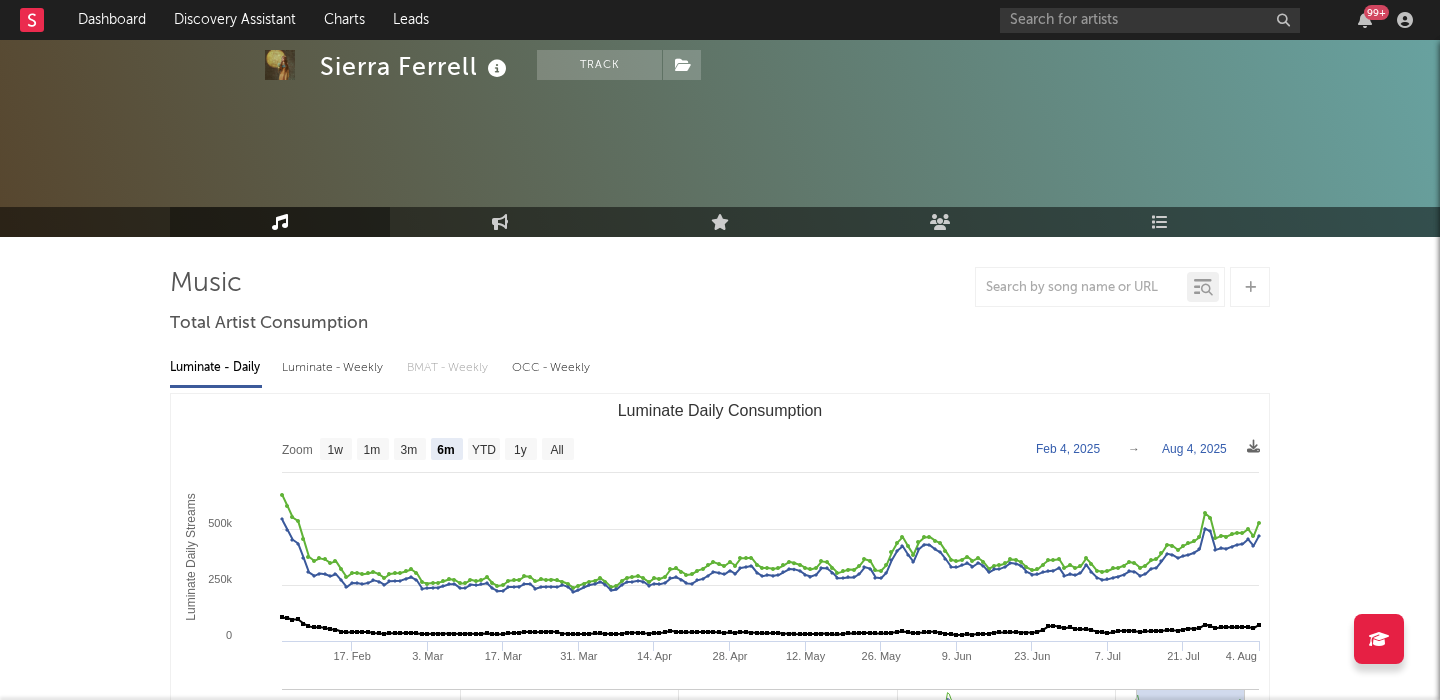 scroll, scrollTop: 0, scrollLeft: 0, axis: both 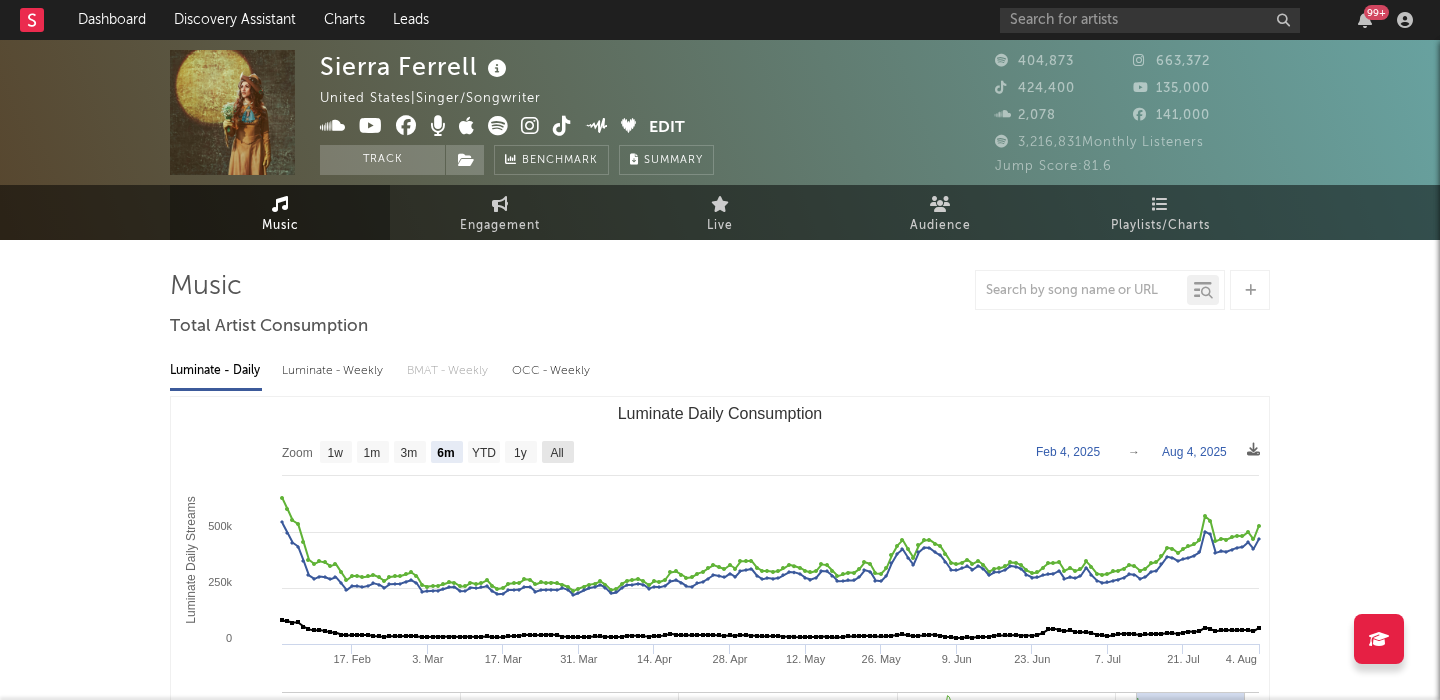 click 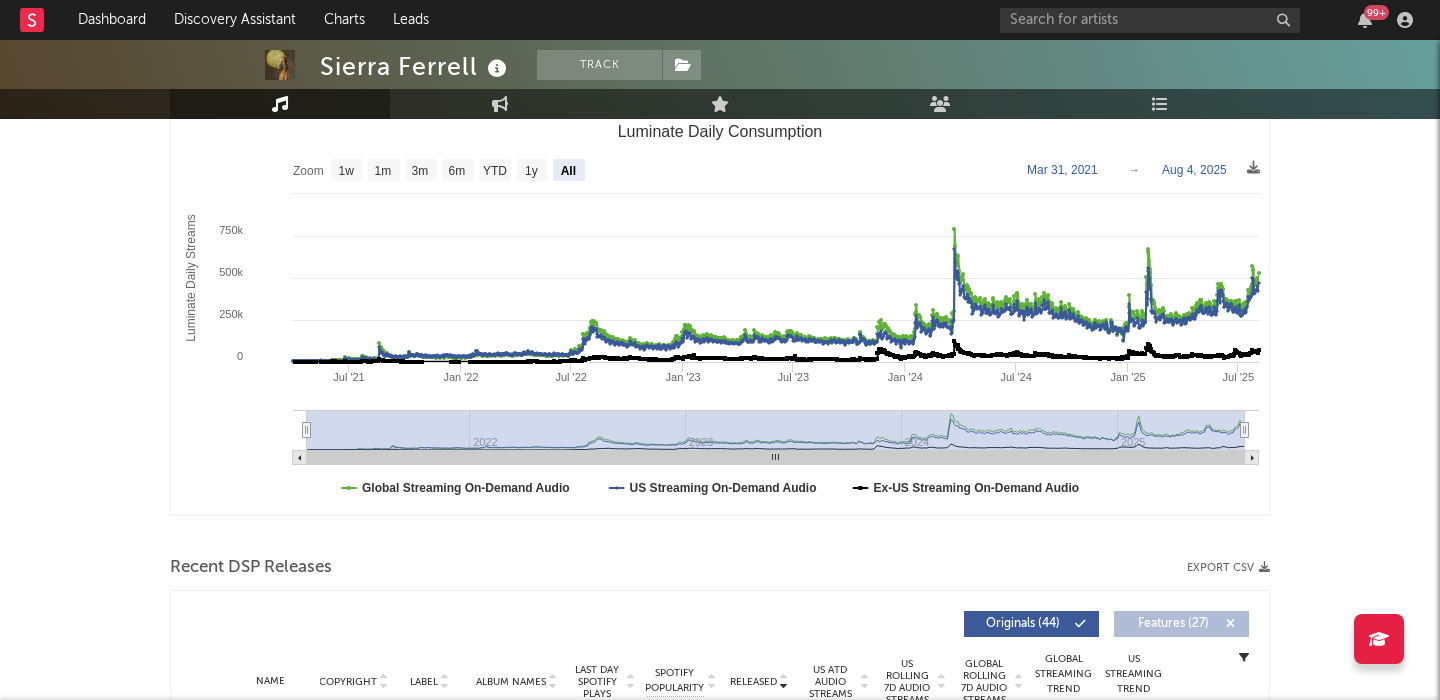 scroll, scrollTop: 0, scrollLeft: 0, axis: both 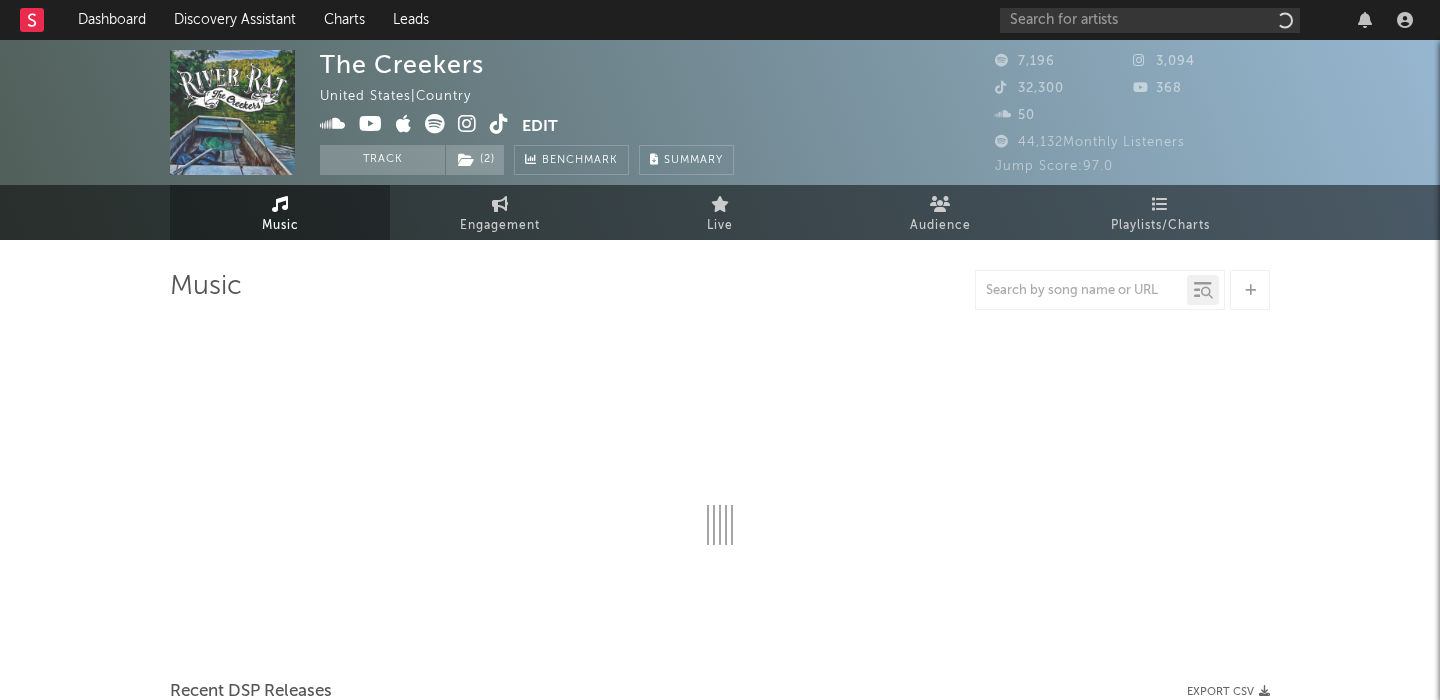 select on "6m" 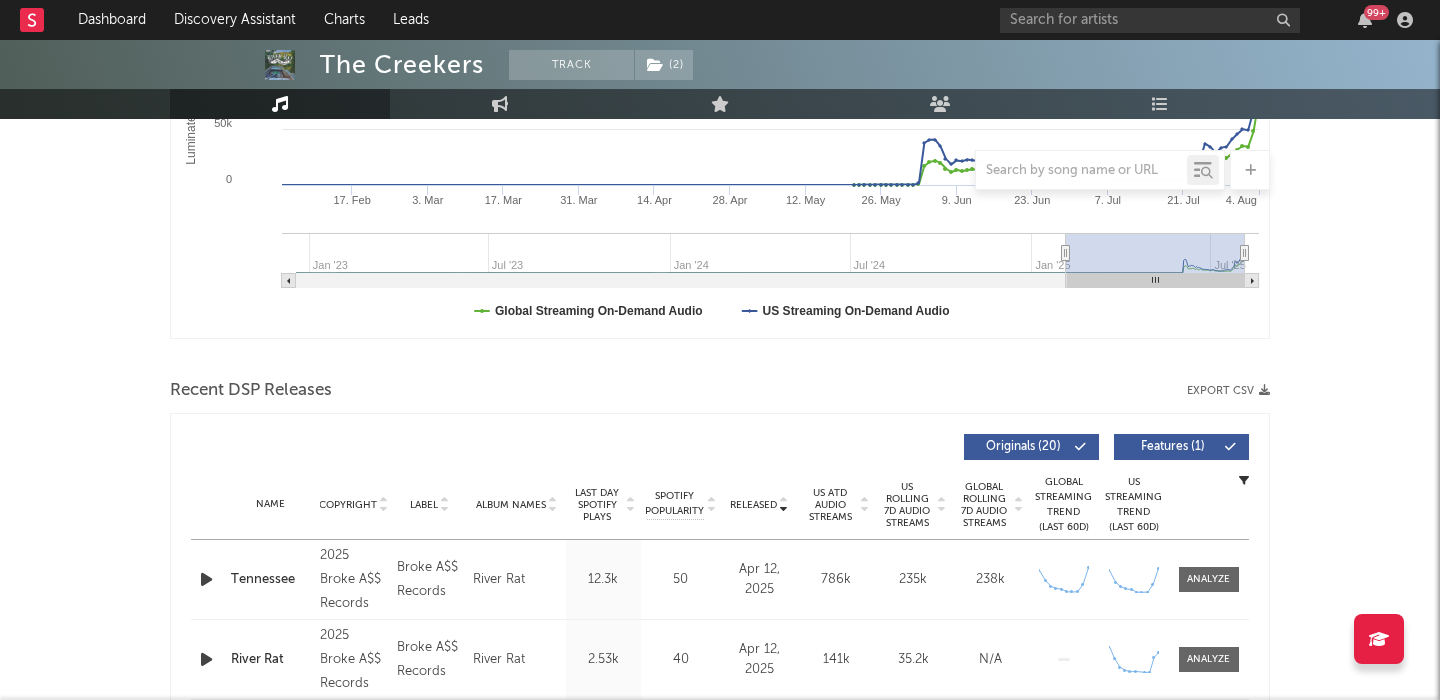 scroll, scrollTop: 738, scrollLeft: 0, axis: vertical 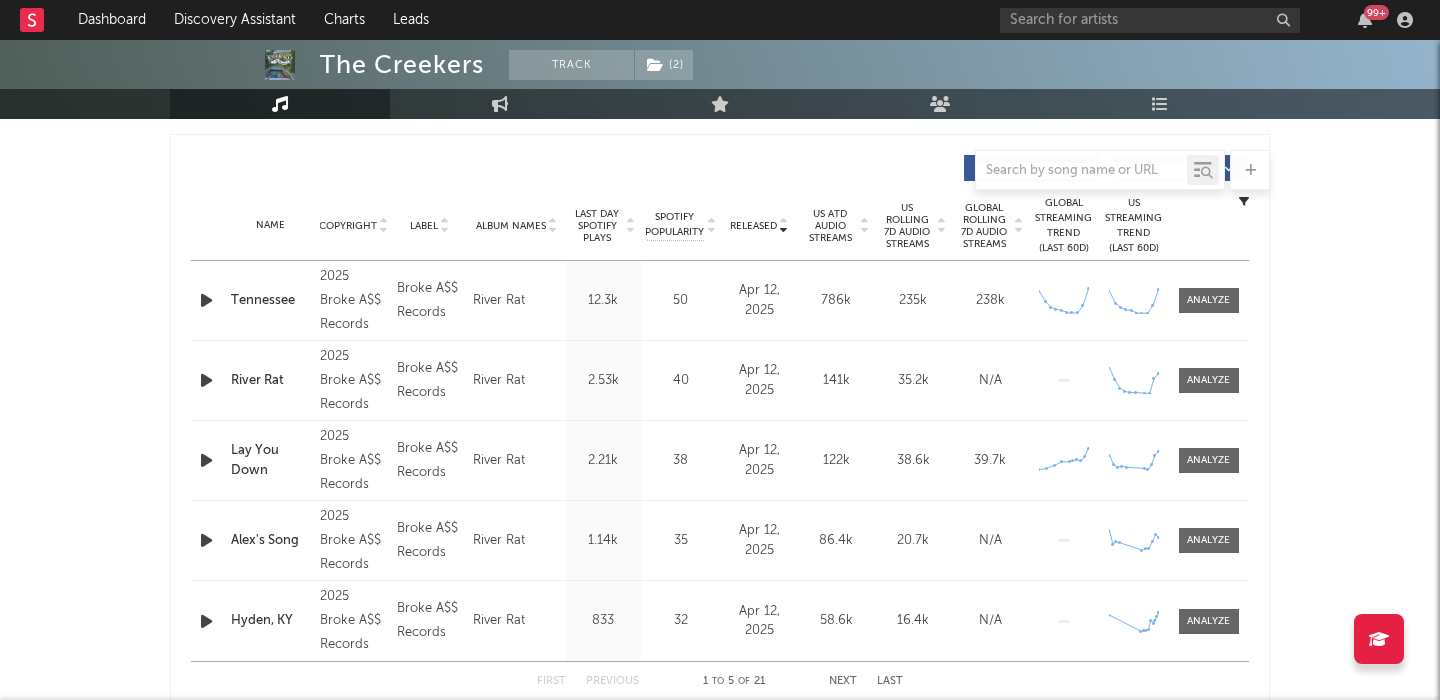 click on "US Rolling 7D Audio Streams" at bounding box center [907, 226] 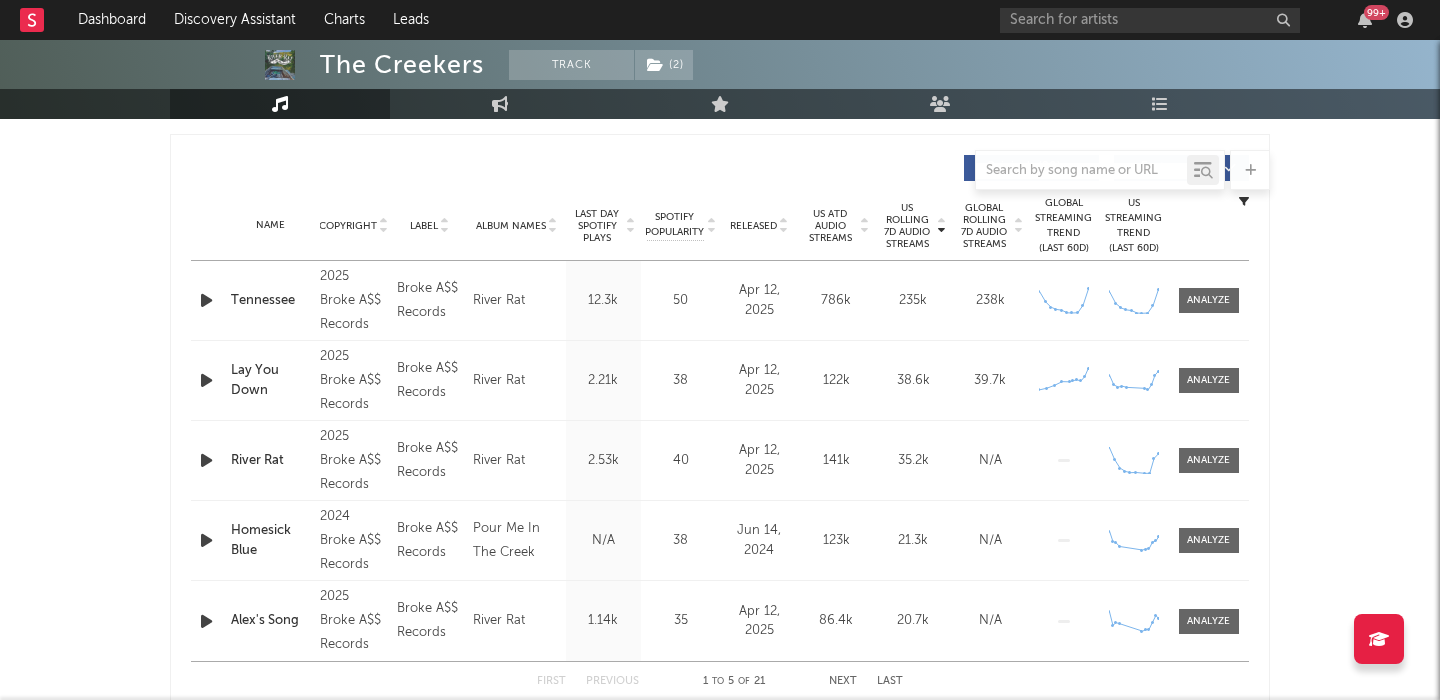 click at bounding box center (206, 300) 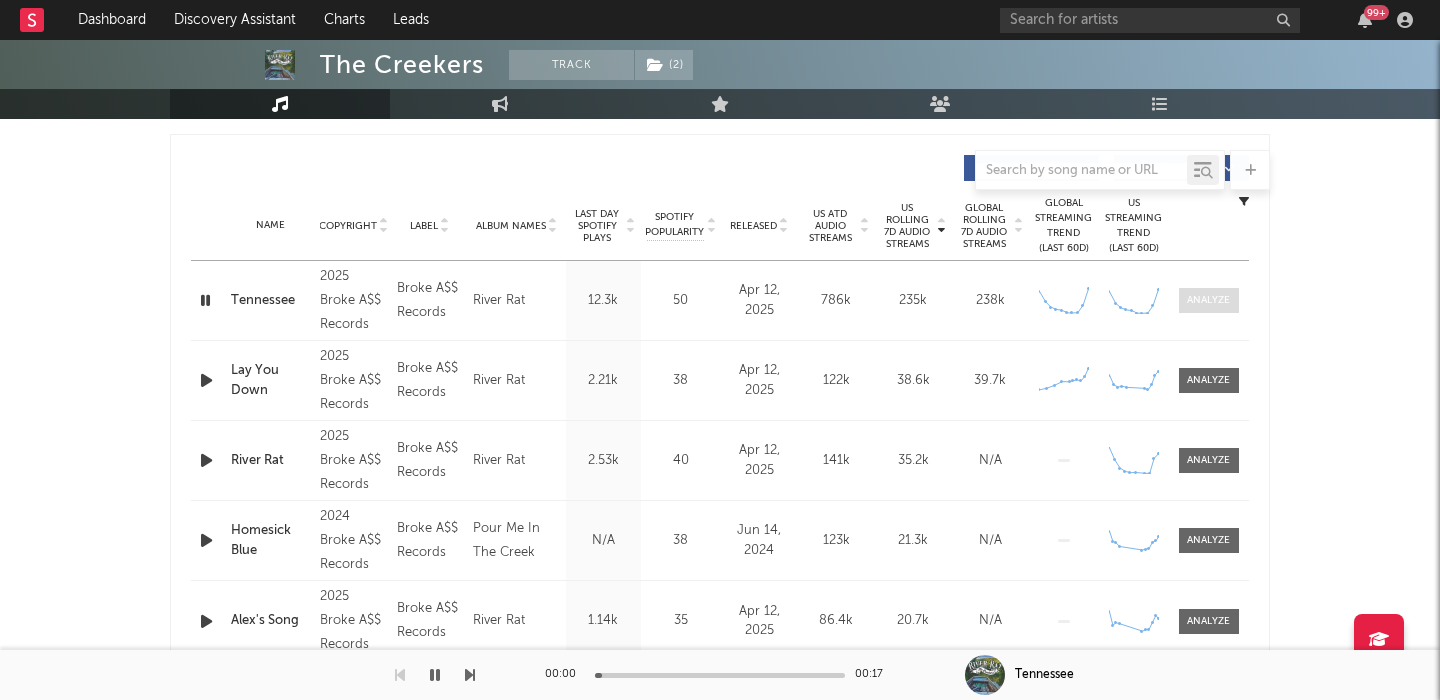 click at bounding box center [1208, 300] 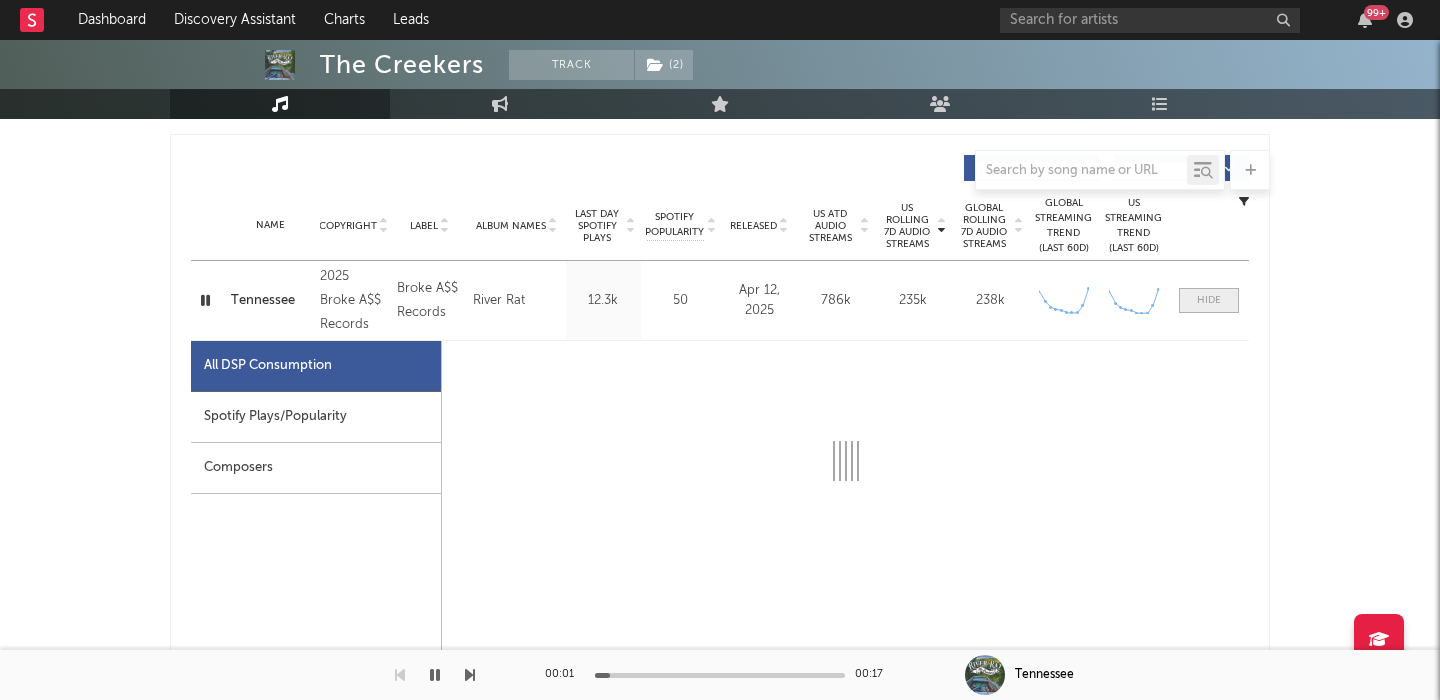 select on "1w" 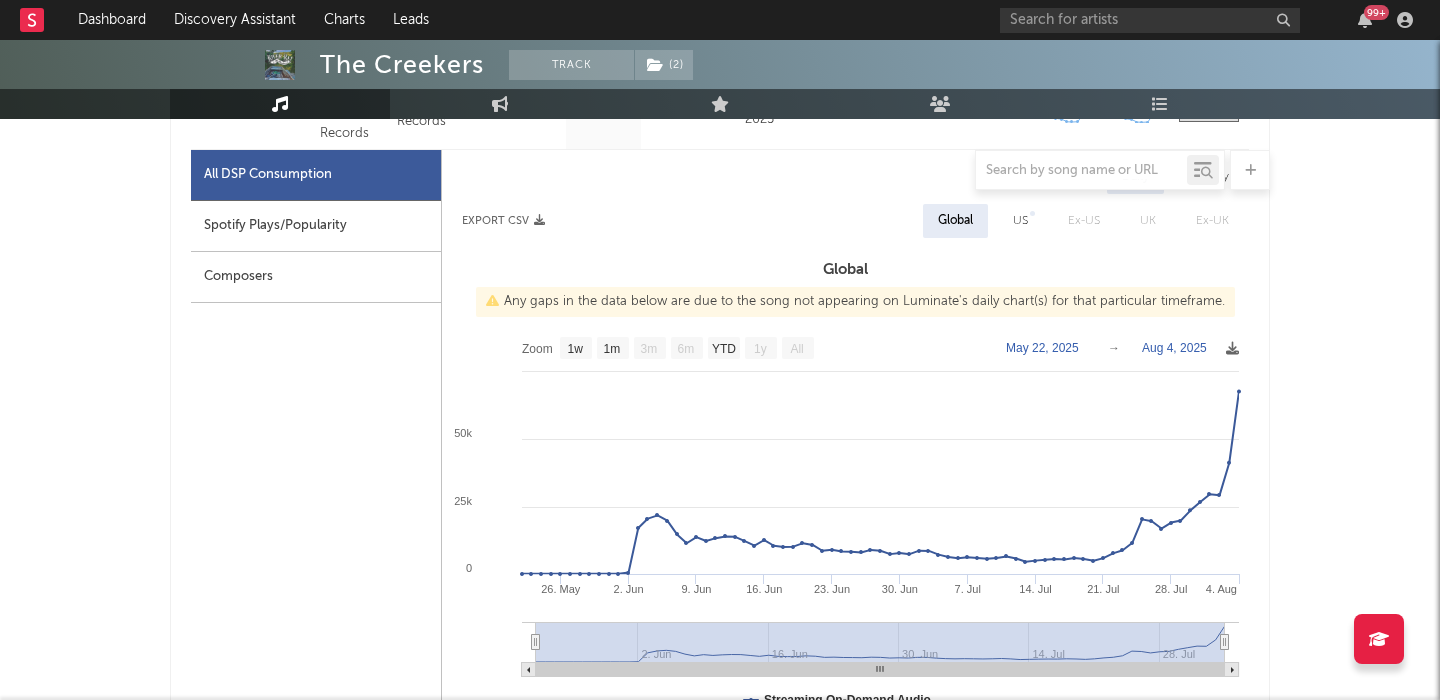 scroll, scrollTop: 901, scrollLeft: 0, axis: vertical 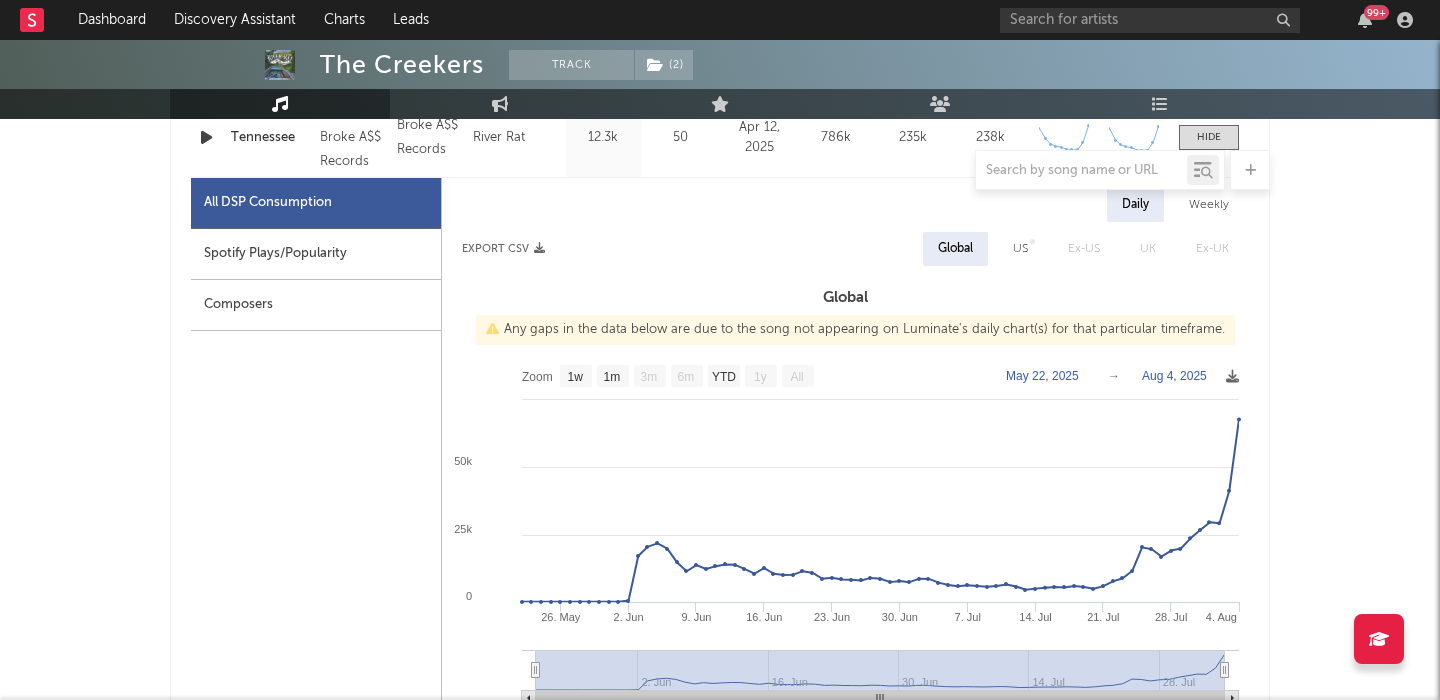click at bounding box center (206, 137) 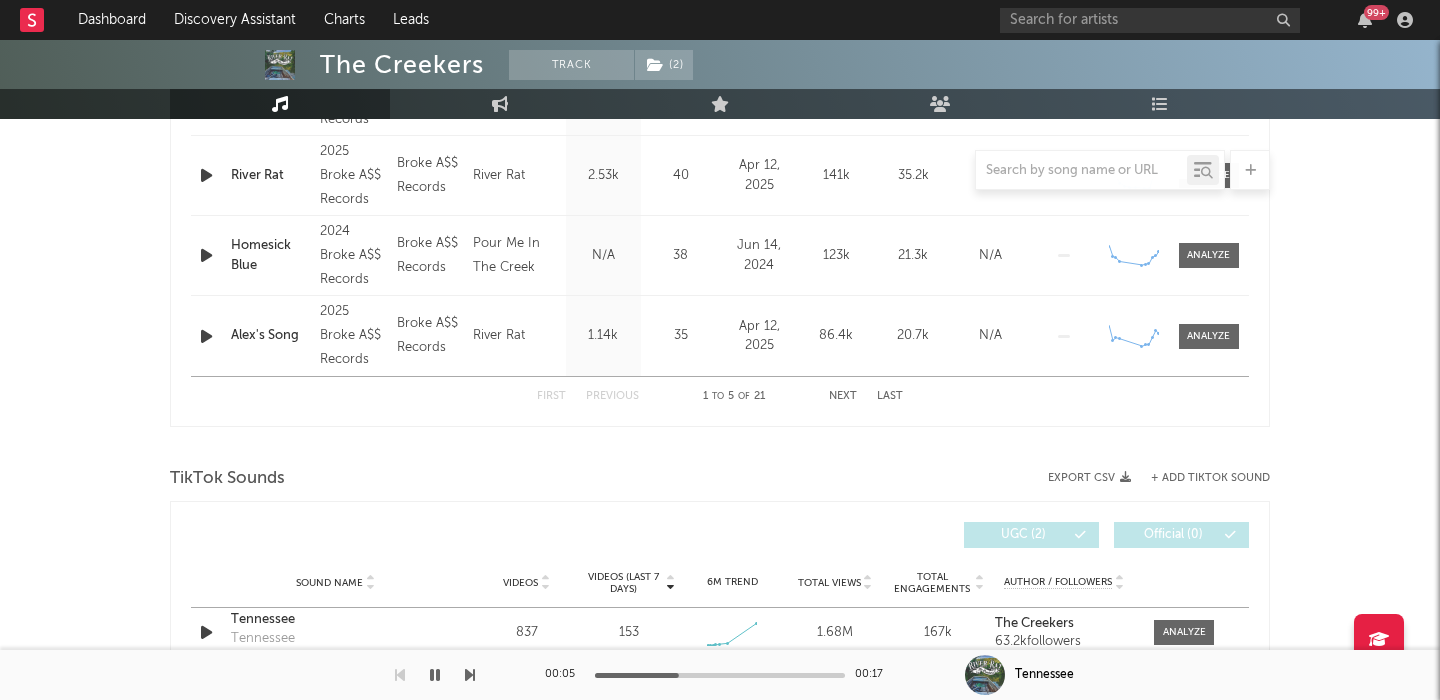 scroll, scrollTop: 2306, scrollLeft: 0, axis: vertical 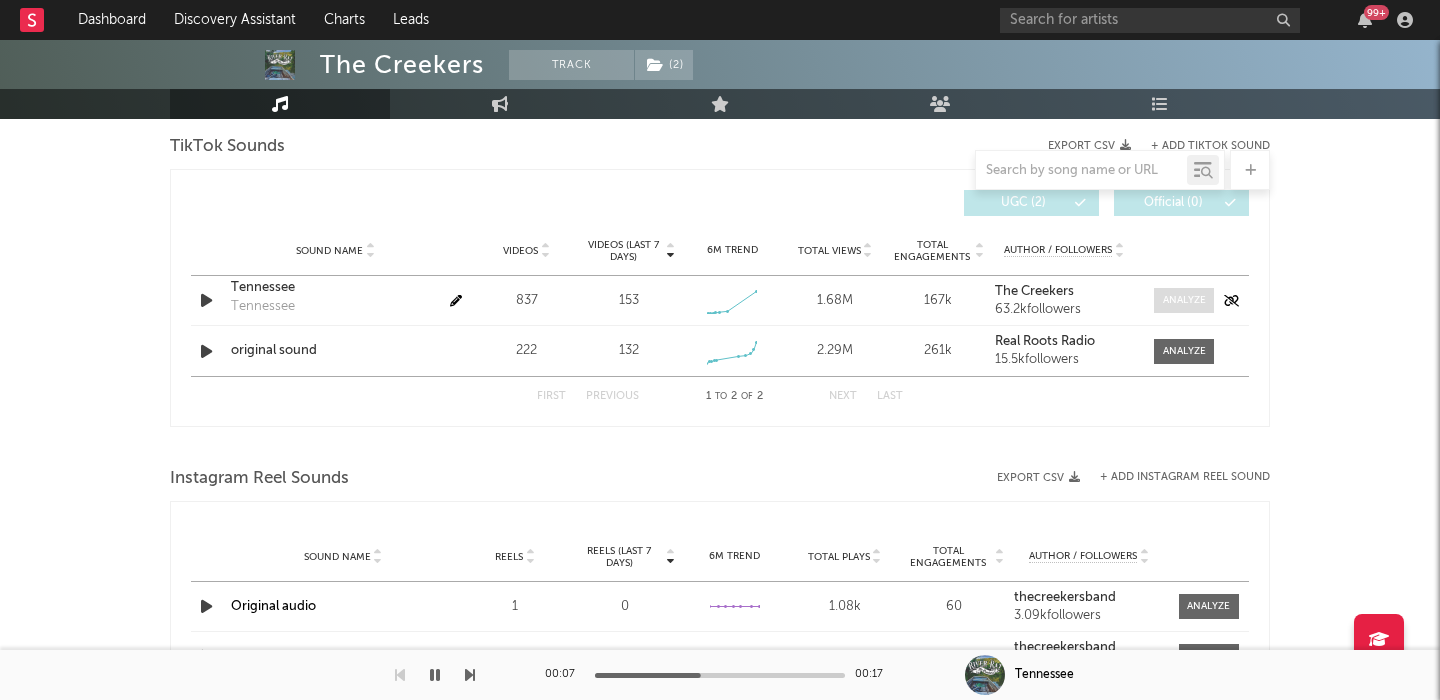 click at bounding box center (1184, 300) 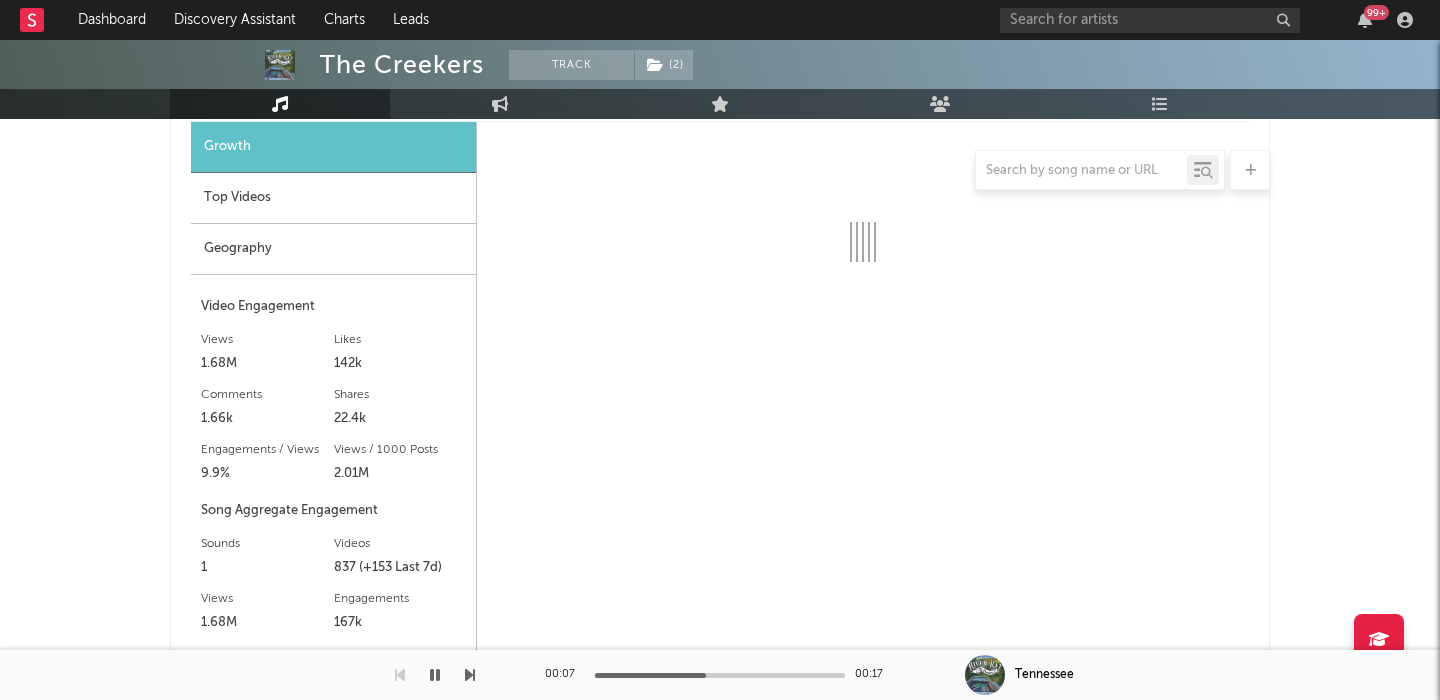 select on "1w" 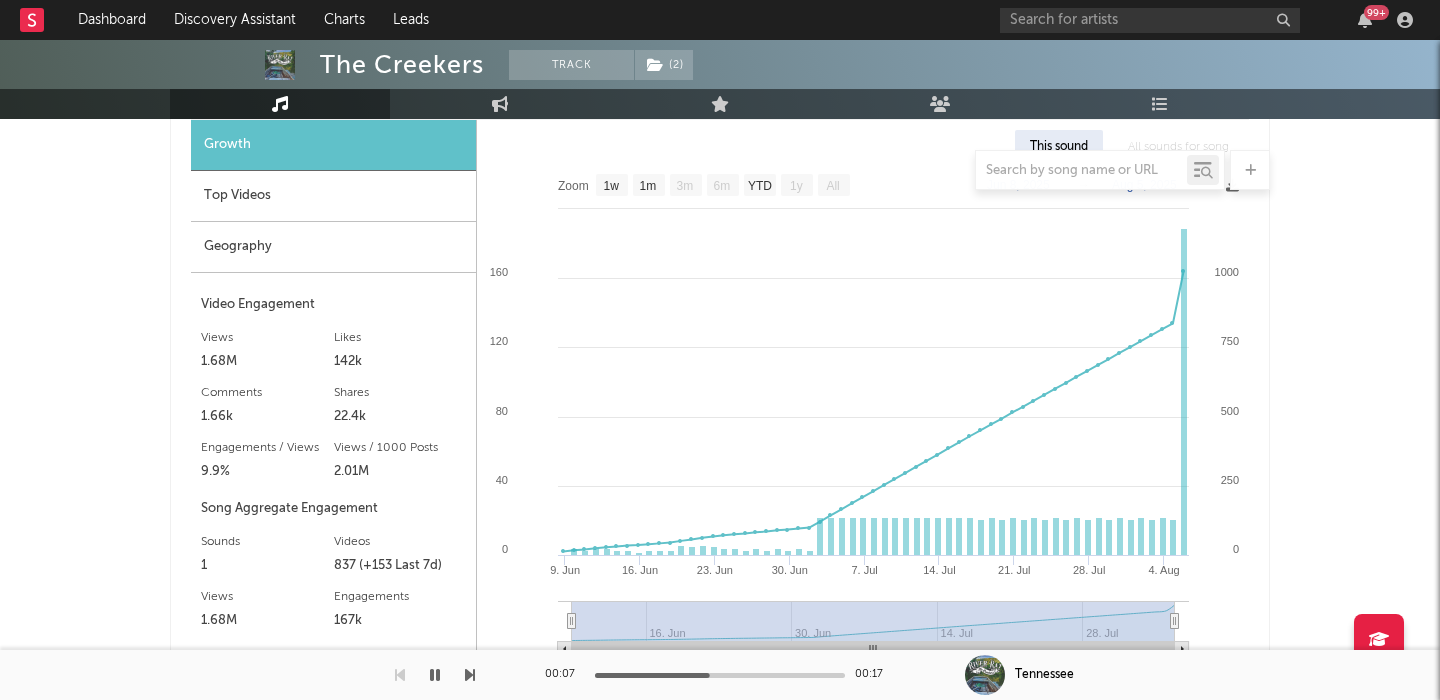 scroll, scrollTop: 2517, scrollLeft: 0, axis: vertical 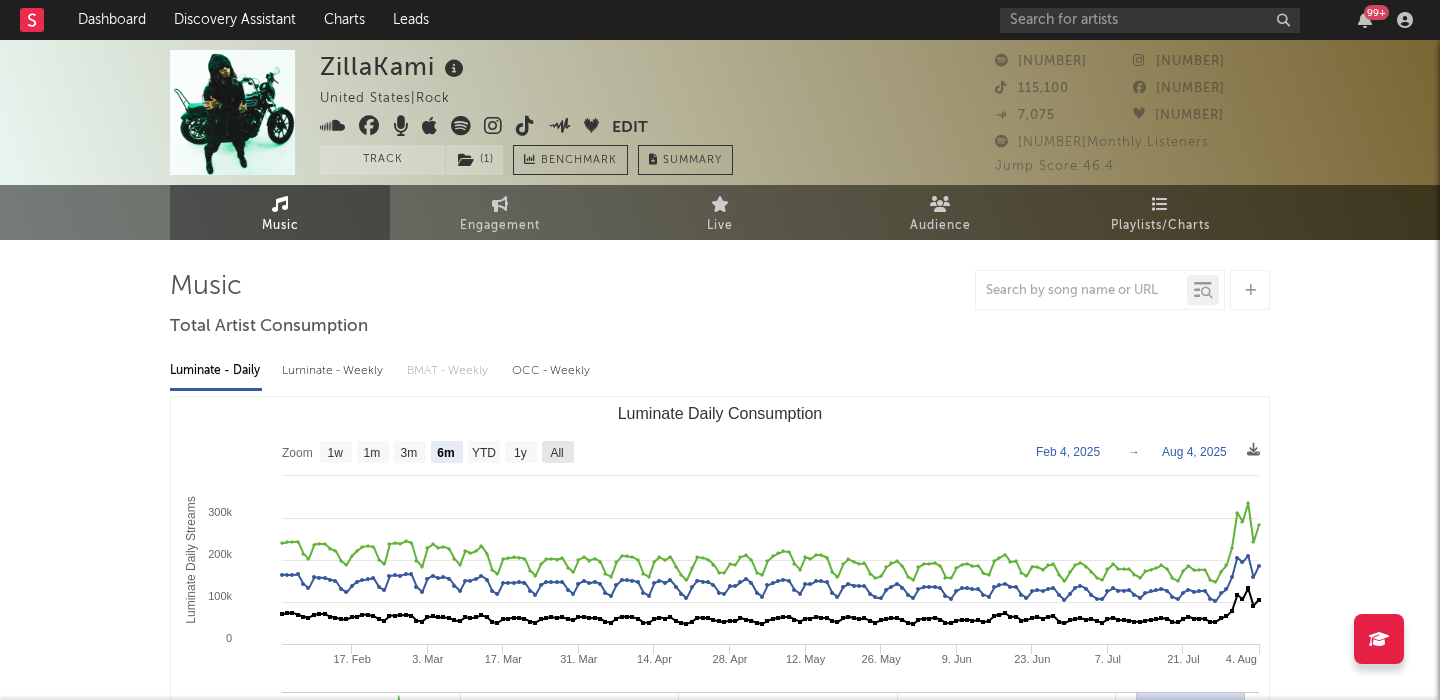click 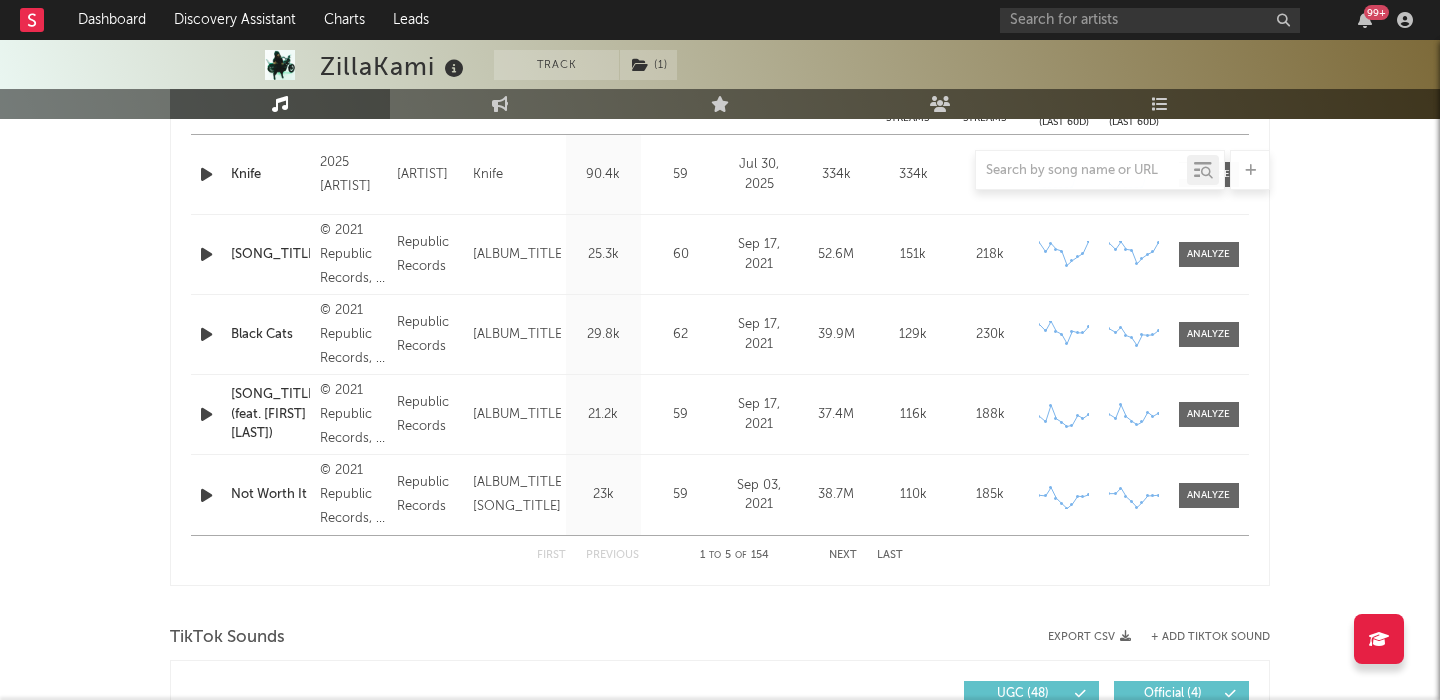 scroll, scrollTop: 716, scrollLeft: 0, axis: vertical 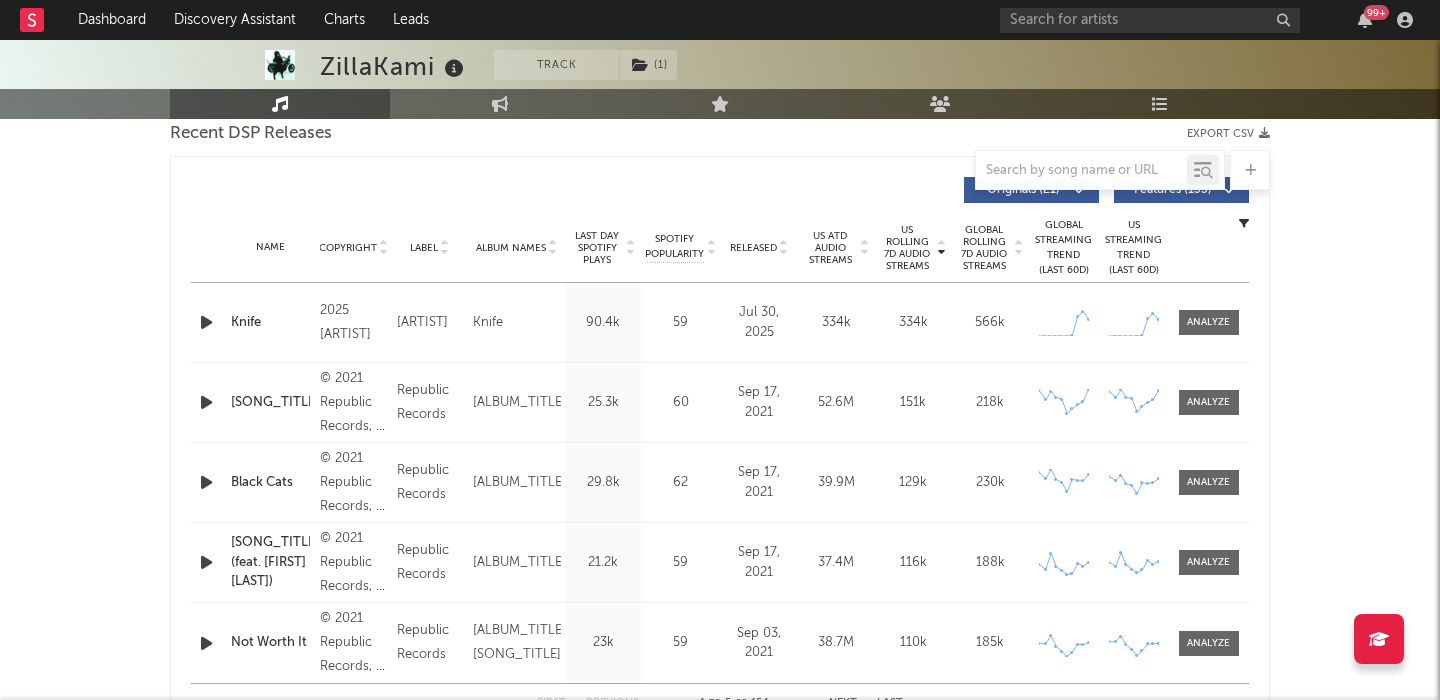 click at bounding box center (206, 322) 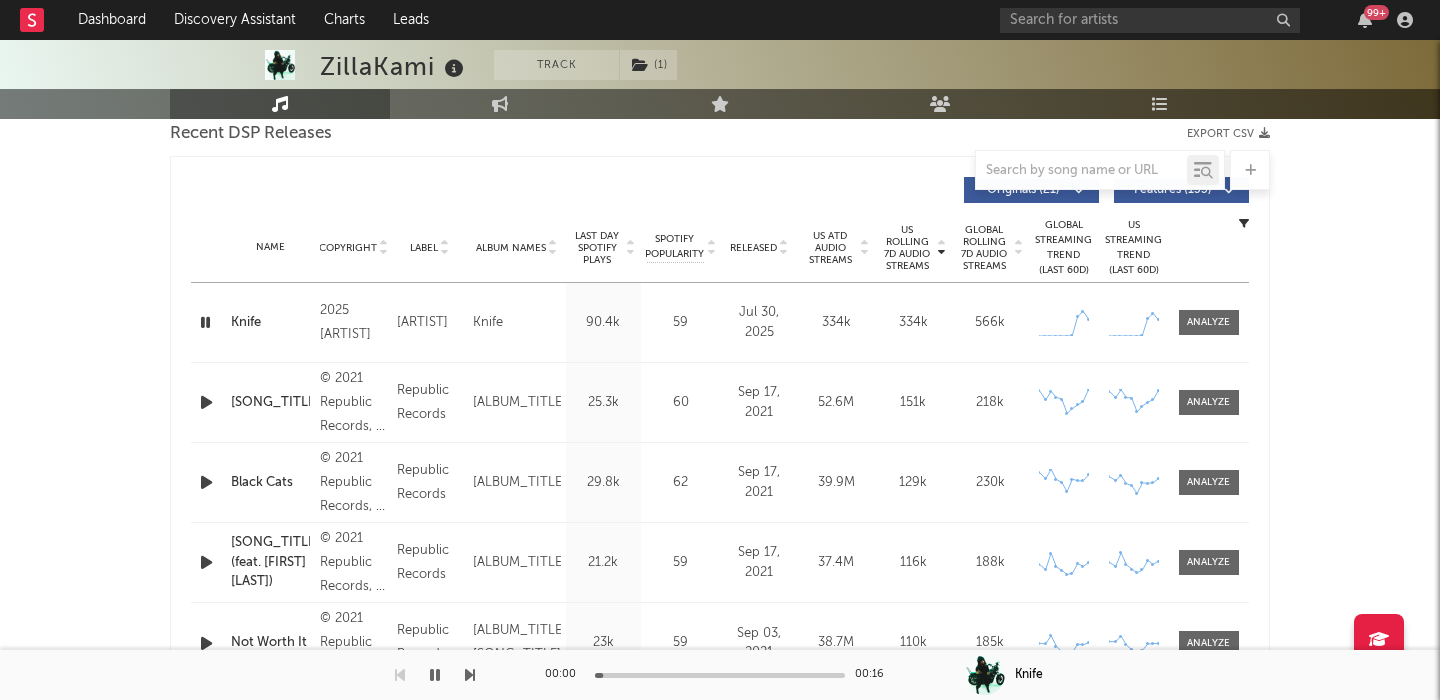 click on "Name Knife Copyright 2025 Zillakami Label Zillakami Album Names Knife Composer Names 7 Day Spotify Plays 227k Last Day Spotify Plays 90.4k ATD Spotify Plays 227k Spotify Popularity 59 Total US Streams N/A Total US SES N/A Total UK Streams N/A Total UK Audio Streams N/A UK Weekly Streams N/A UK Weekly Audio Streams N/A Released Jul 30, 2025 US ATD Audio Streams 334k US Rolling 7D Audio Streams 334k US Rolling WoW % Chg N/A Global ATD Audio Streams 566k Global Rolling 7D Audio Streams 566k Global Rolling WoW % Chg N/A Estimated % Playlist Streams Last Day <5% Global Streaming Trend (Last 60D) Created with Highcharts 10.3.3 Ex-US Streaming Trend (Last 60D) Created with Highcharts 10.3.3 US Streaming Trend (Last 60D) Created with Highcharts 10.3.3 Global Latest Day Audio Streams 101k US Latest Day Audio Streams 59.6k" at bounding box center (720, 322) 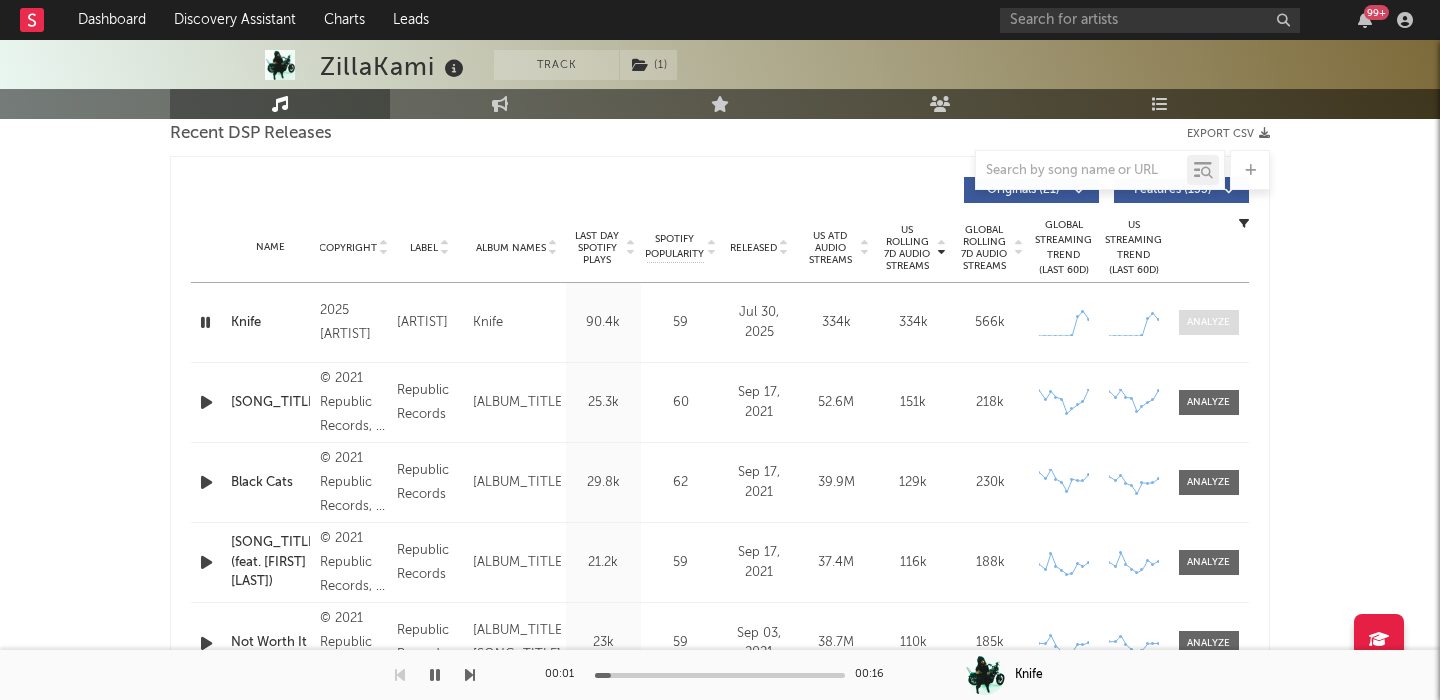 click at bounding box center (1208, 322) 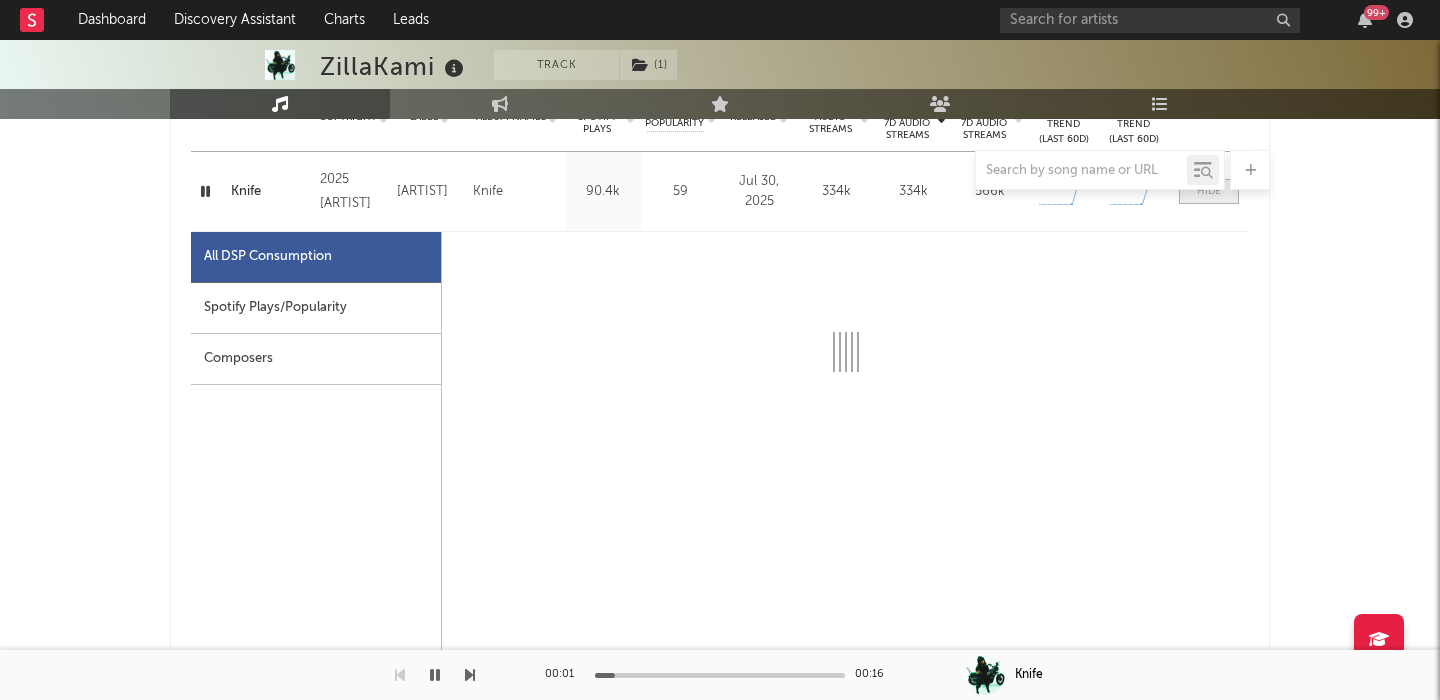 select on "1w" 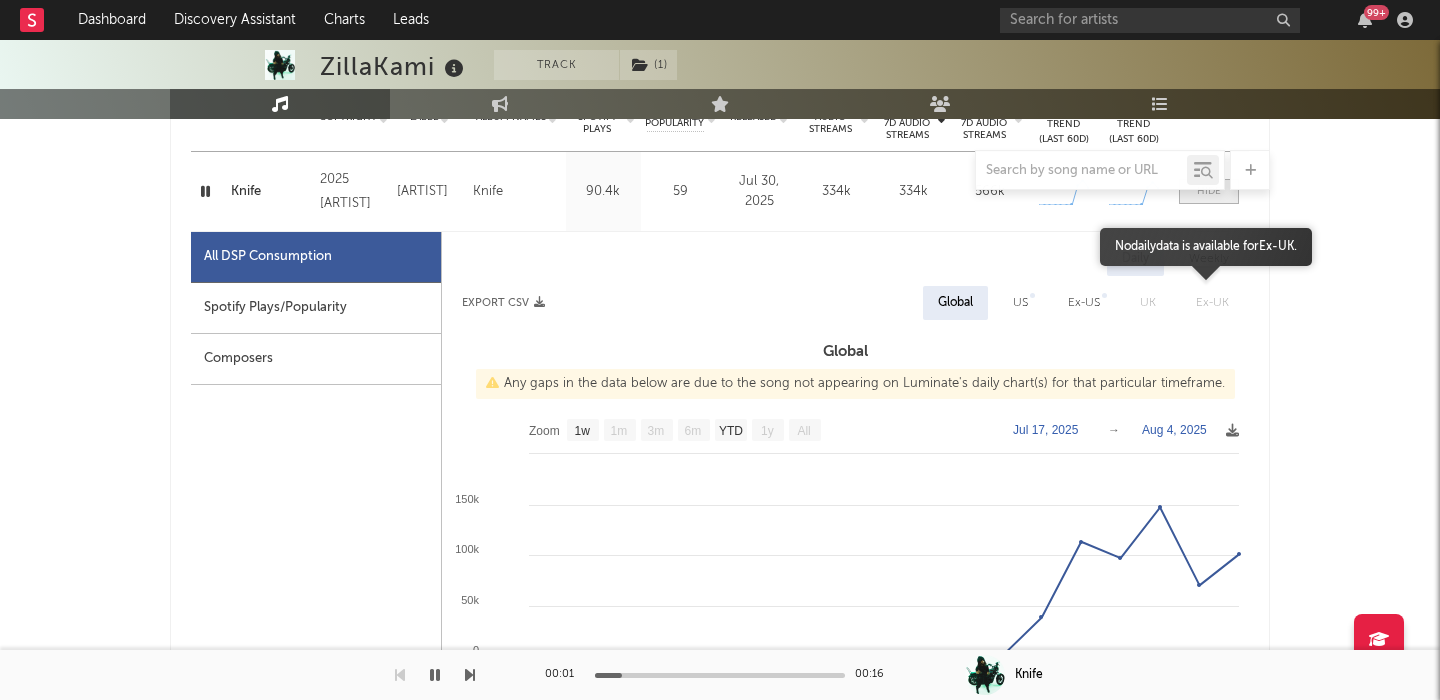 scroll, scrollTop: 868, scrollLeft: 0, axis: vertical 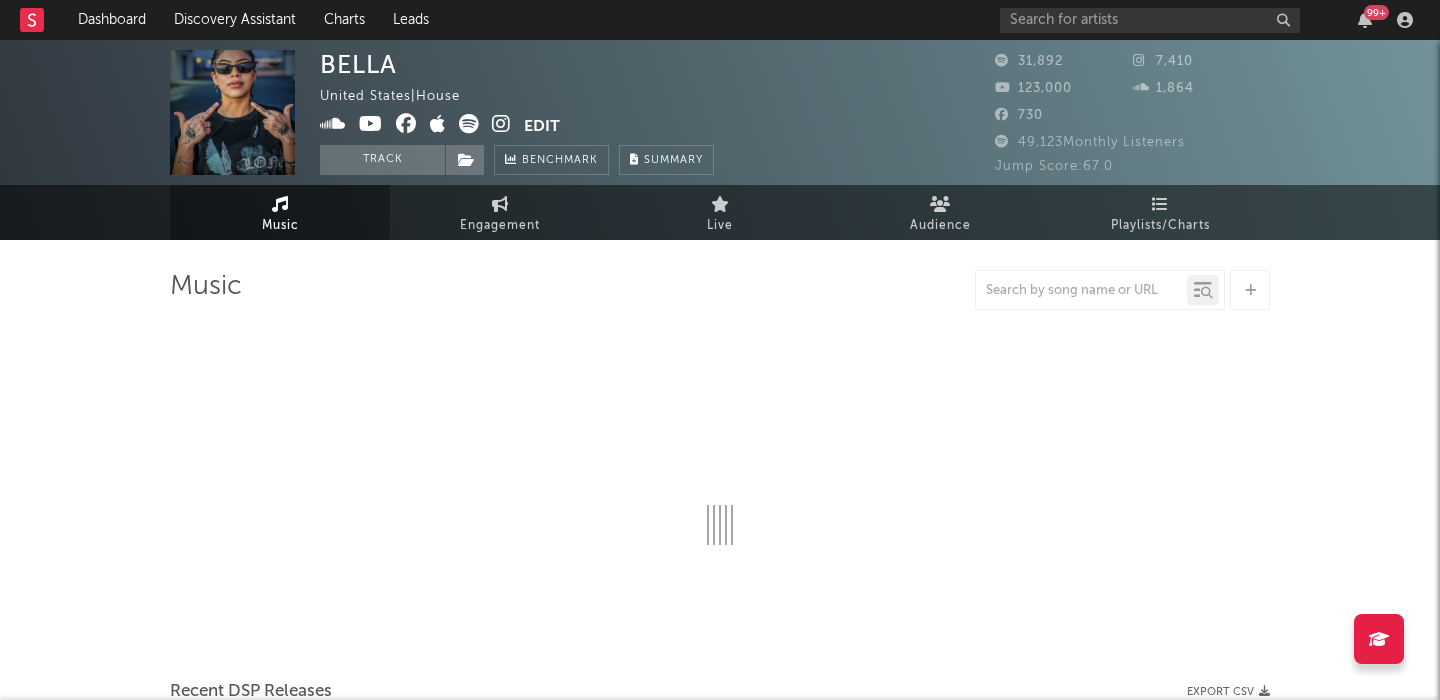 select on "6m" 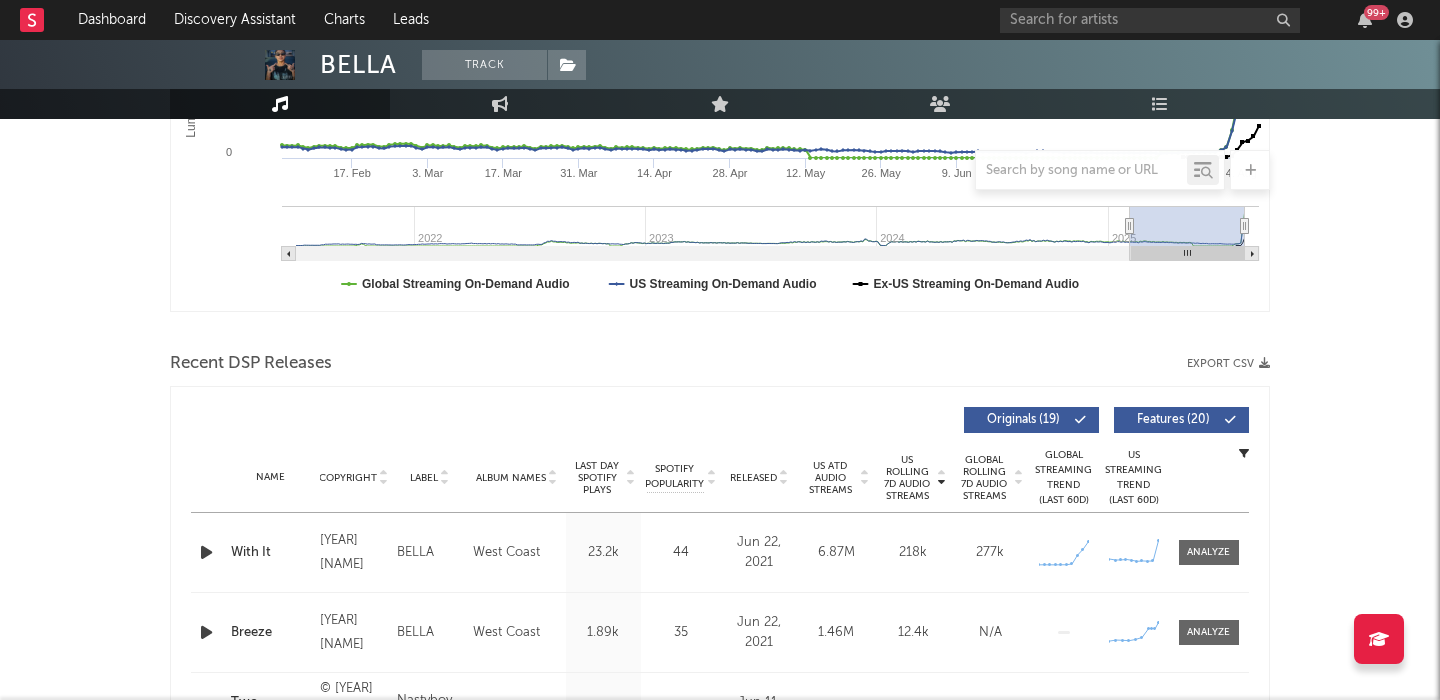 scroll, scrollTop: 655, scrollLeft: 0, axis: vertical 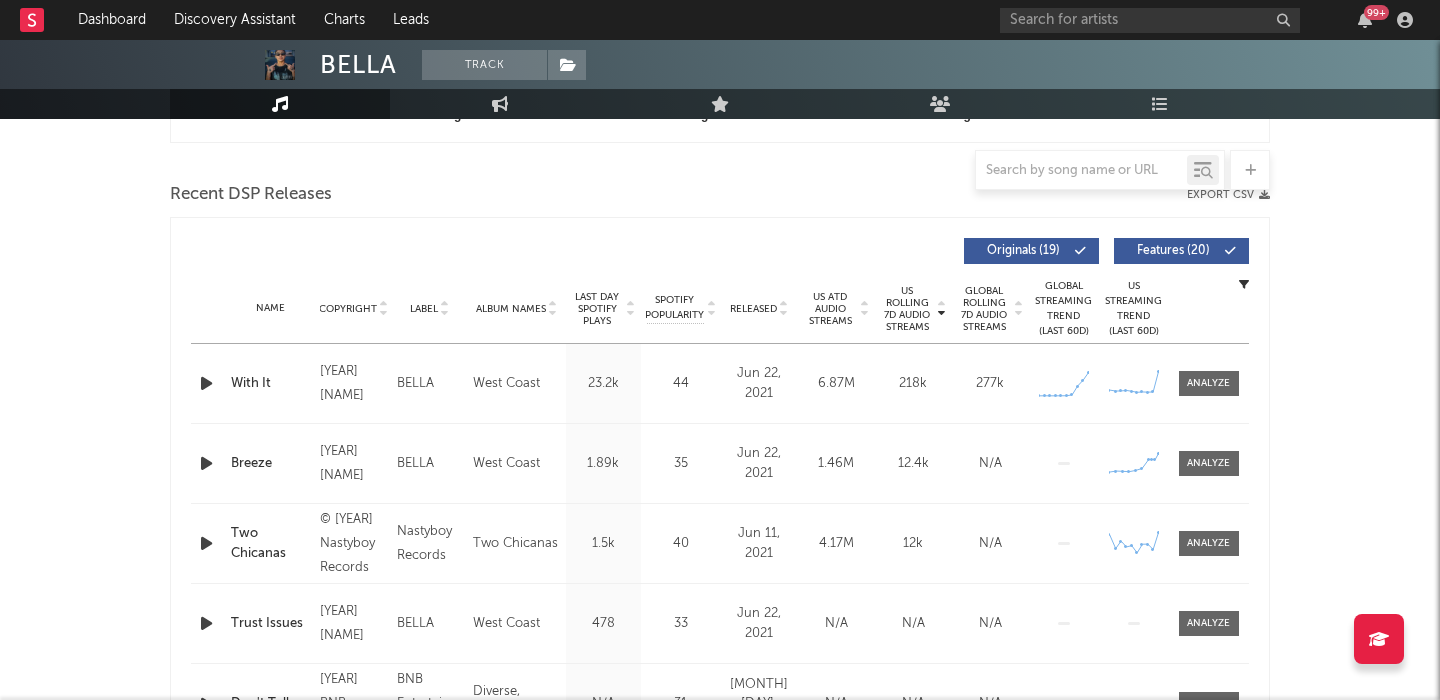 click at bounding box center (206, 383) 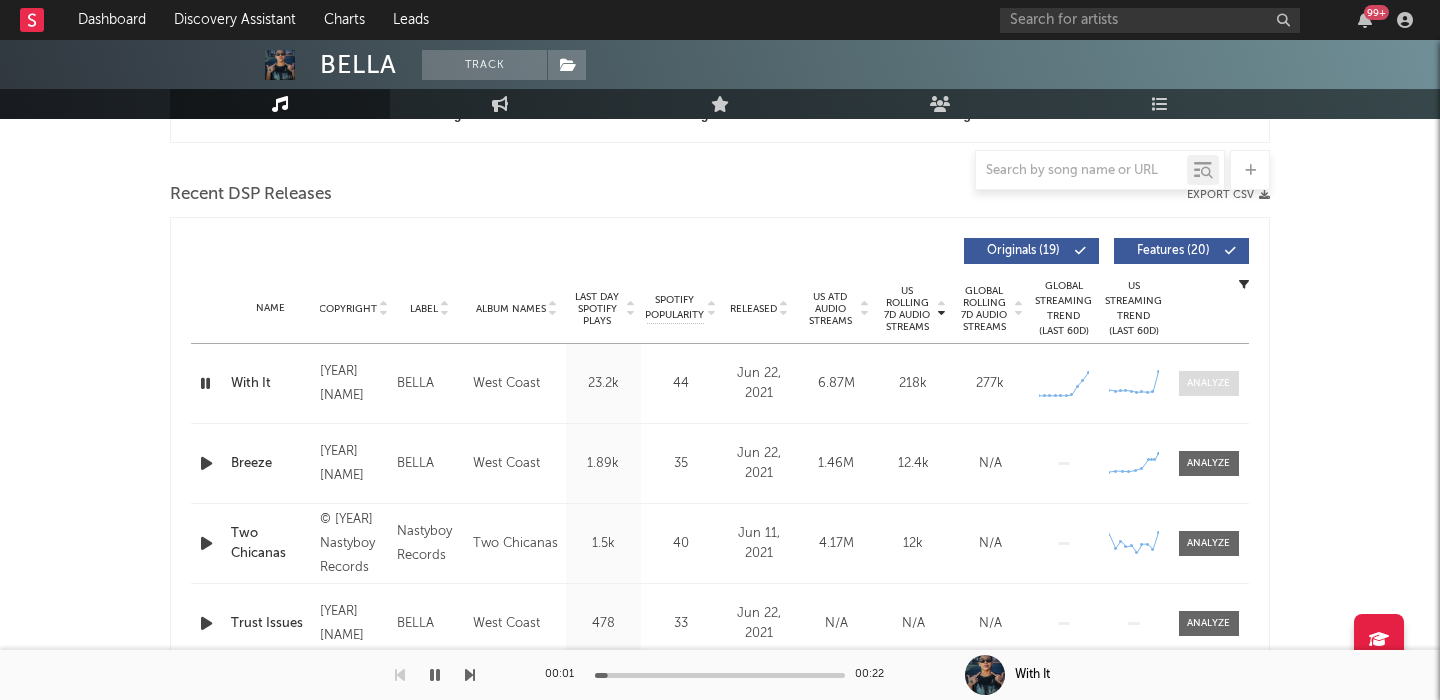 click at bounding box center (1209, 383) 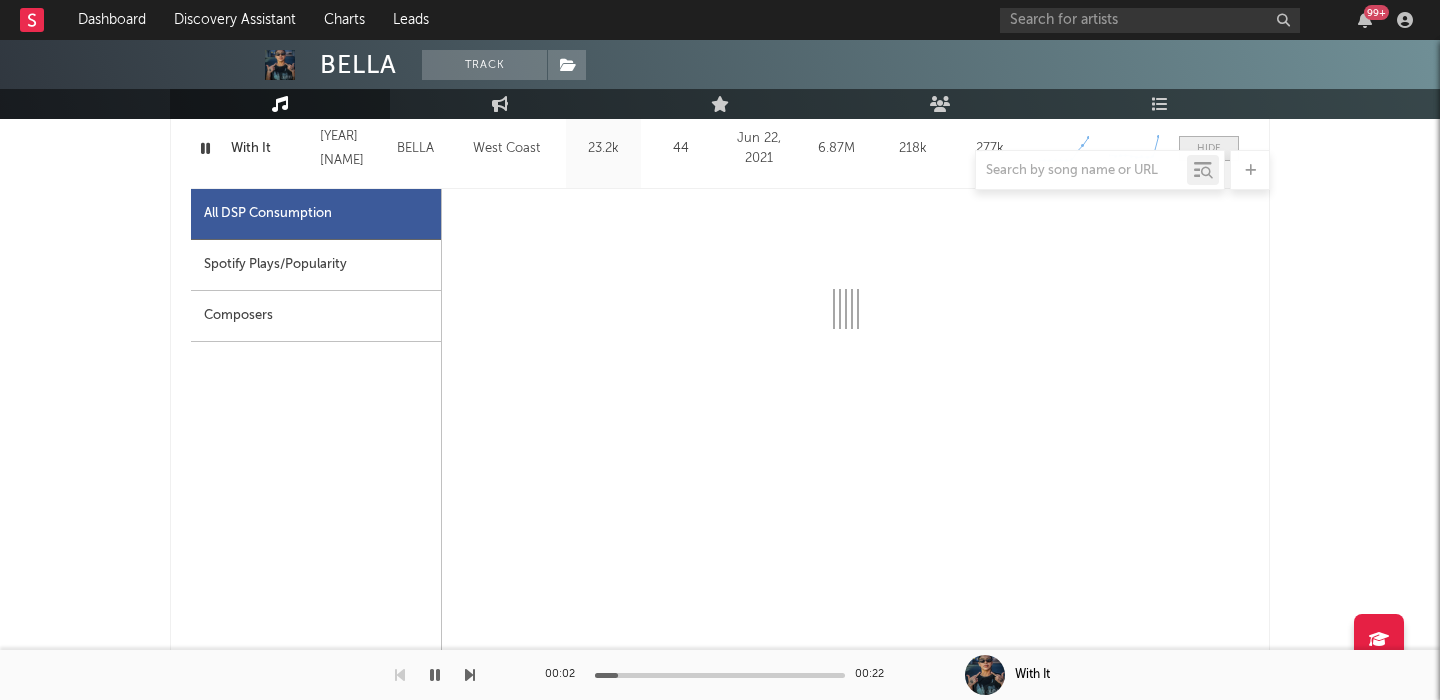 scroll, scrollTop: 927, scrollLeft: 0, axis: vertical 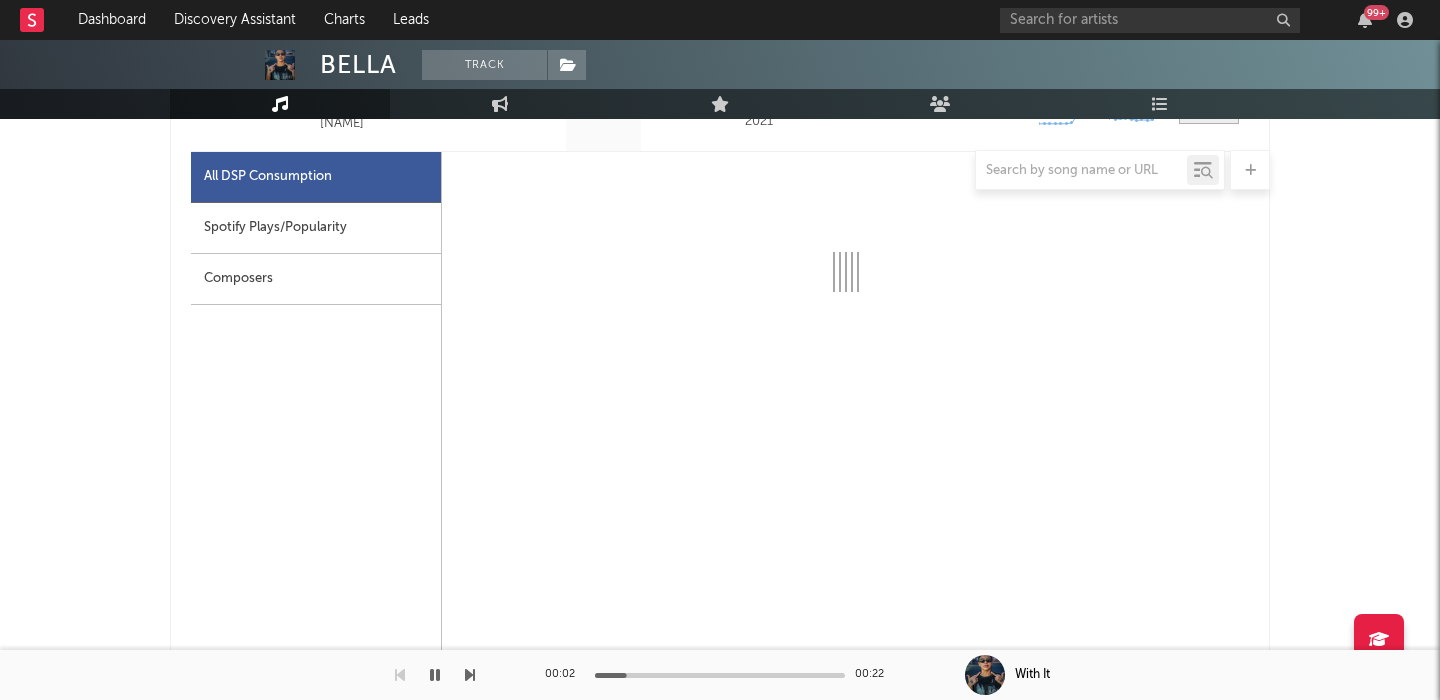 select on "6m" 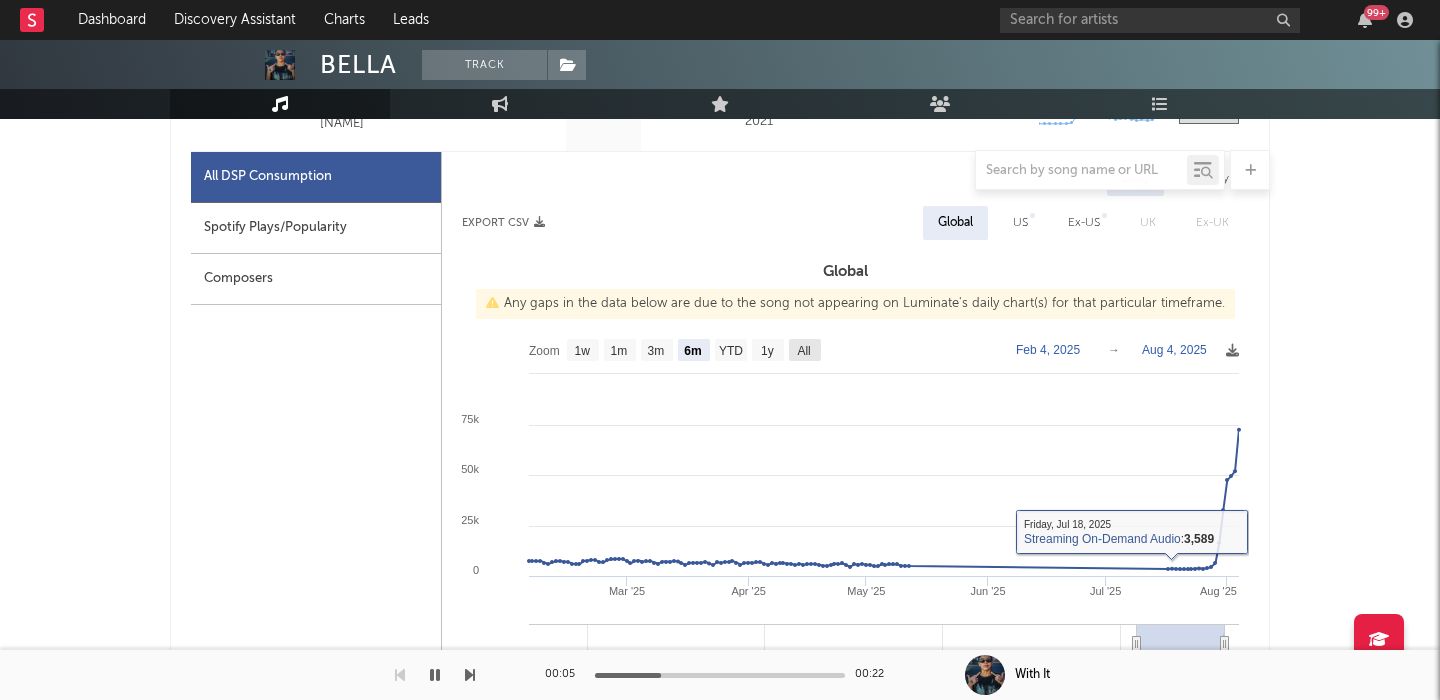 click on "All" 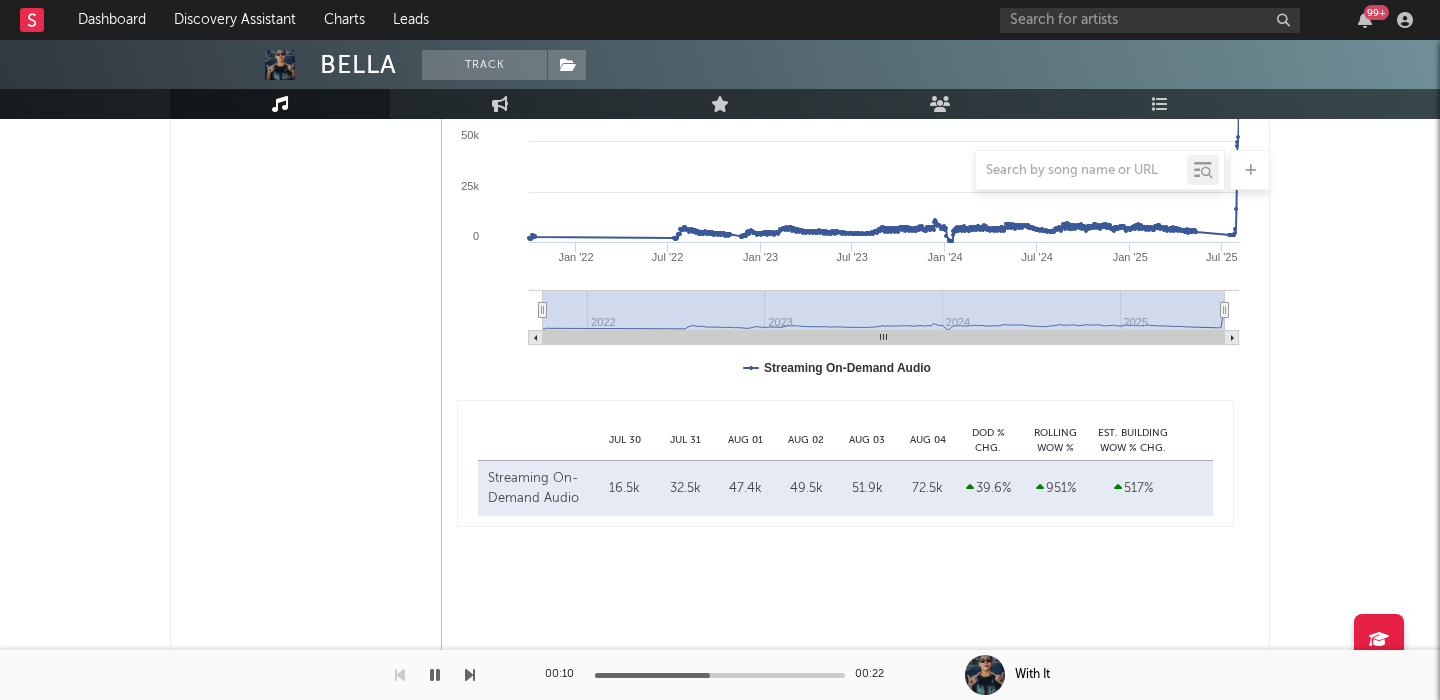 scroll, scrollTop: 0, scrollLeft: 0, axis: both 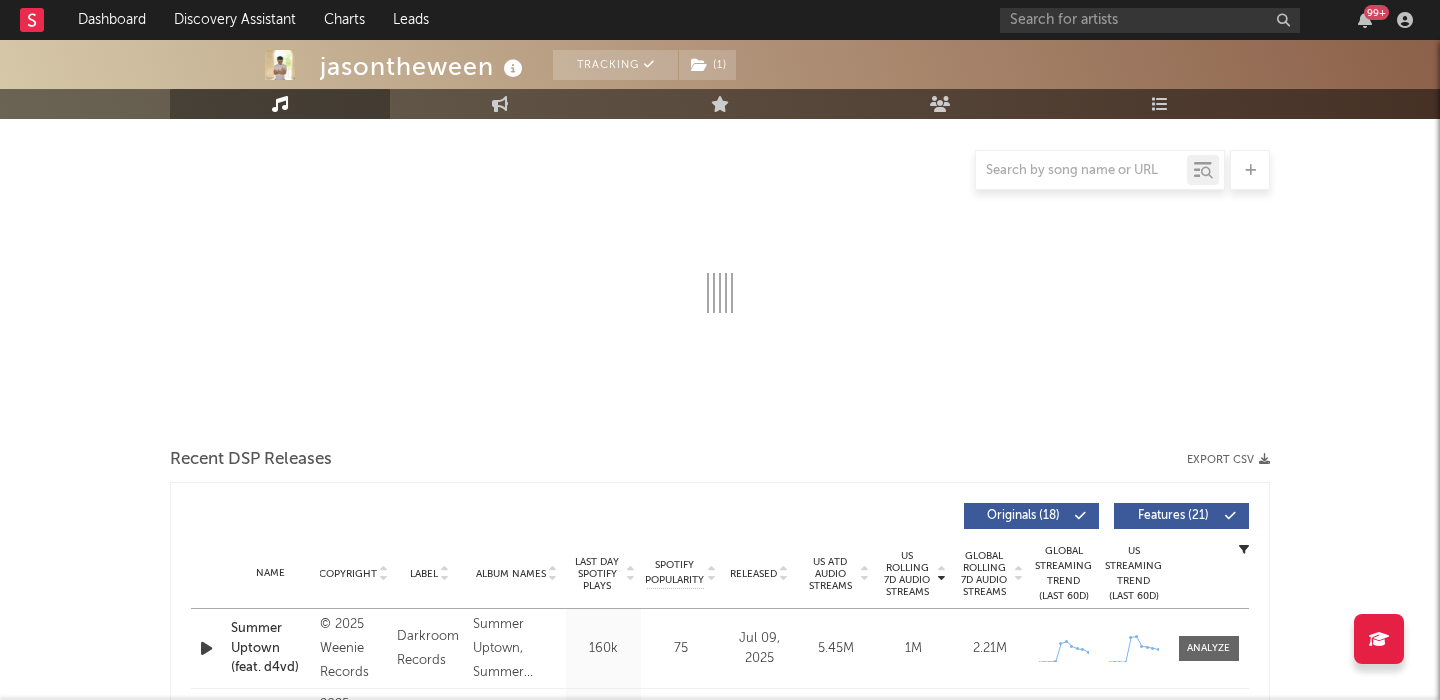 select on "6m" 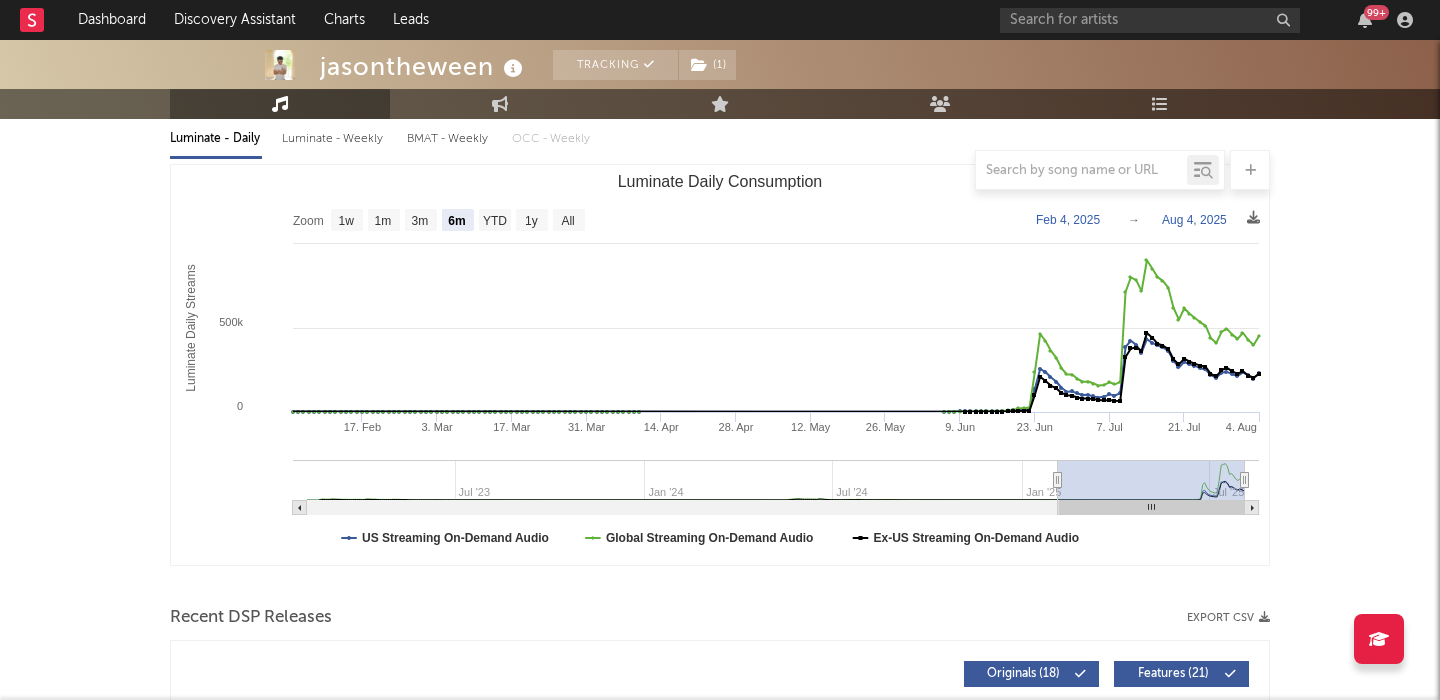 scroll, scrollTop: 558, scrollLeft: 0, axis: vertical 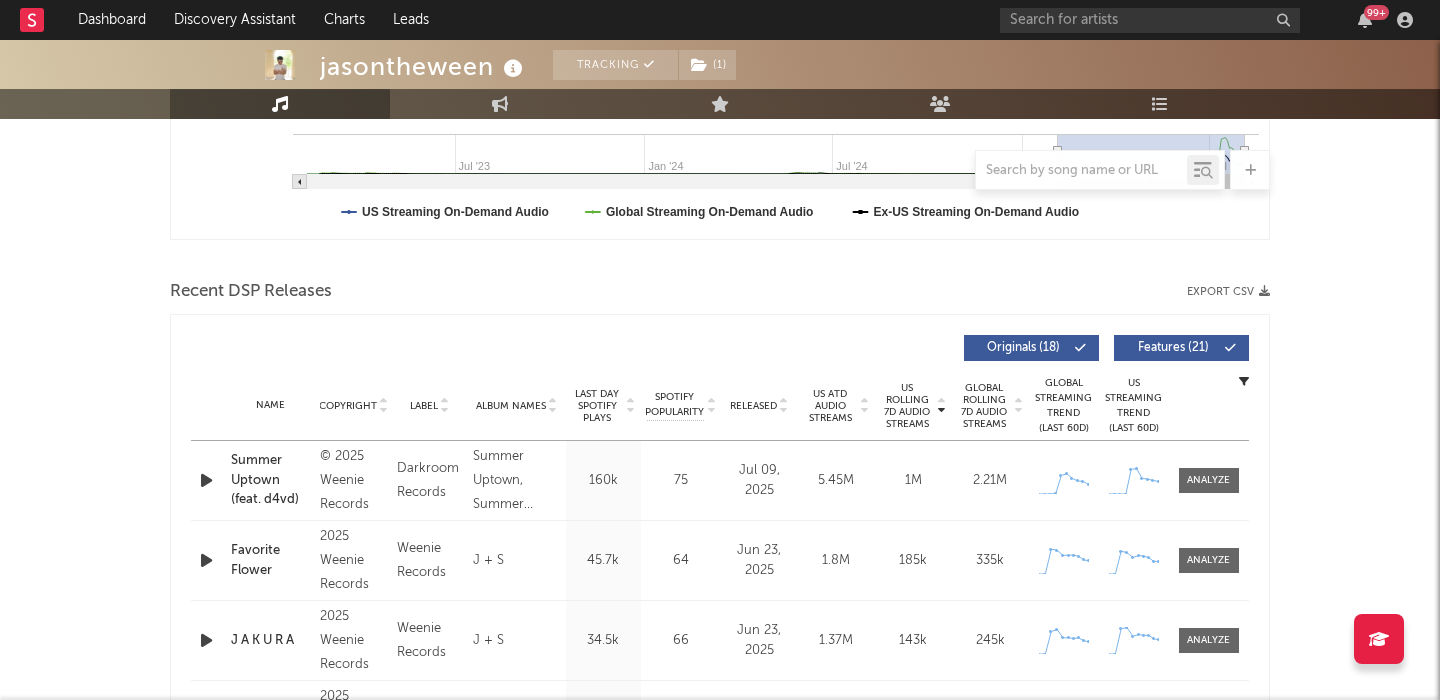 click on "Released" at bounding box center (753, 406) 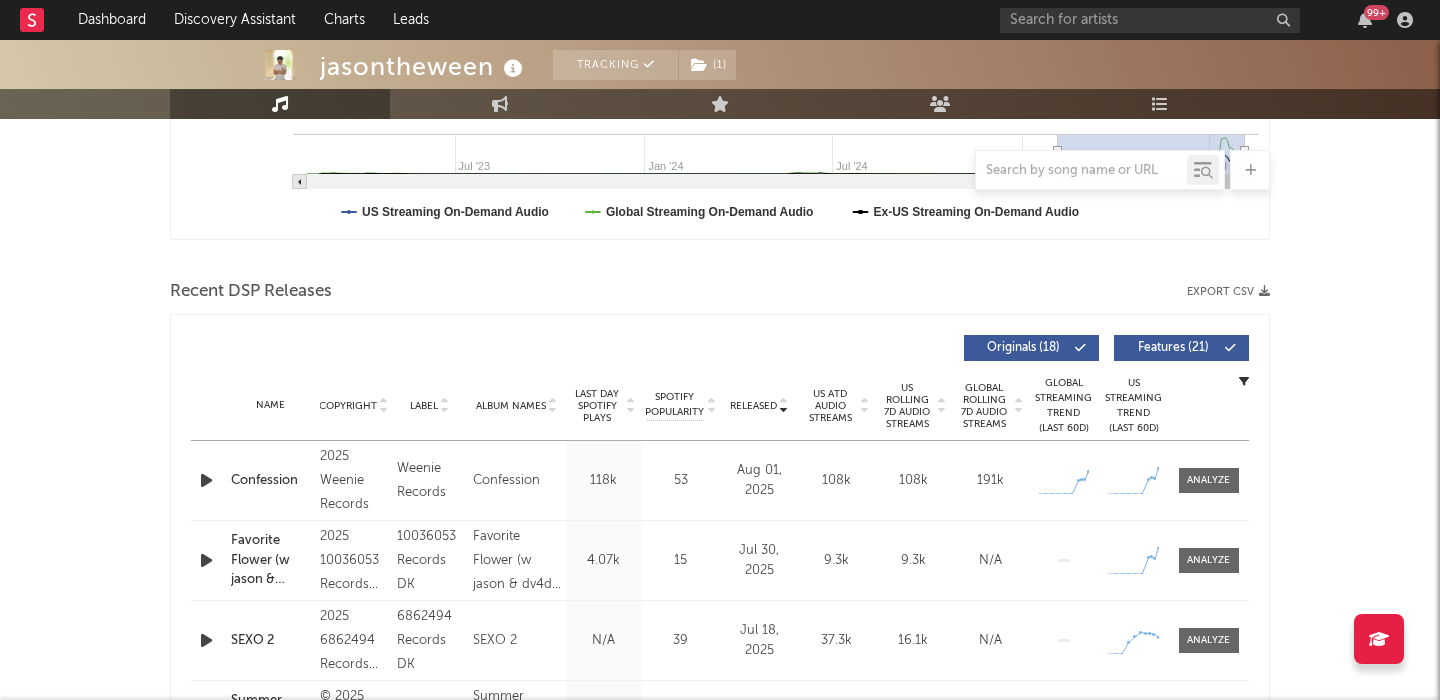 click on "Features   ( 21 )" at bounding box center (1173, 348) 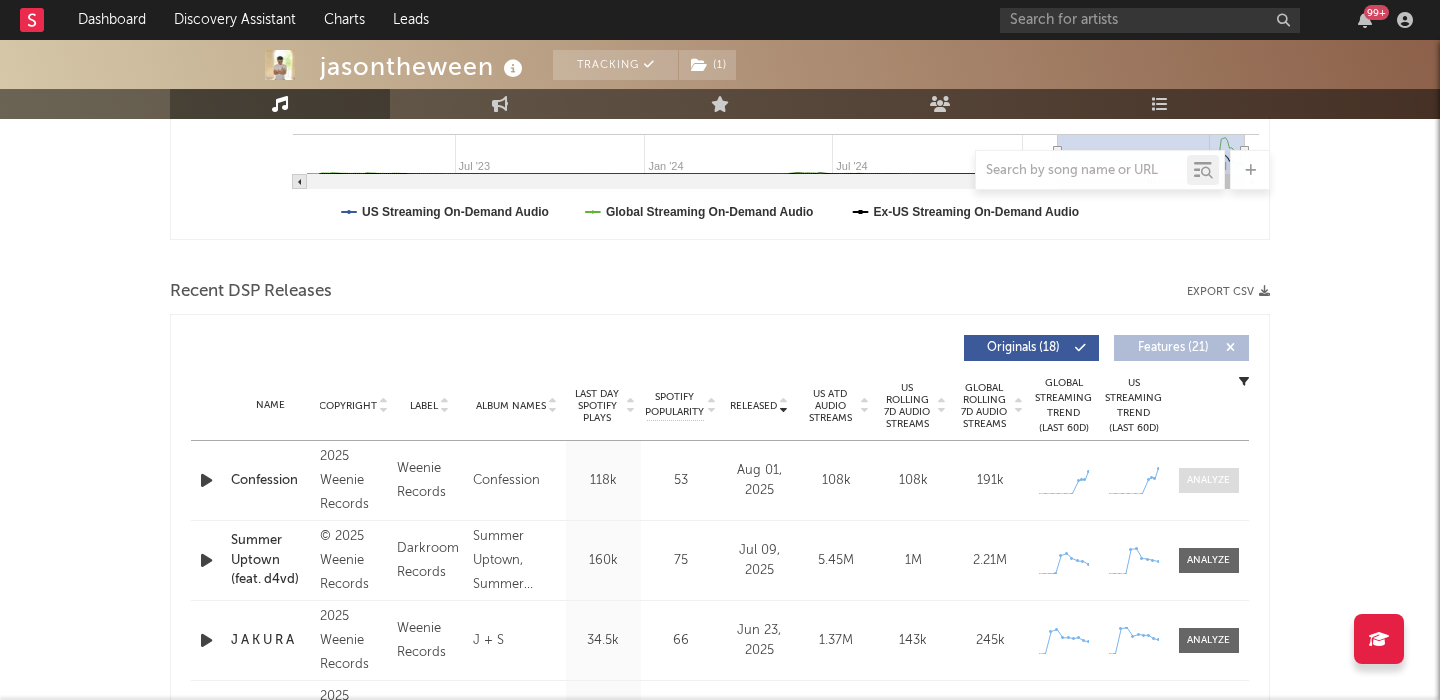 click at bounding box center (1208, 480) 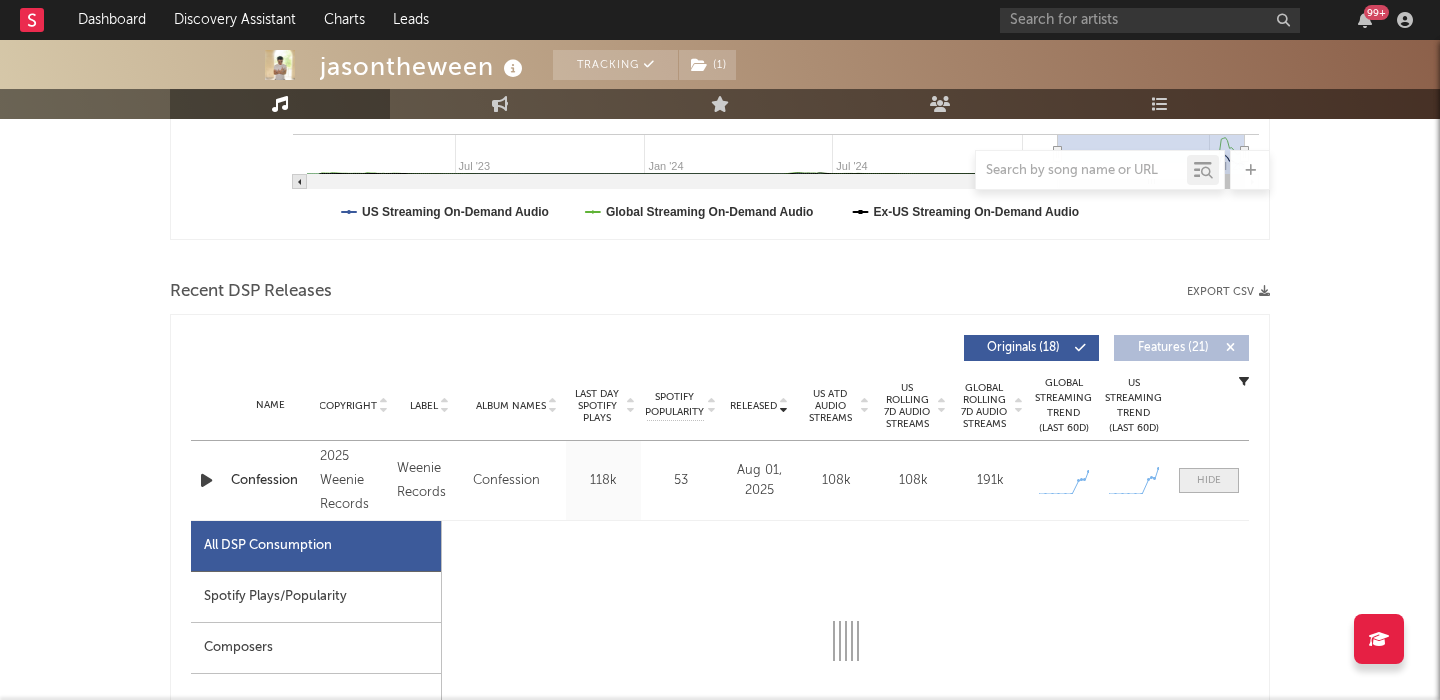 select on "1w" 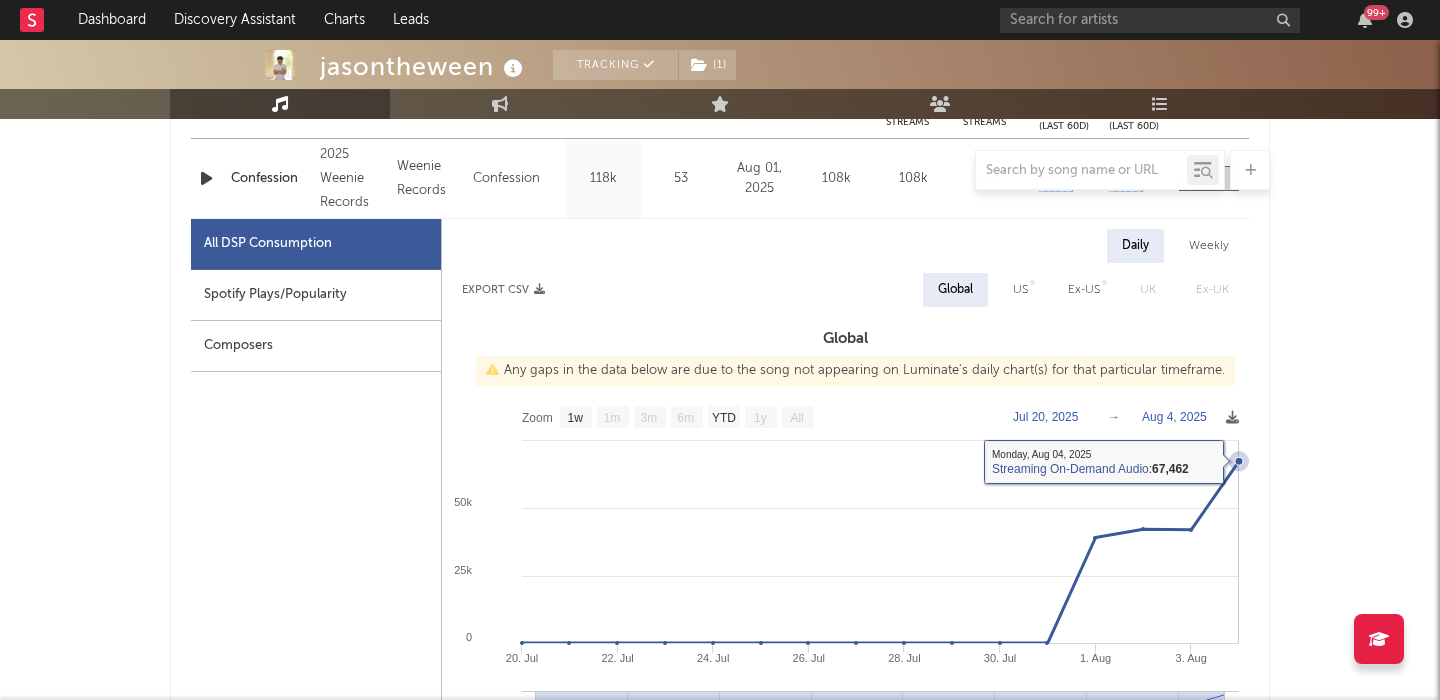 scroll, scrollTop: 768, scrollLeft: 0, axis: vertical 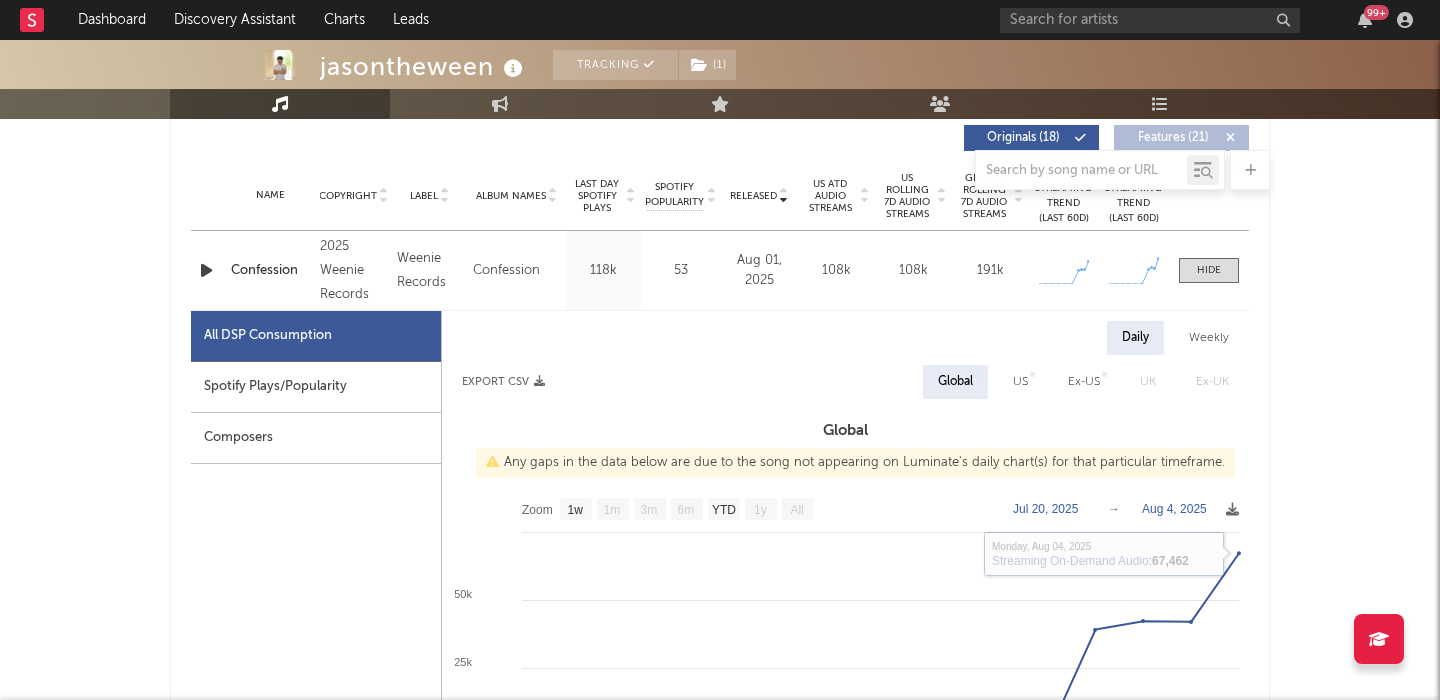 click on "US" at bounding box center (1020, 382) 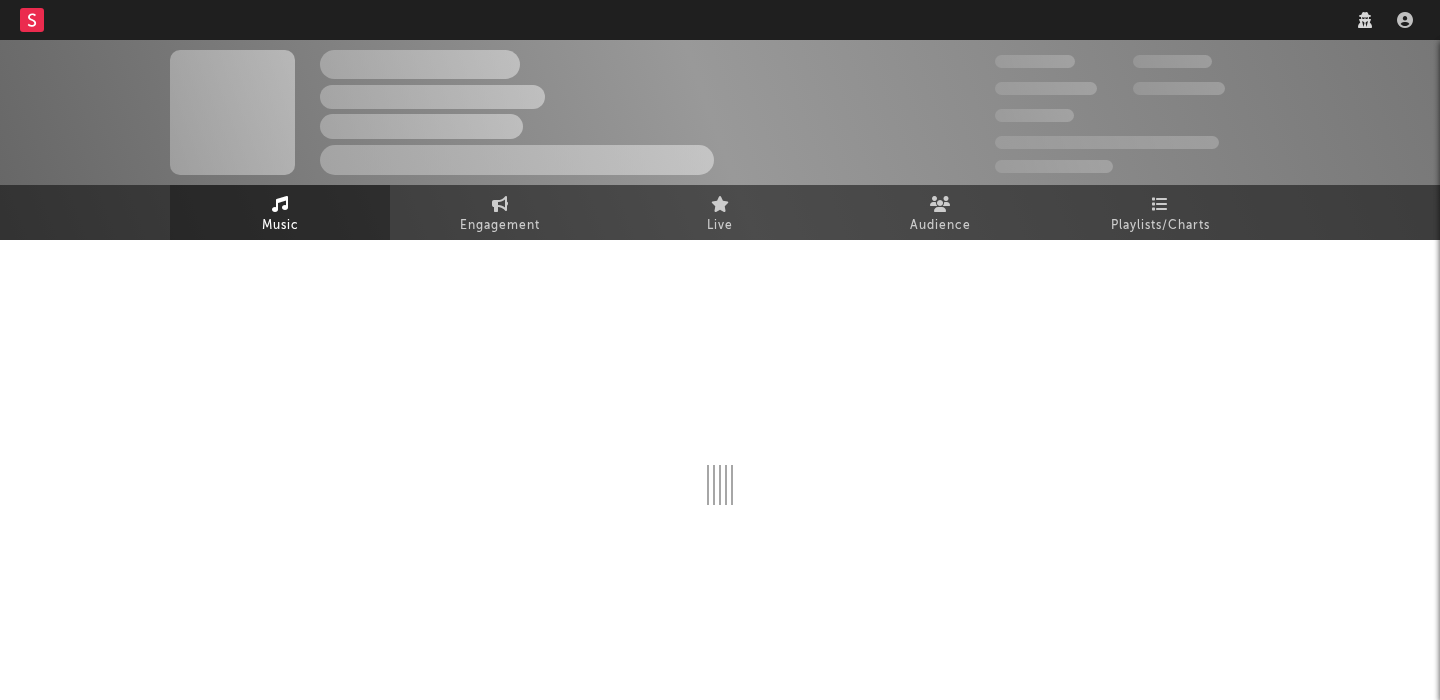 scroll, scrollTop: 0, scrollLeft: 0, axis: both 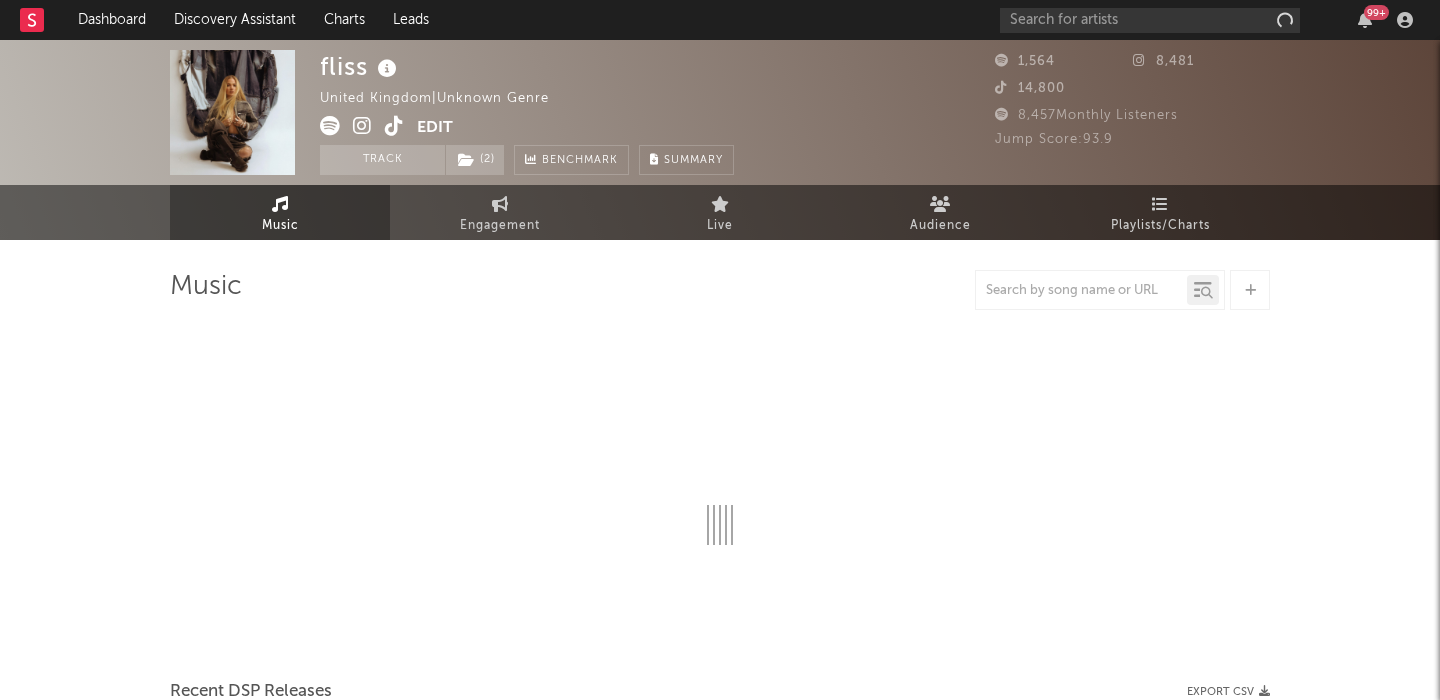 select on "1w" 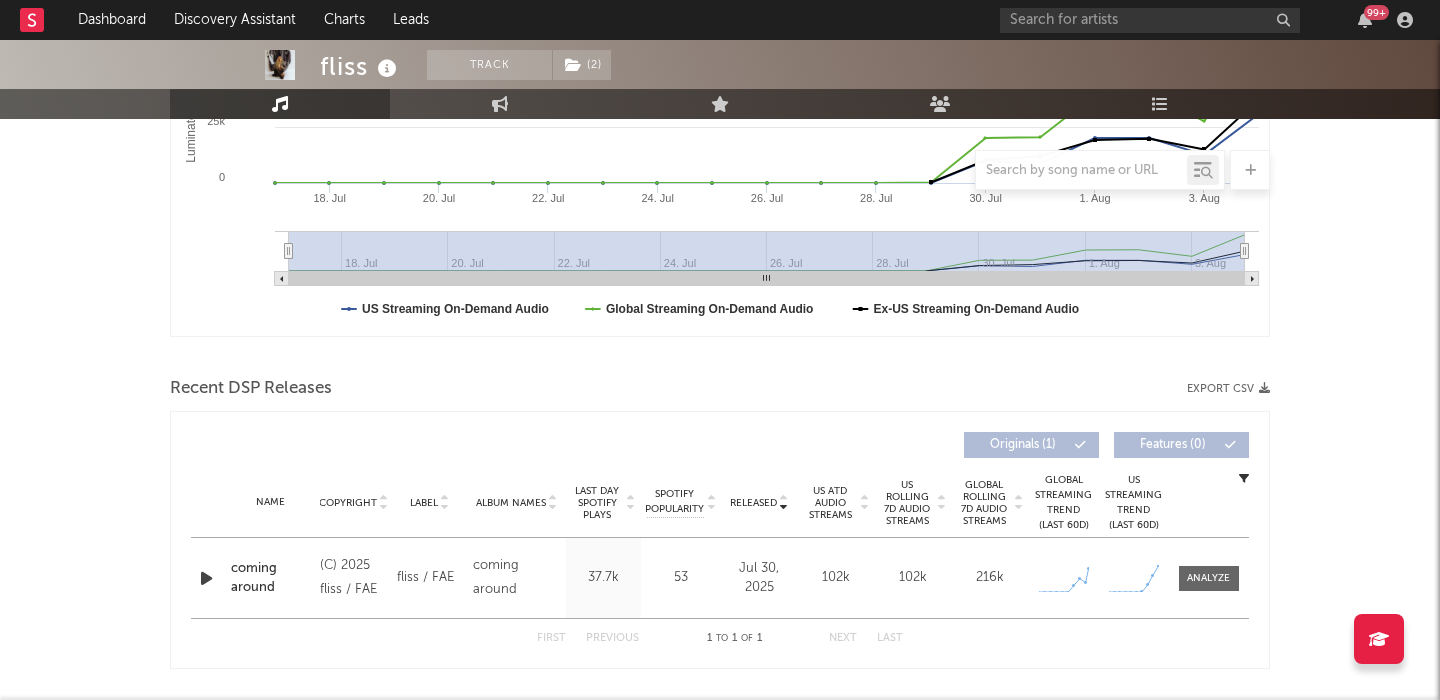 scroll, scrollTop: 698, scrollLeft: 0, axis: vertical 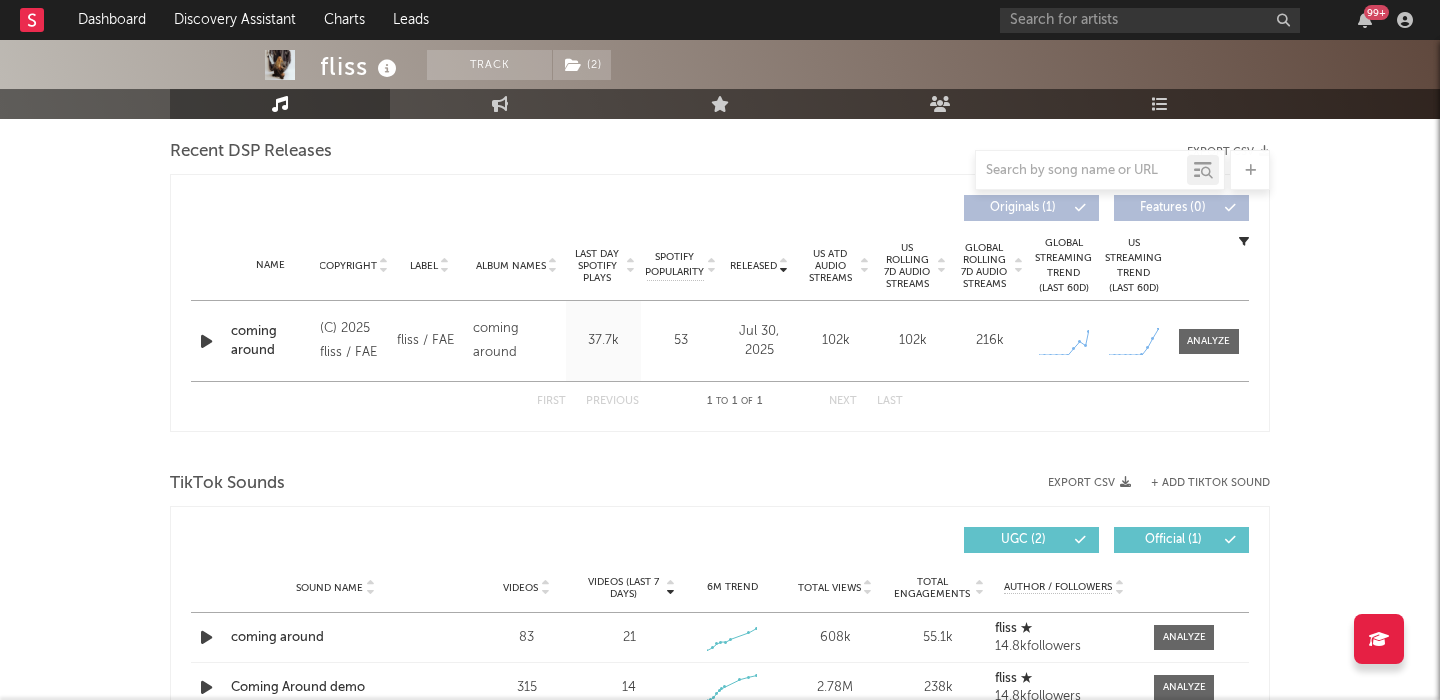 click at bounding box center [206, 341] 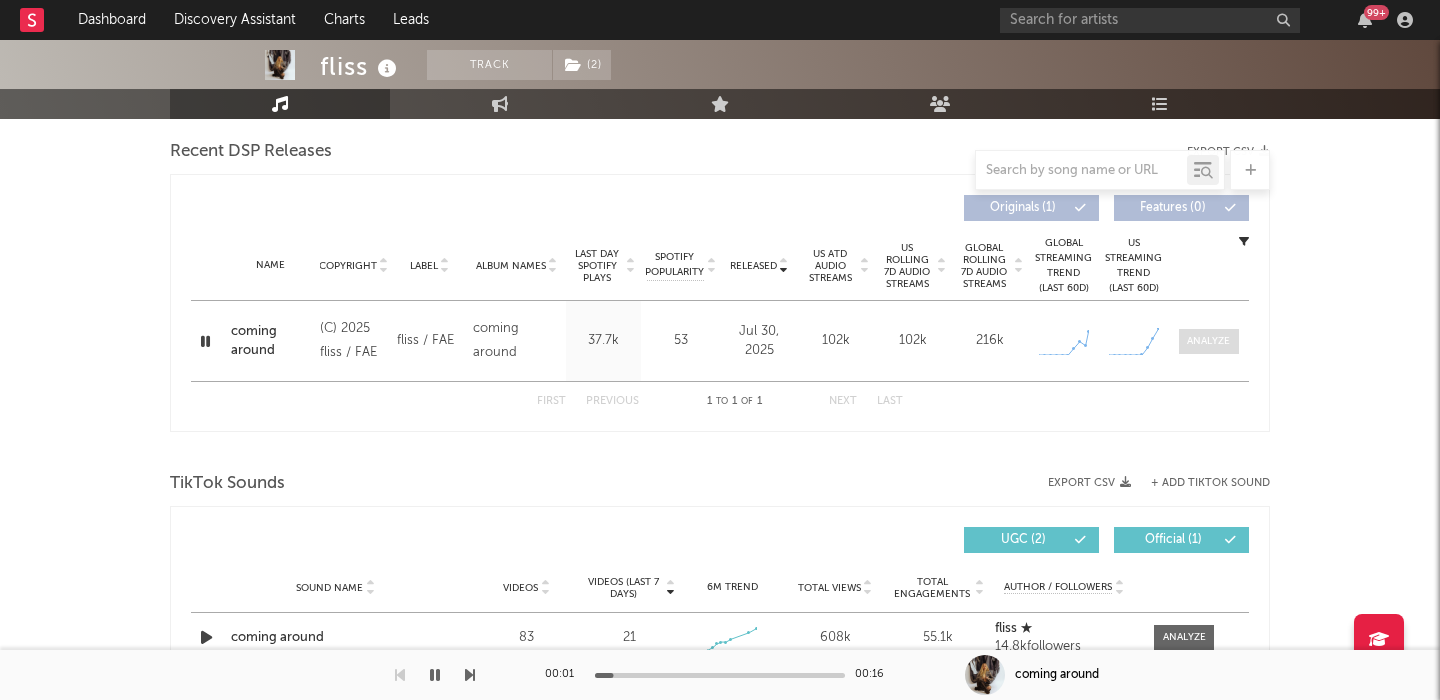 click at bounding box center [1208, 341] 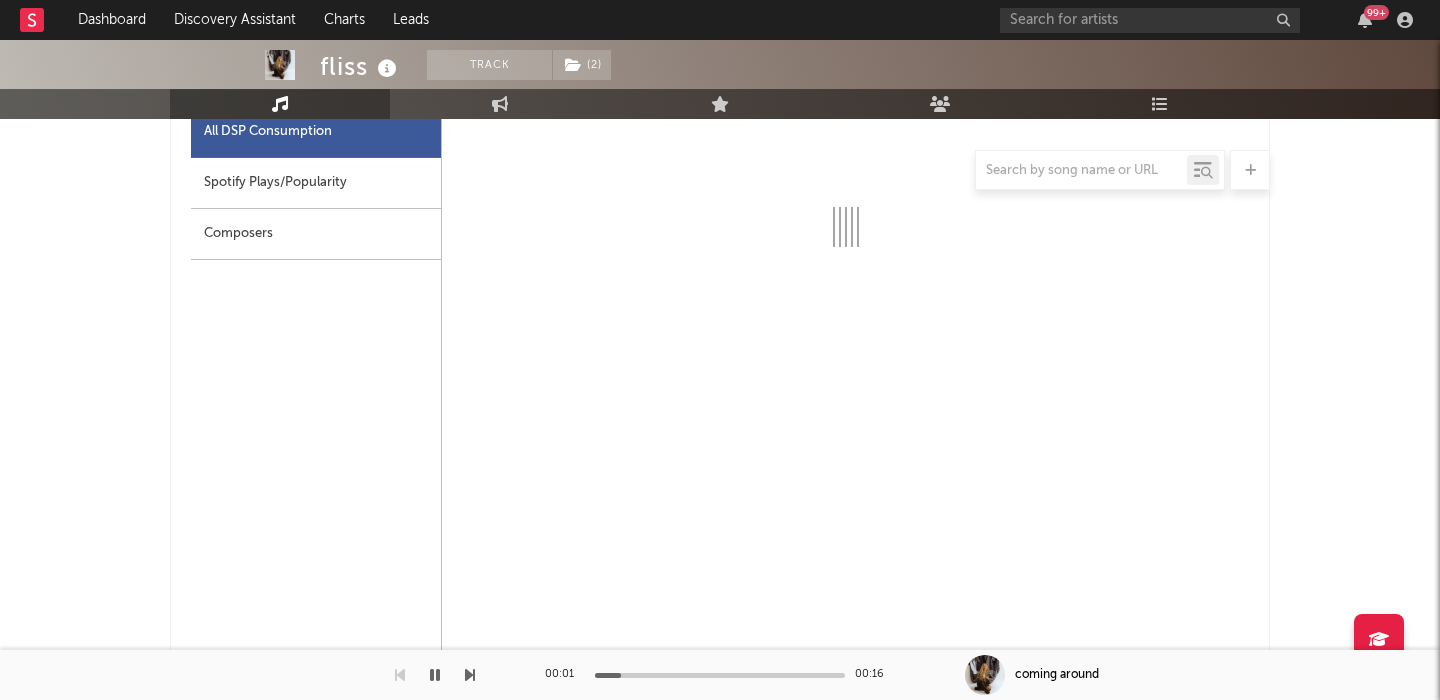 select on "1w" 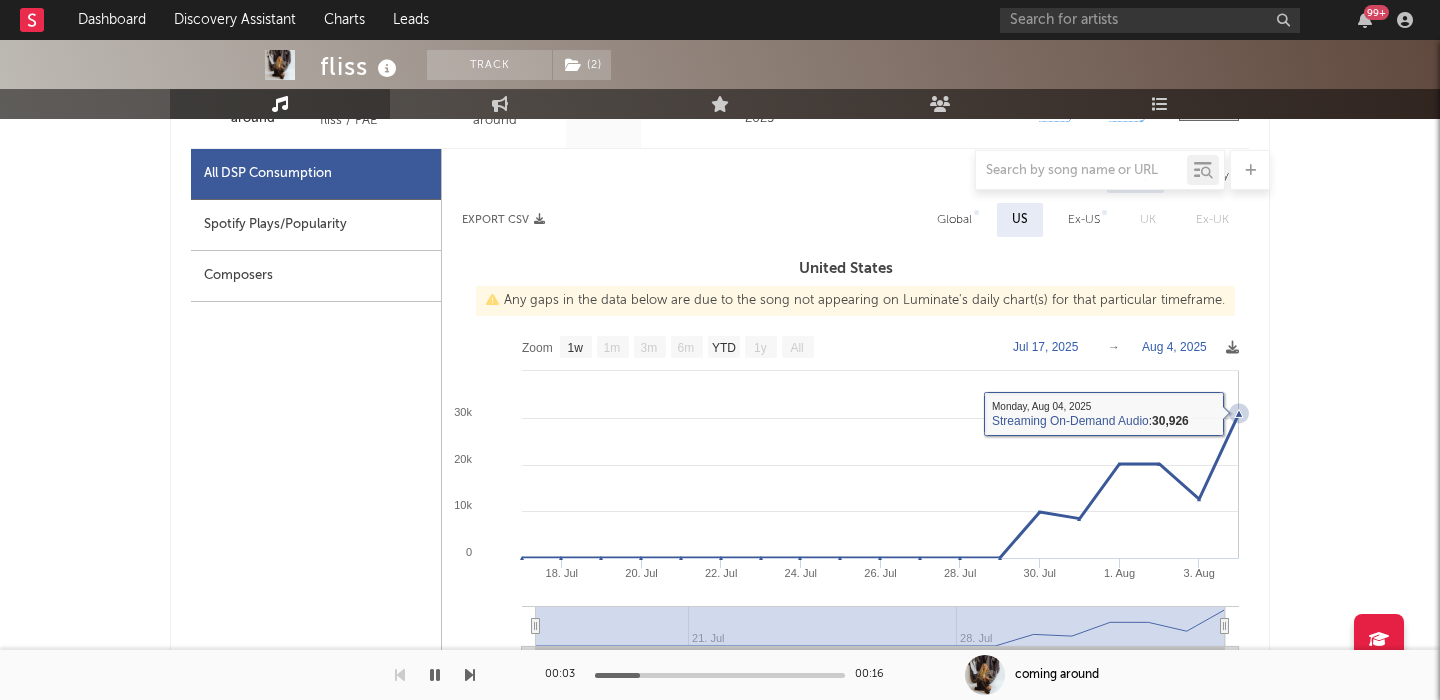 scroll, scrollTop: 890, scrollLeft: 0, axis: vertical 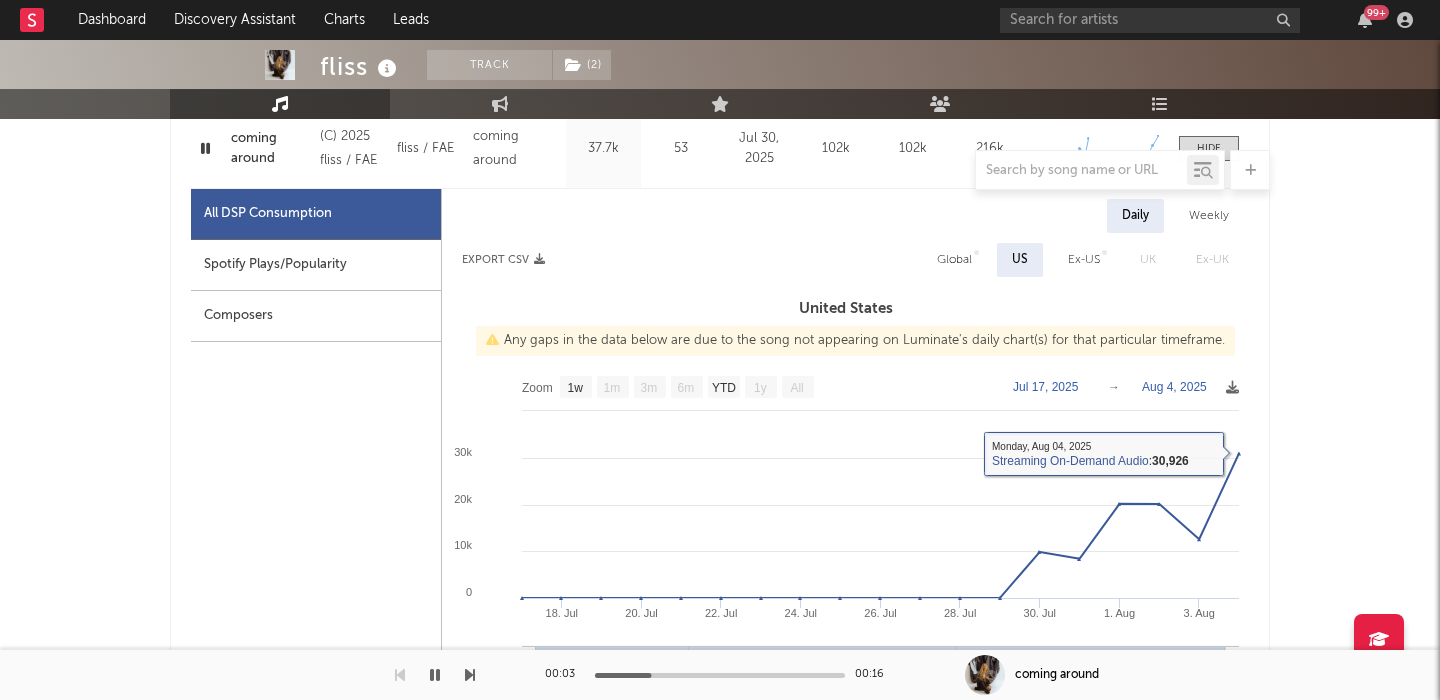 click on "Global" at bounding box center [954, 260] 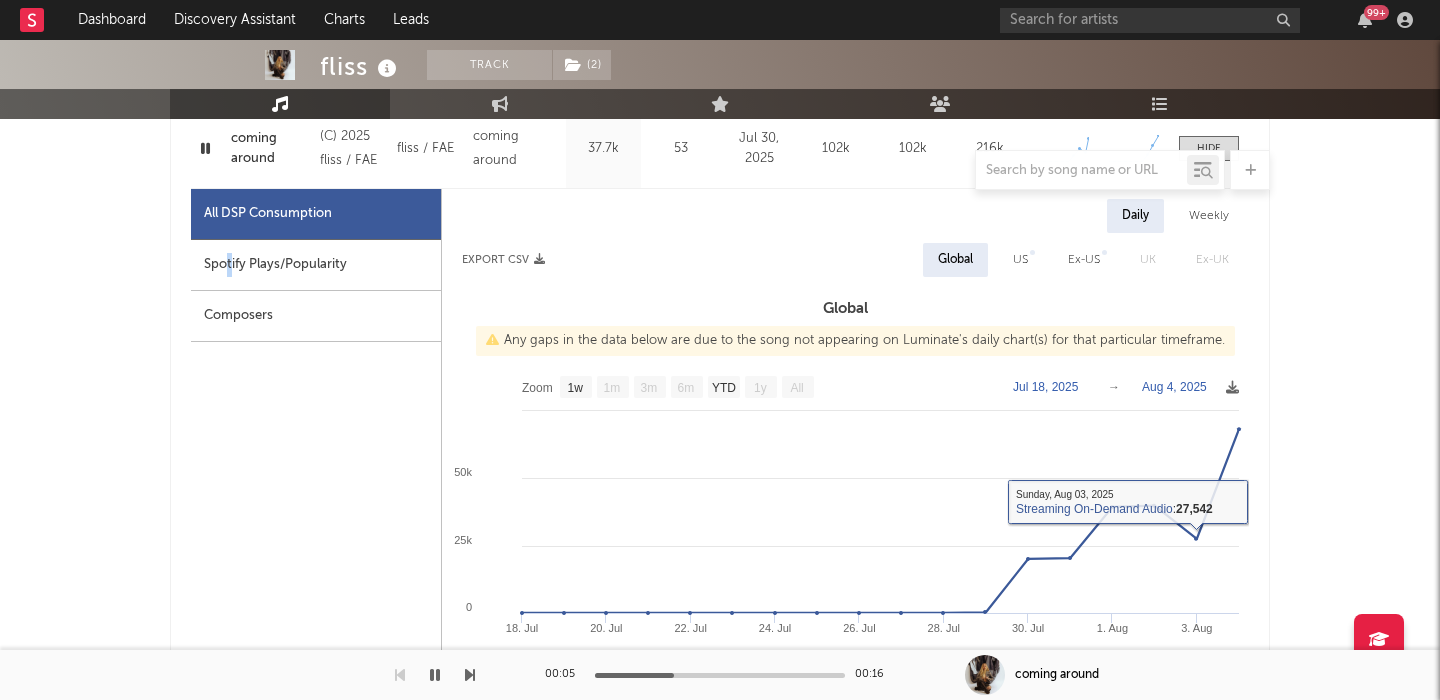 click on "Spotify Plays/Popularity" at bounding box center (316, 265) 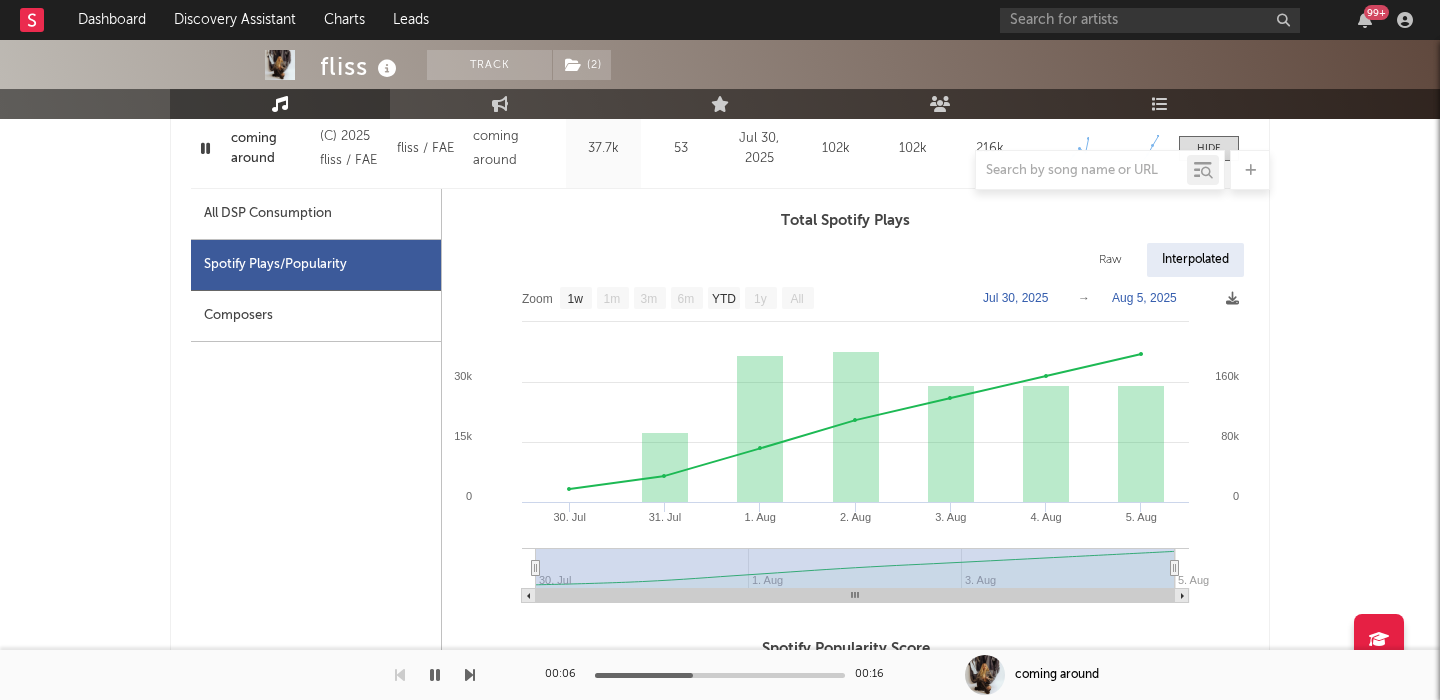 click on "Raw" at bounding box center [1110, 260] 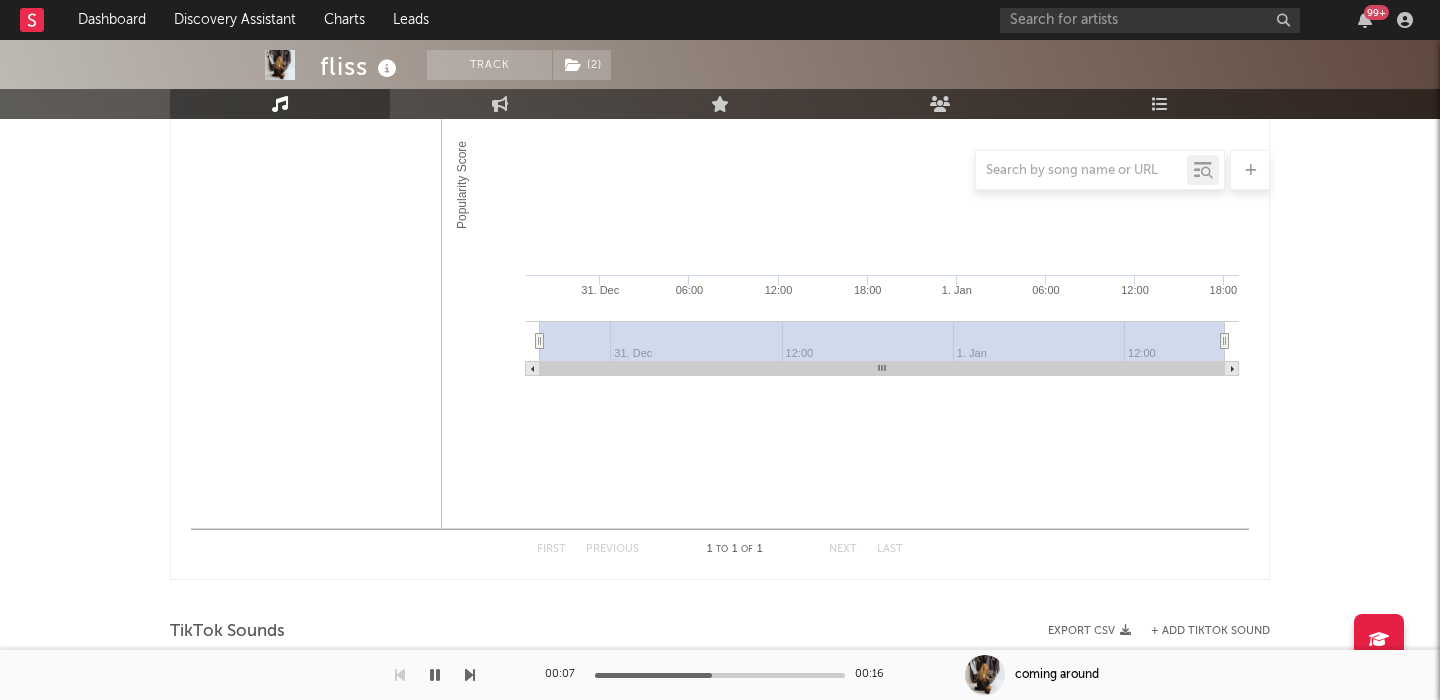 scroll, scrollTop: 1948, scrollLeft: 0, axis: vertical 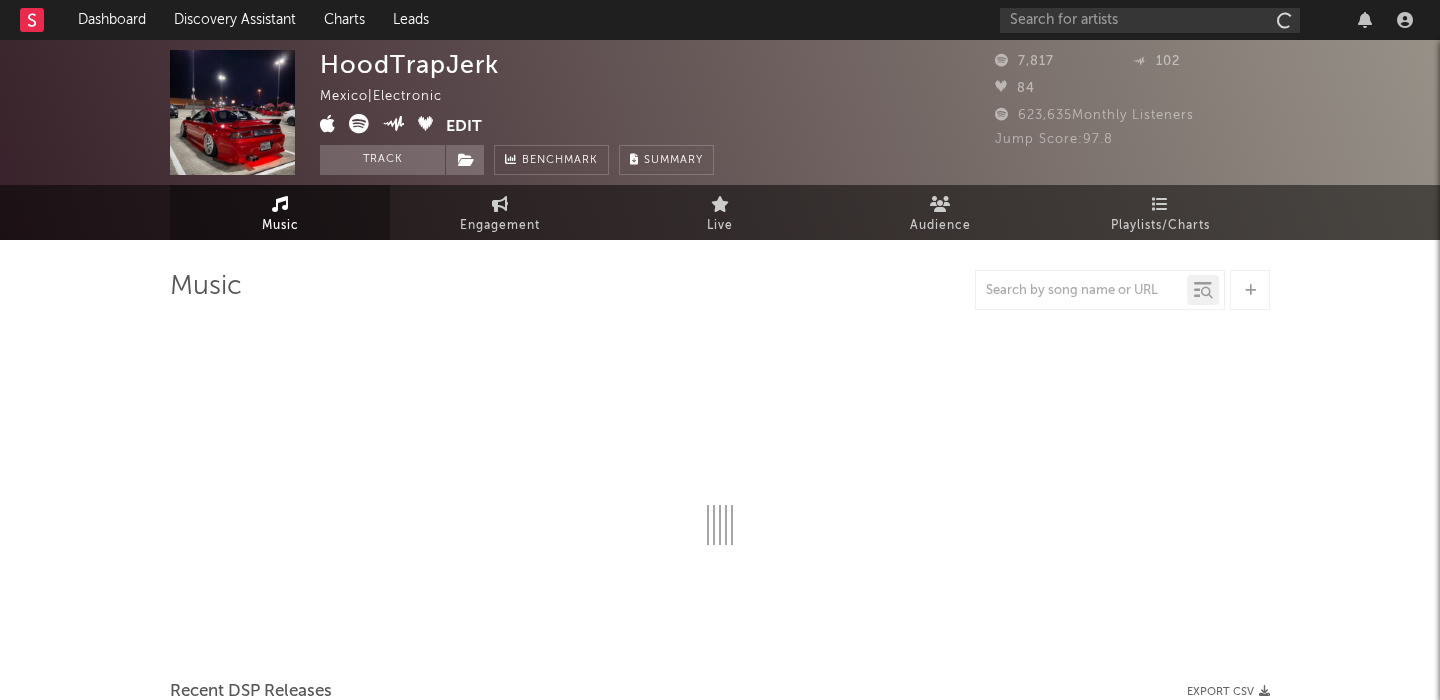 select on "1w" 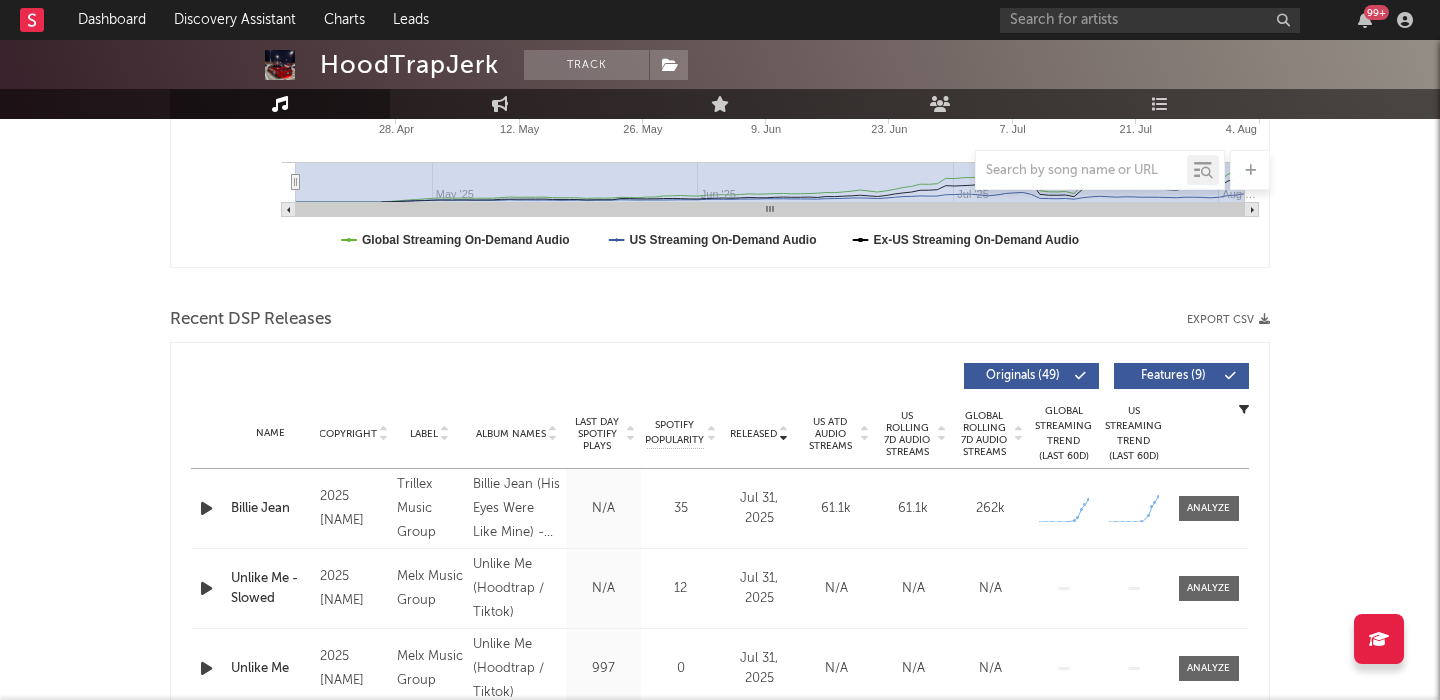 scroll, scrollTop: 564, scrollLeft: 0, axis: vertical 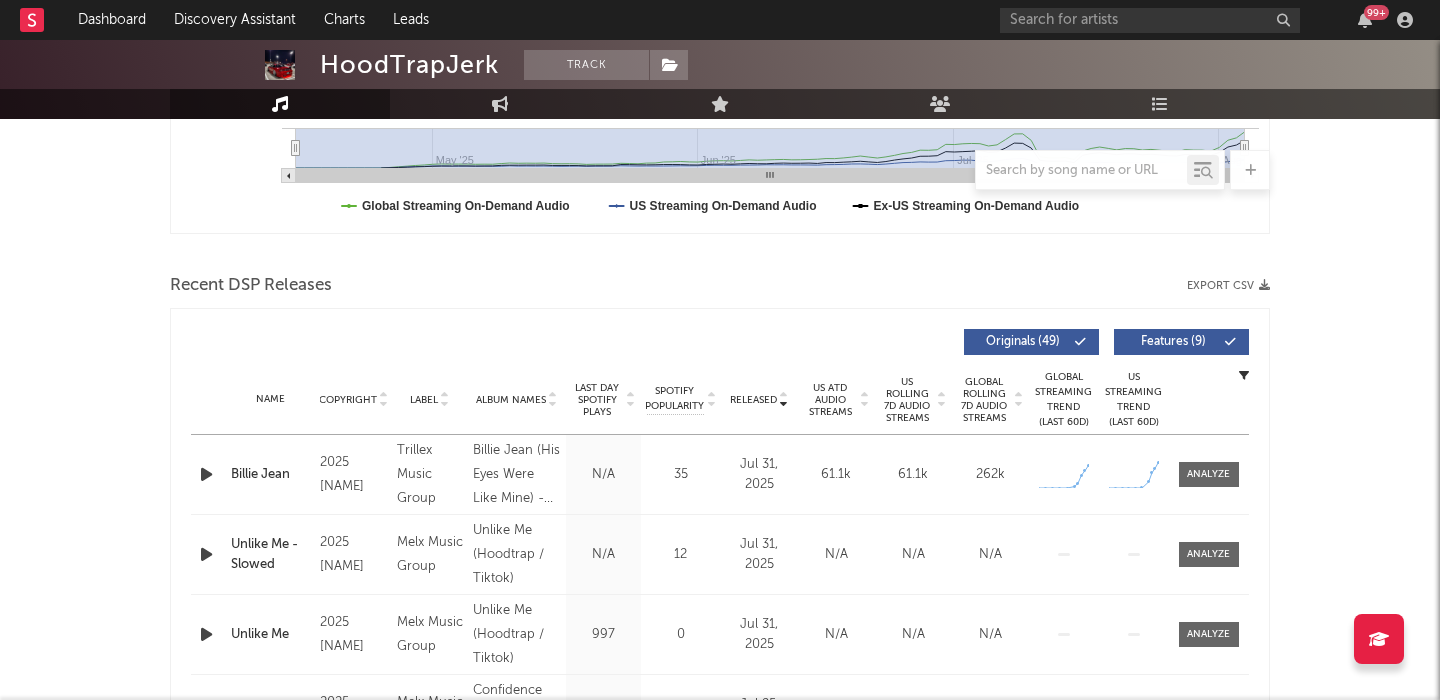 click at bounding box center (206, 474) 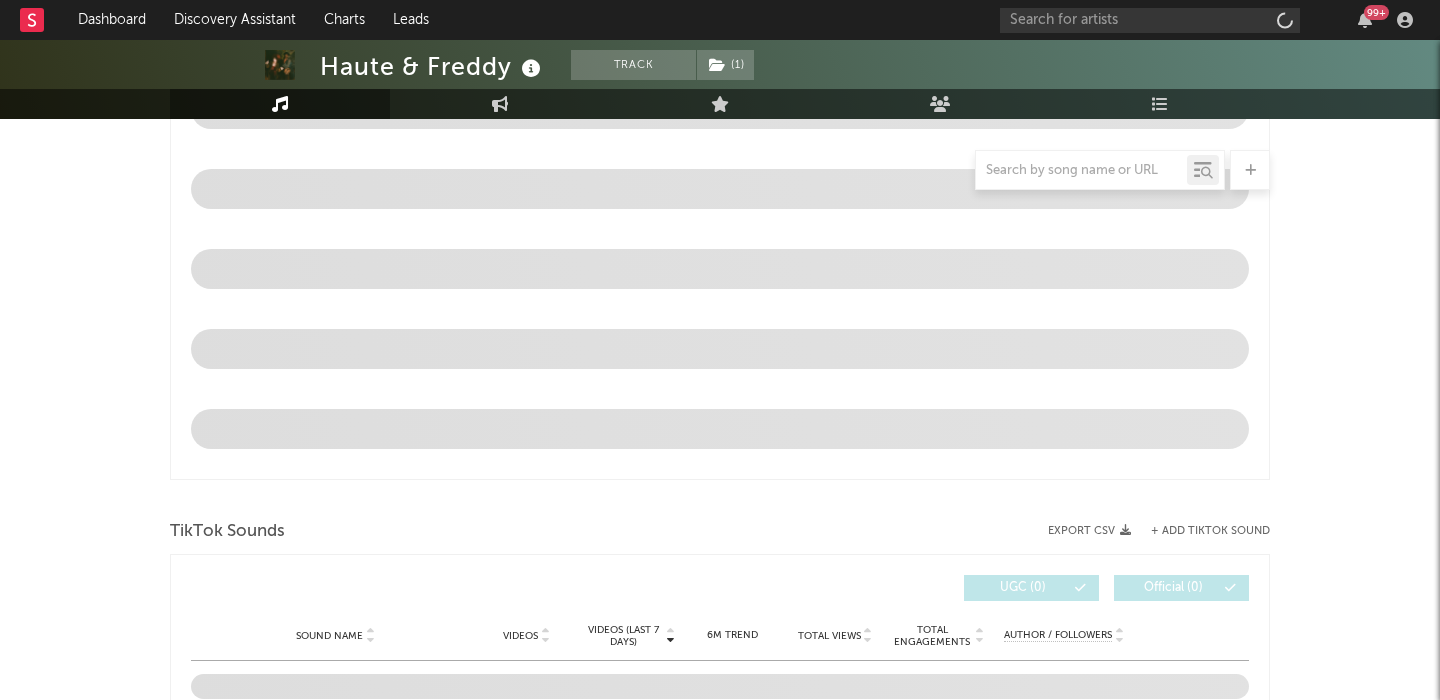 scroll, scrollTop: 758, scrollLeft: 0, axis: vertical 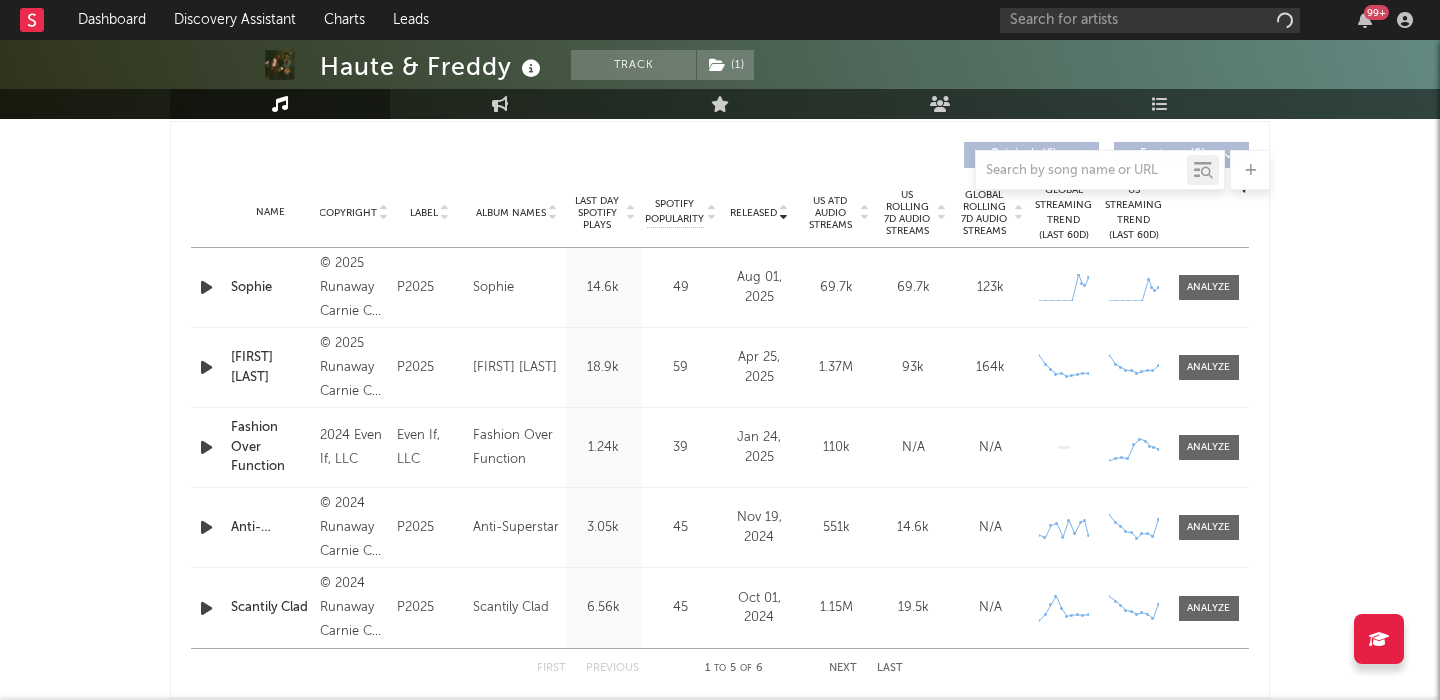 click at bounding box center [206, 287] 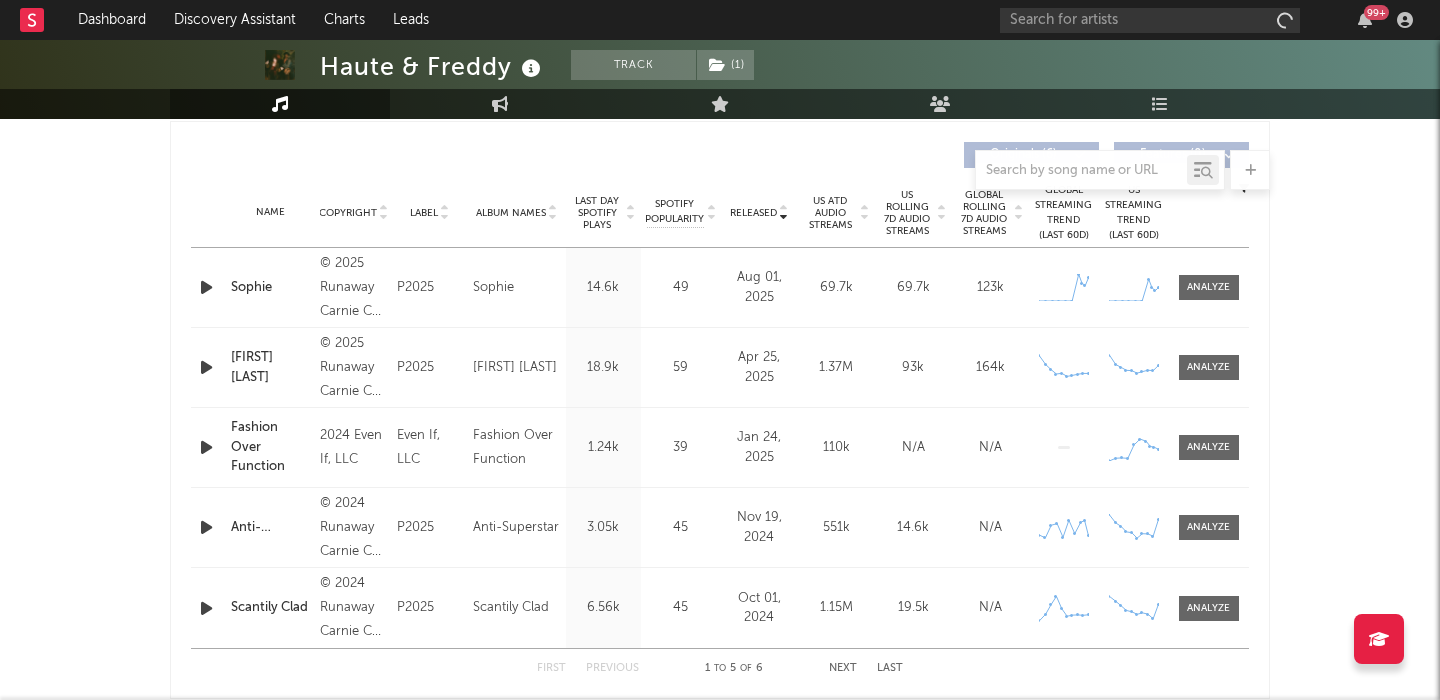 select on "6m" 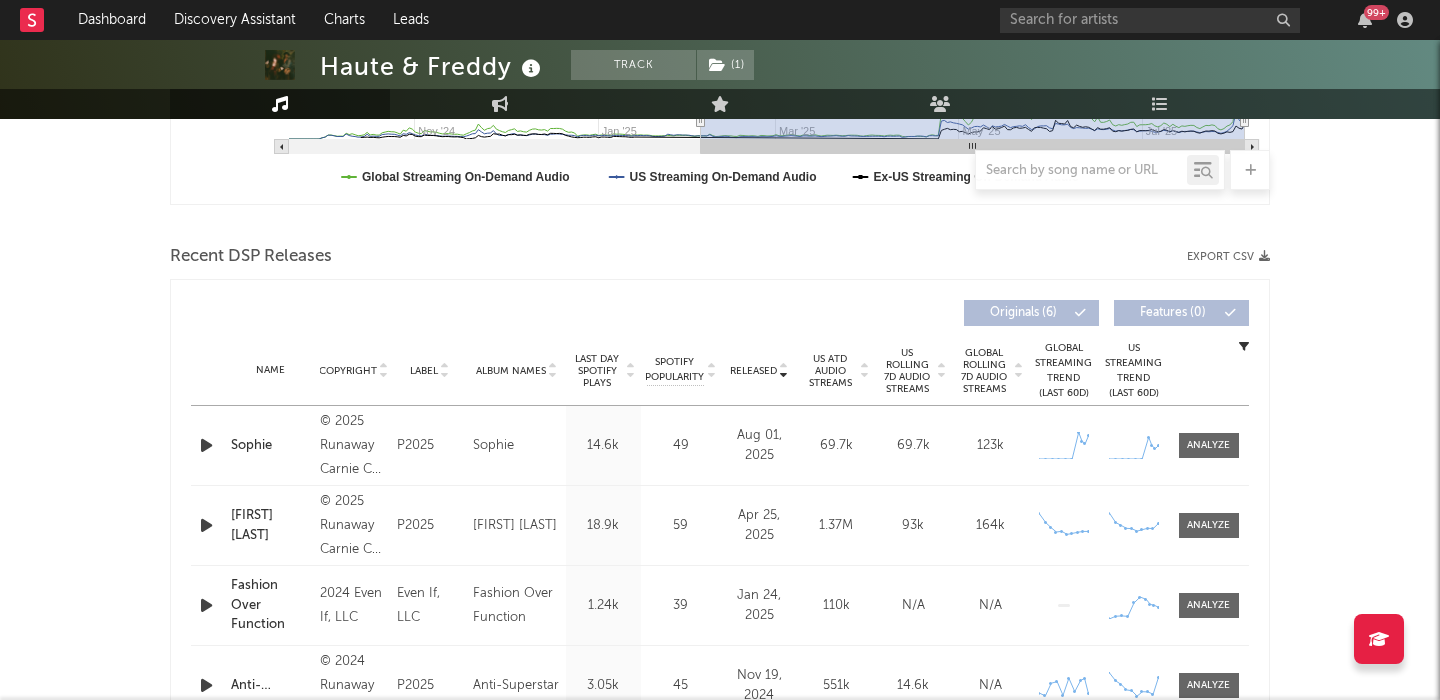 scroll, scrollTop: 751, scrollLeft: 0, axis: vertical 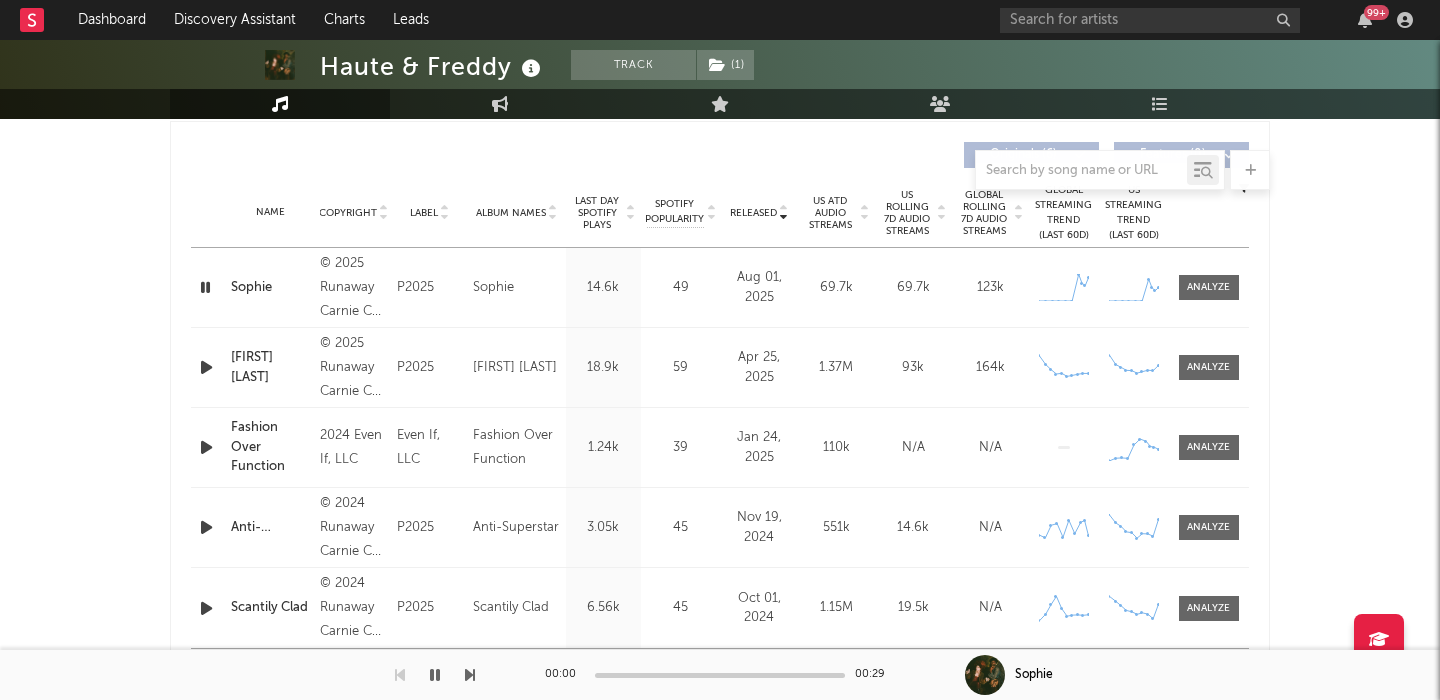 click at bounding box center (205, 287) 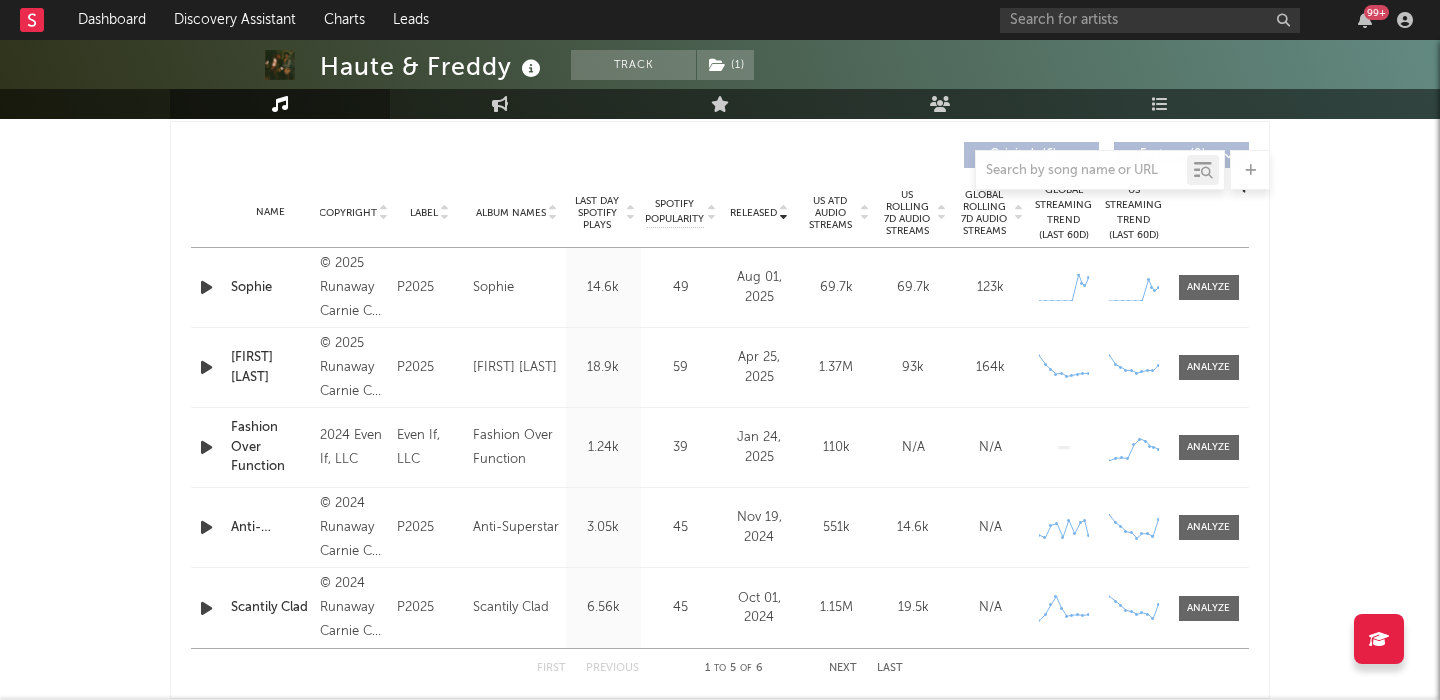 click at bounding box center (206, 287) 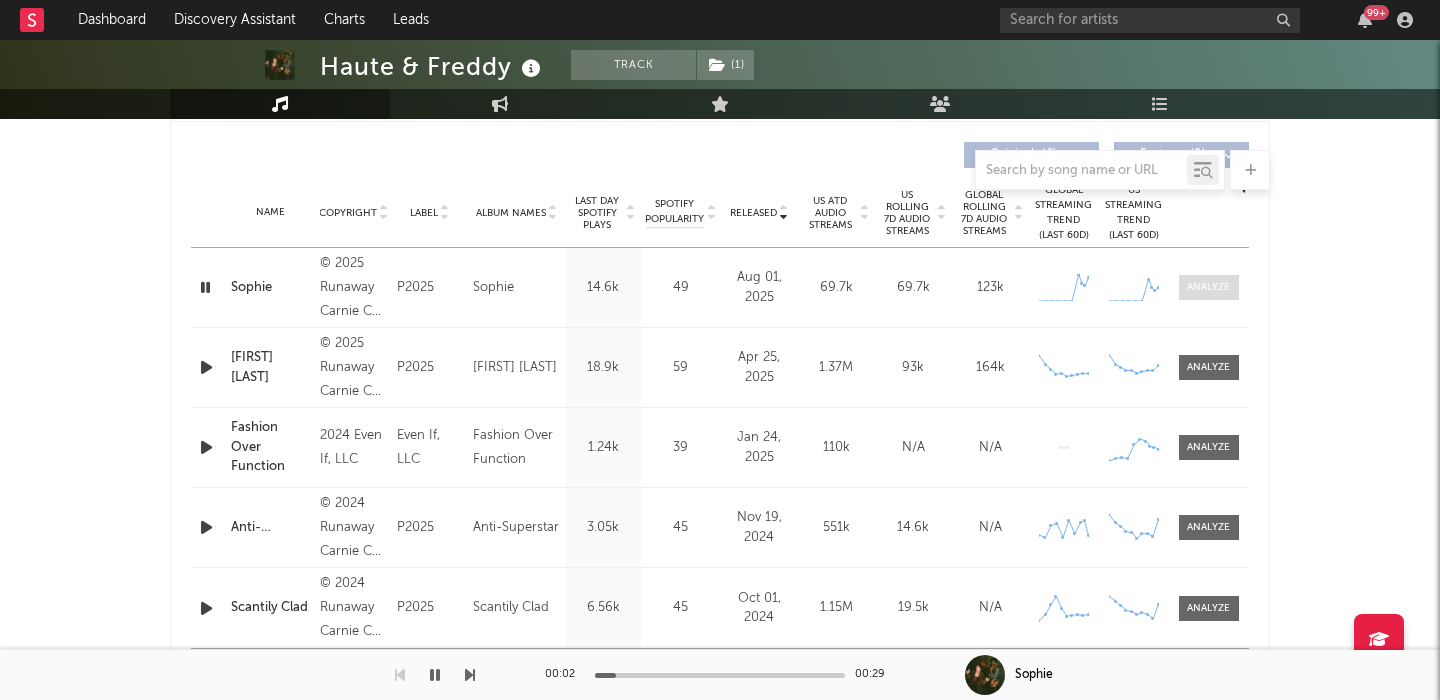 click at bounding box center [1208, 287] 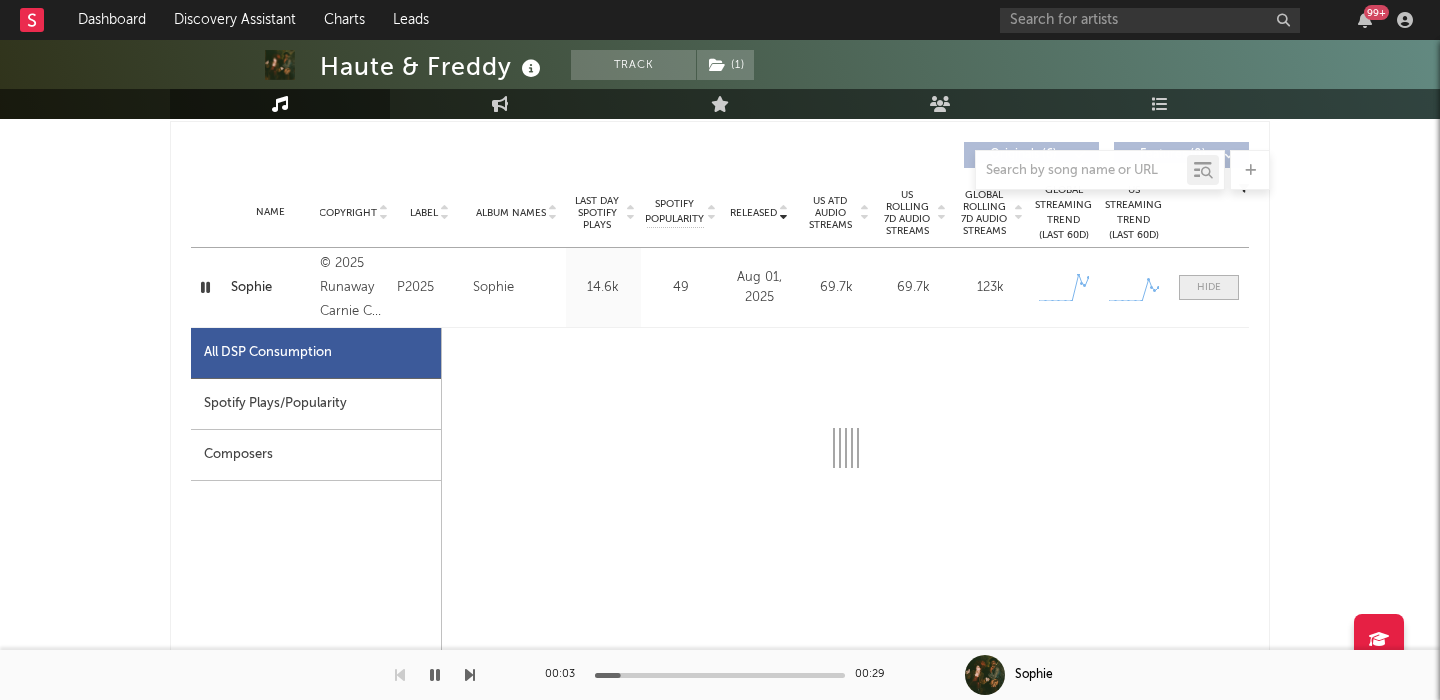 scroll, scrollTop: 921, scrollLeft: 0, axis: vertical 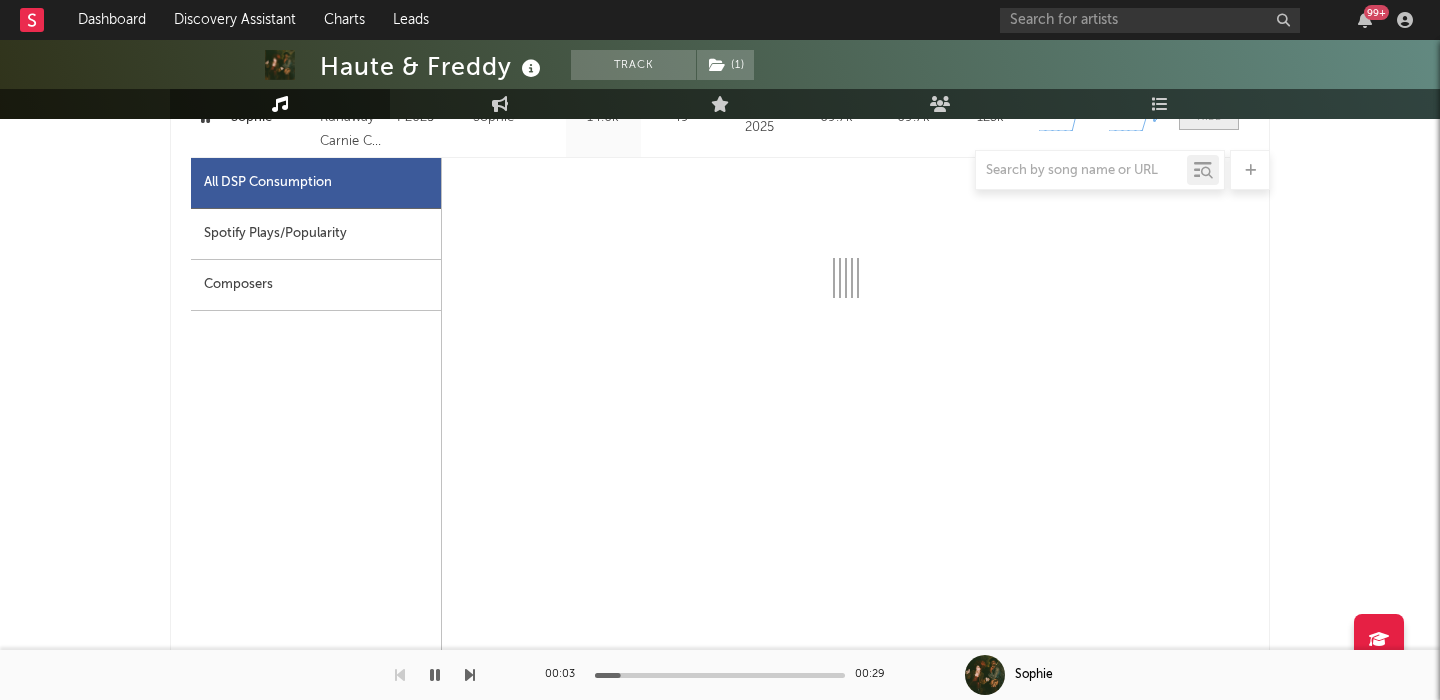 select on "1w" 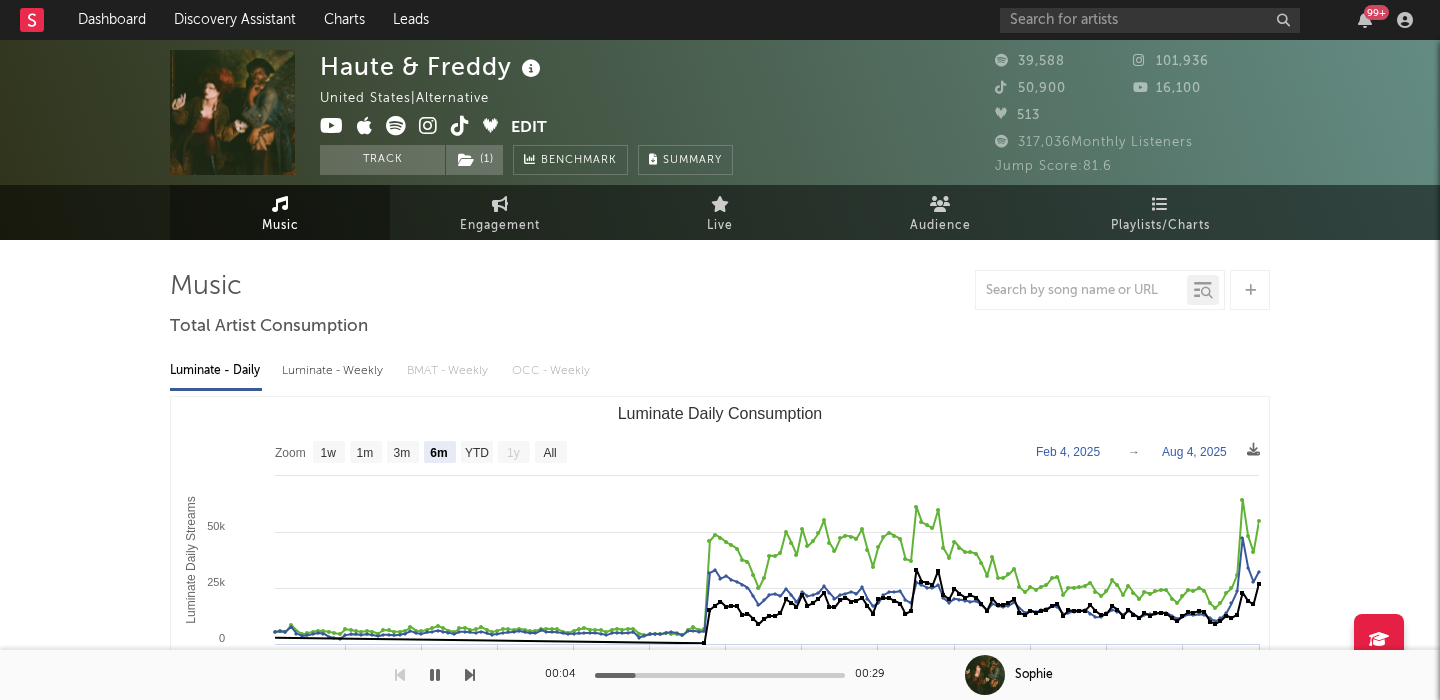 scroll, scrollTop: 5, scrollLeft: 0, axis: vertical 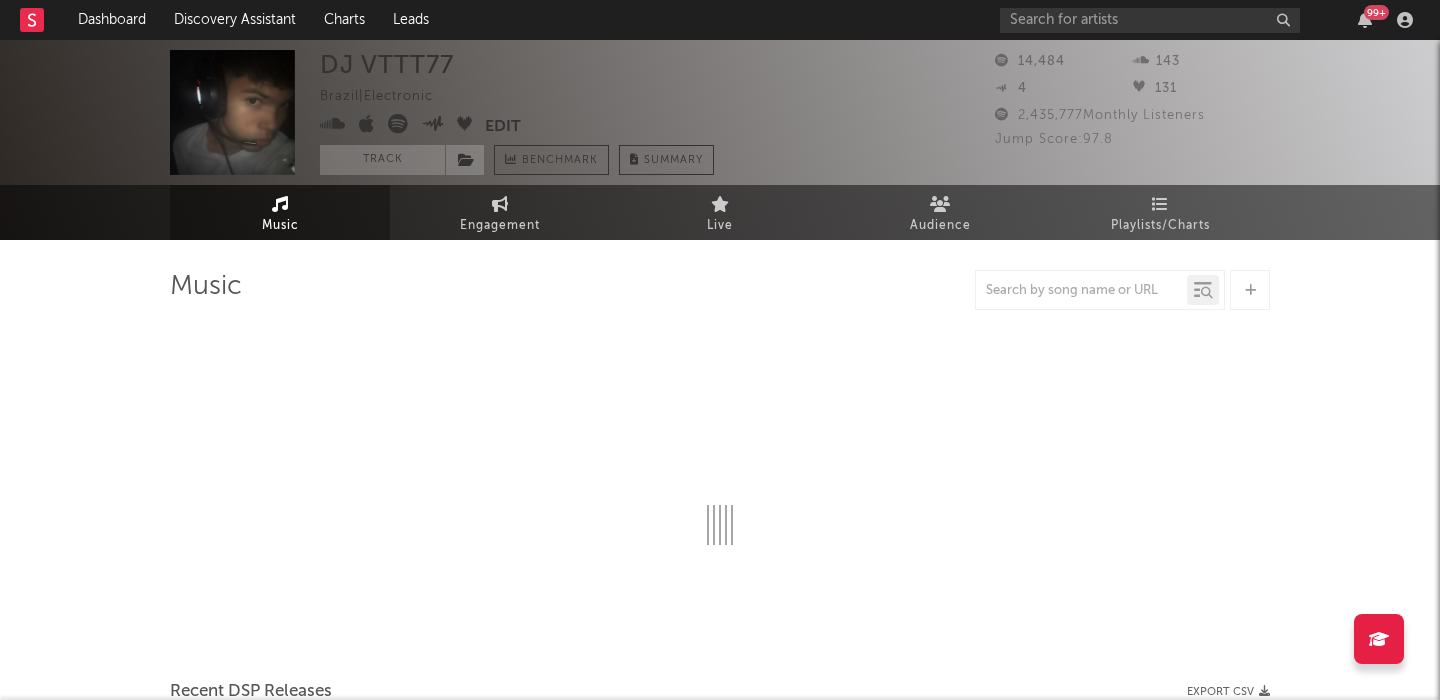 select on "1w" 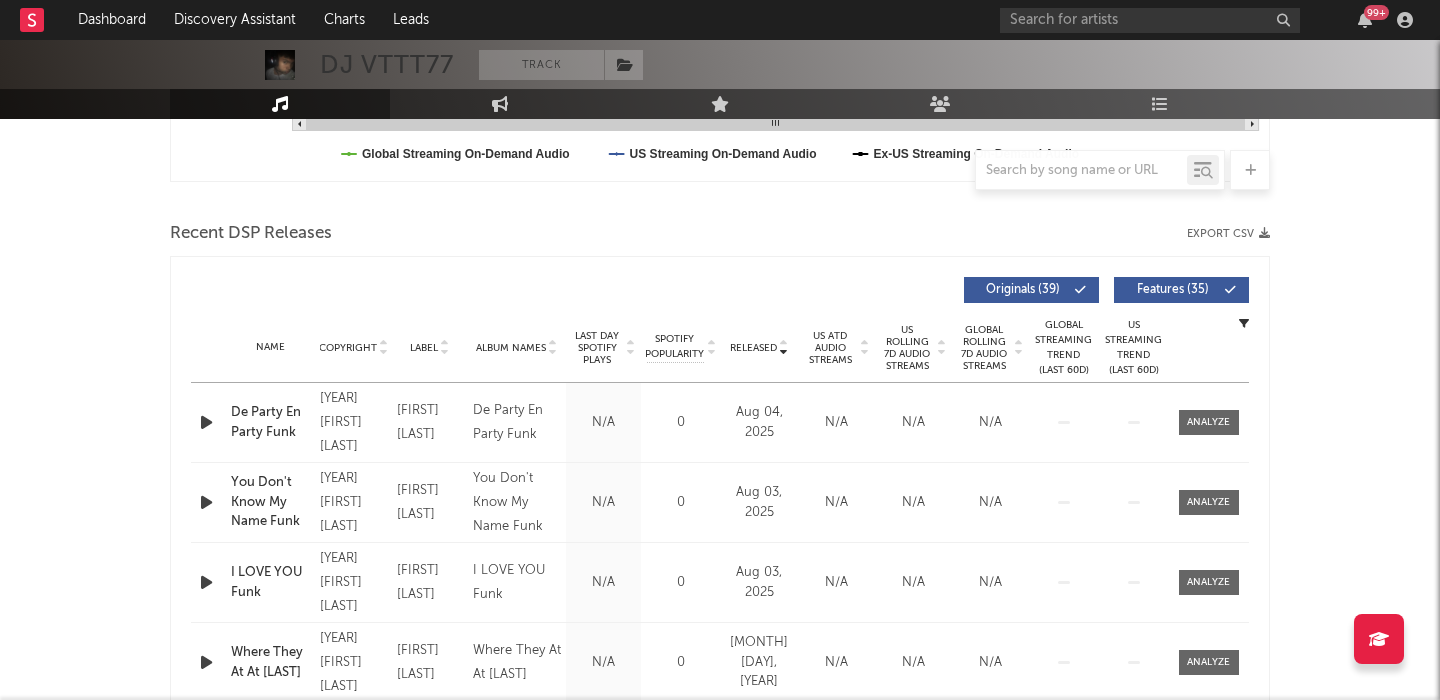 scroll, scrollTop: 683, scrollLeft: 0, axis: vertical 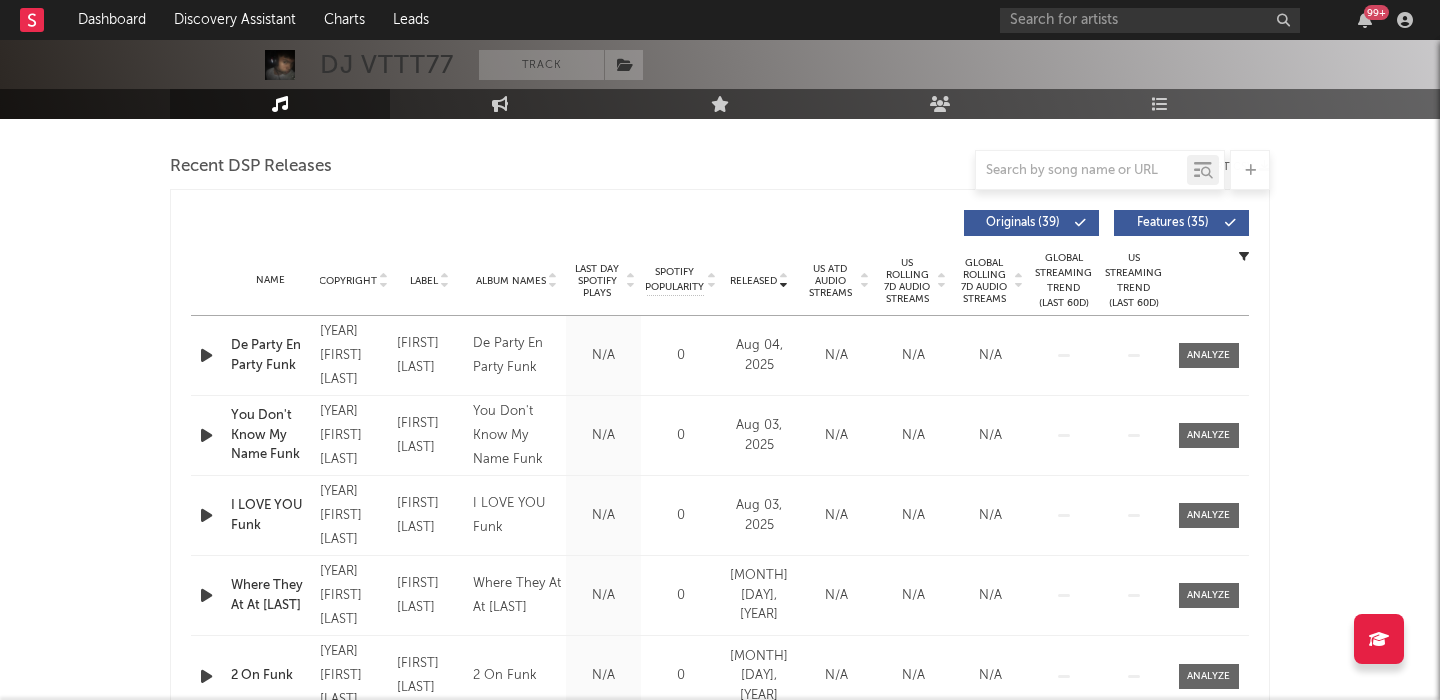 click at bounding box center (206, 355) 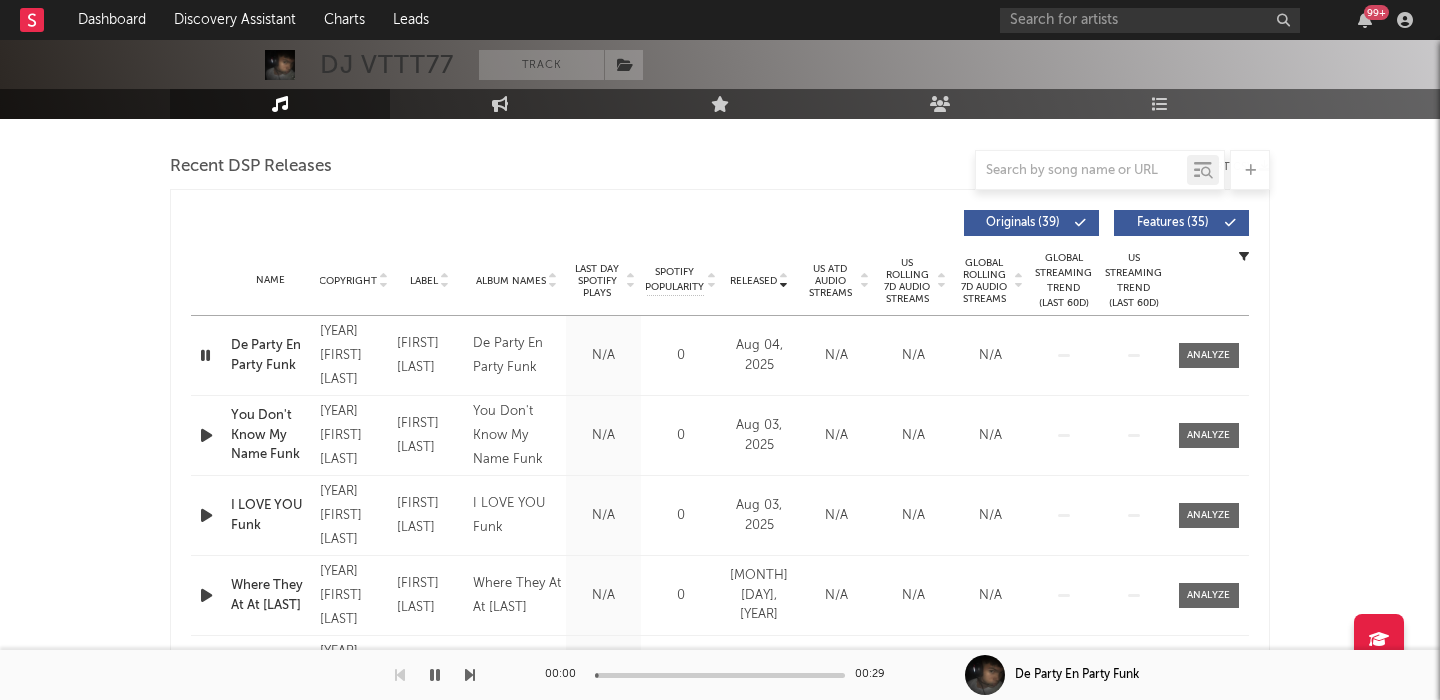 click on "US Rolling 7D Audio Streams" at bounding box center [907, 281] 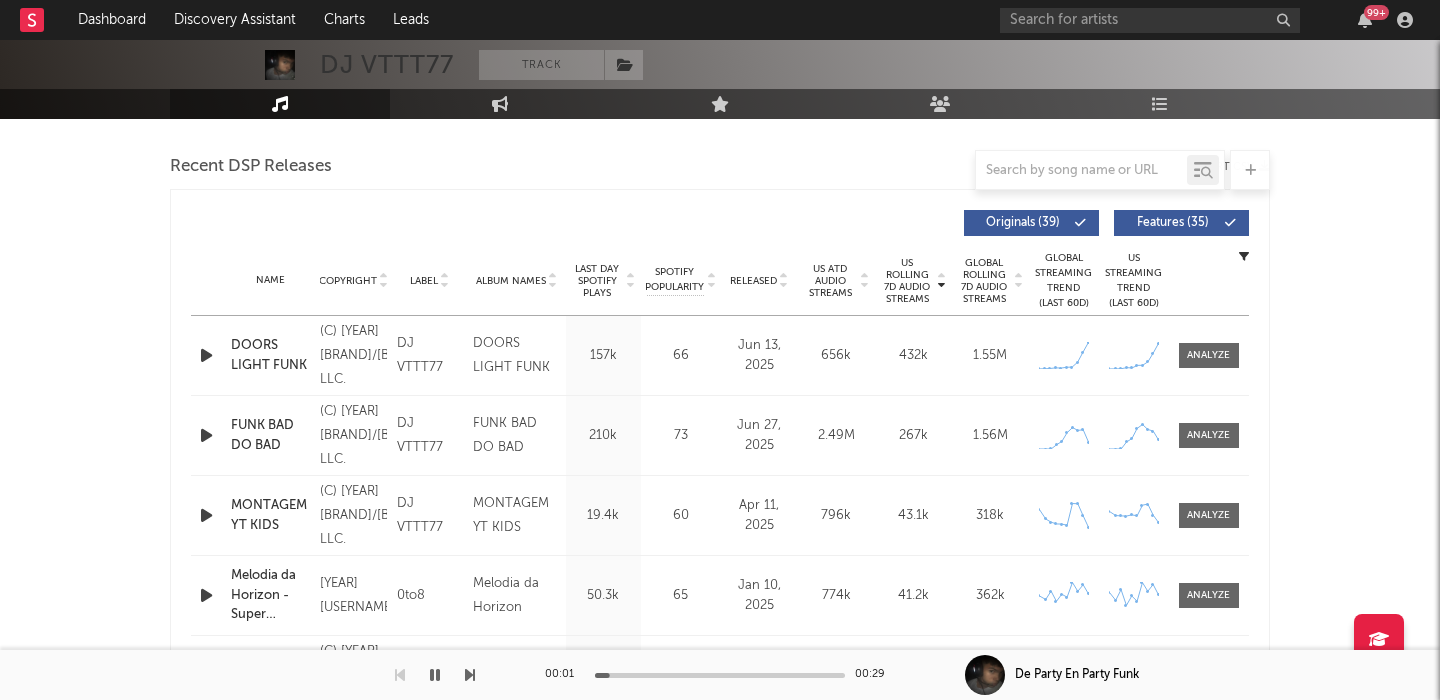 click at bounding box center (206, 355) 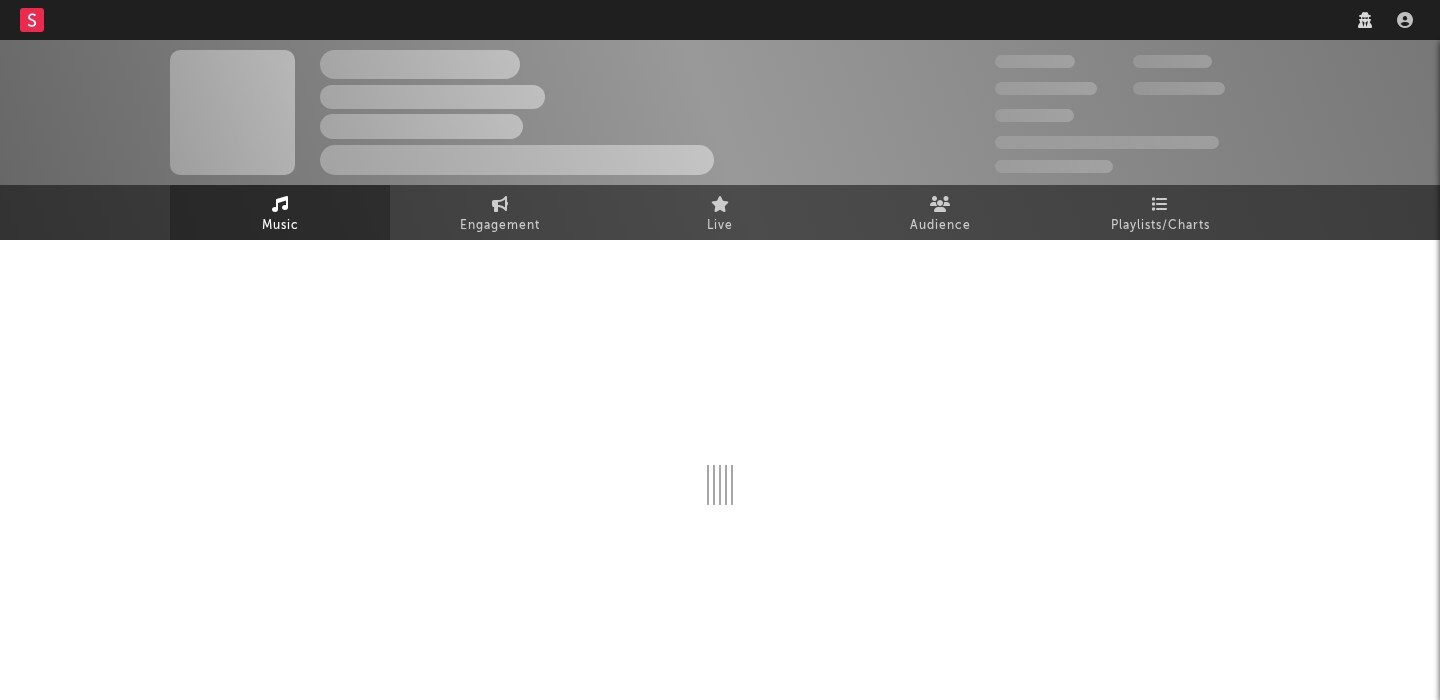 scroll, scrollTop: 0, scrollLeft: 0, axis: both 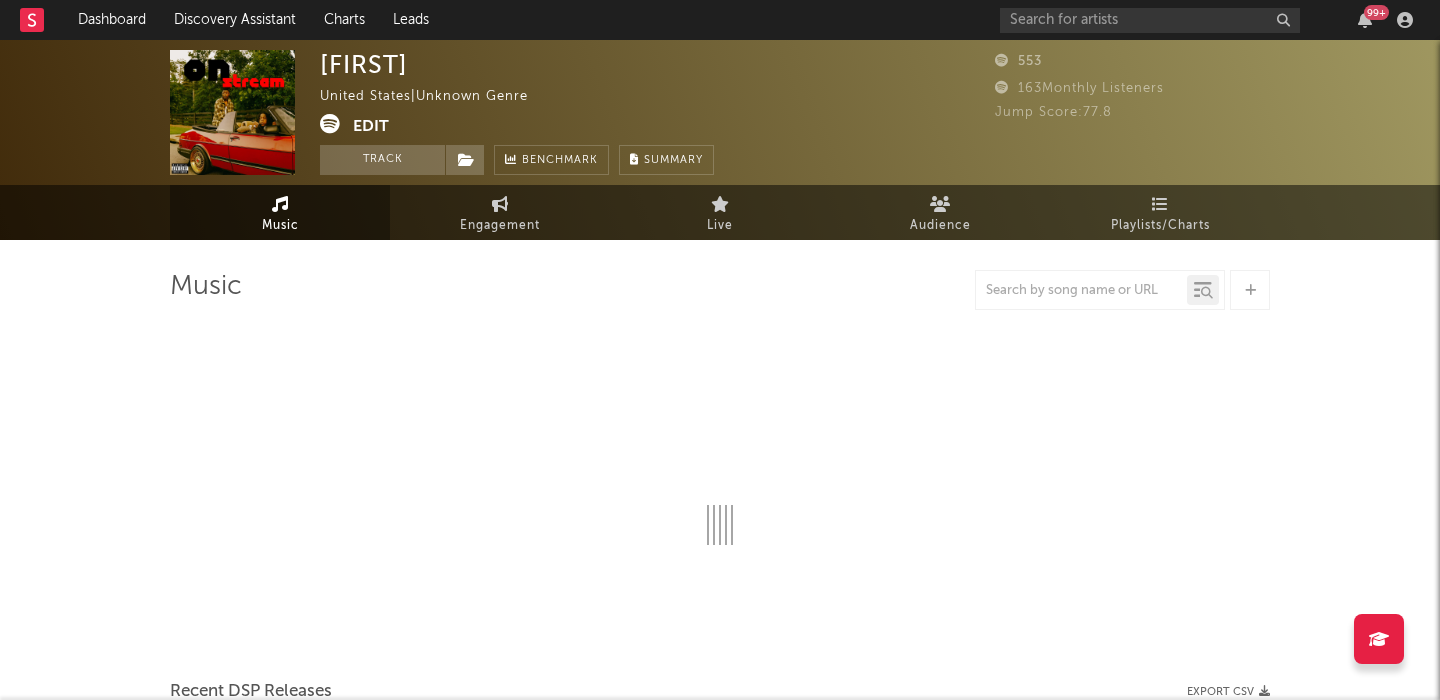 select on "1w" 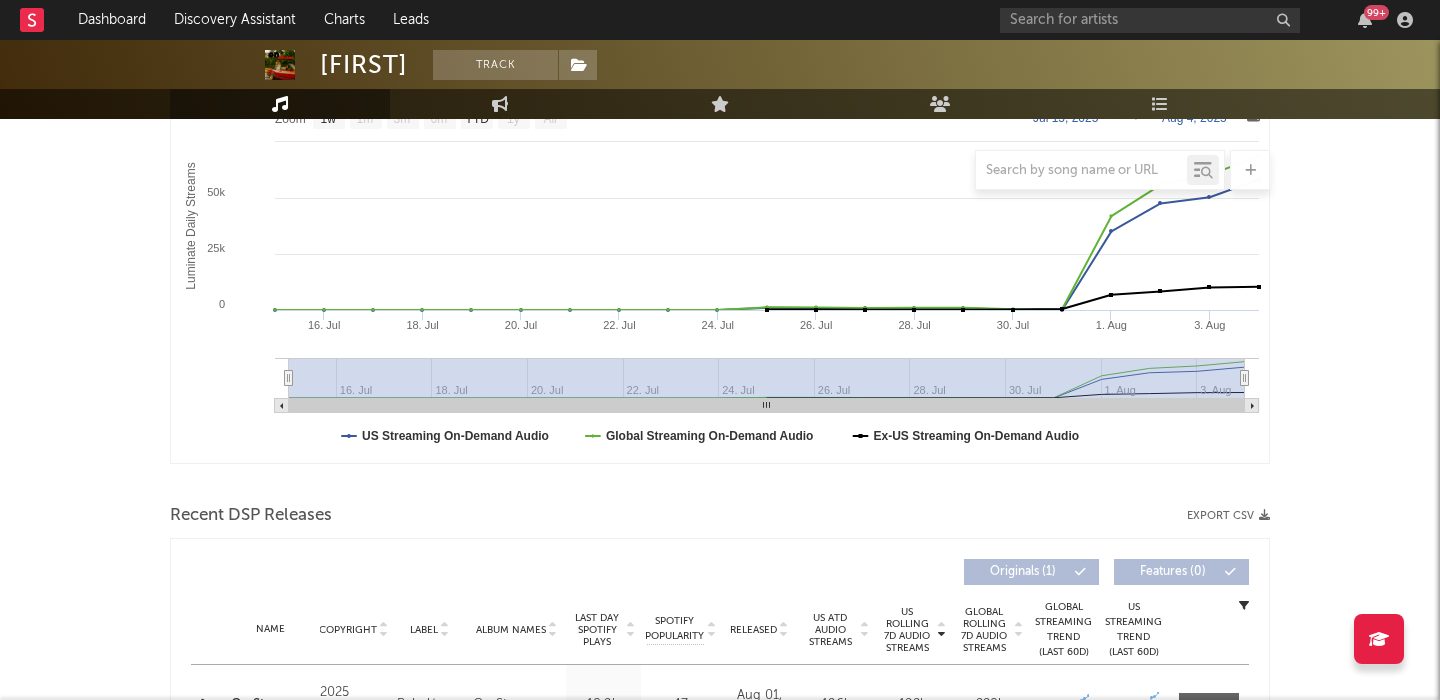 scroll, scrollTop: 568, scrollLeft: 0, axis: vertical 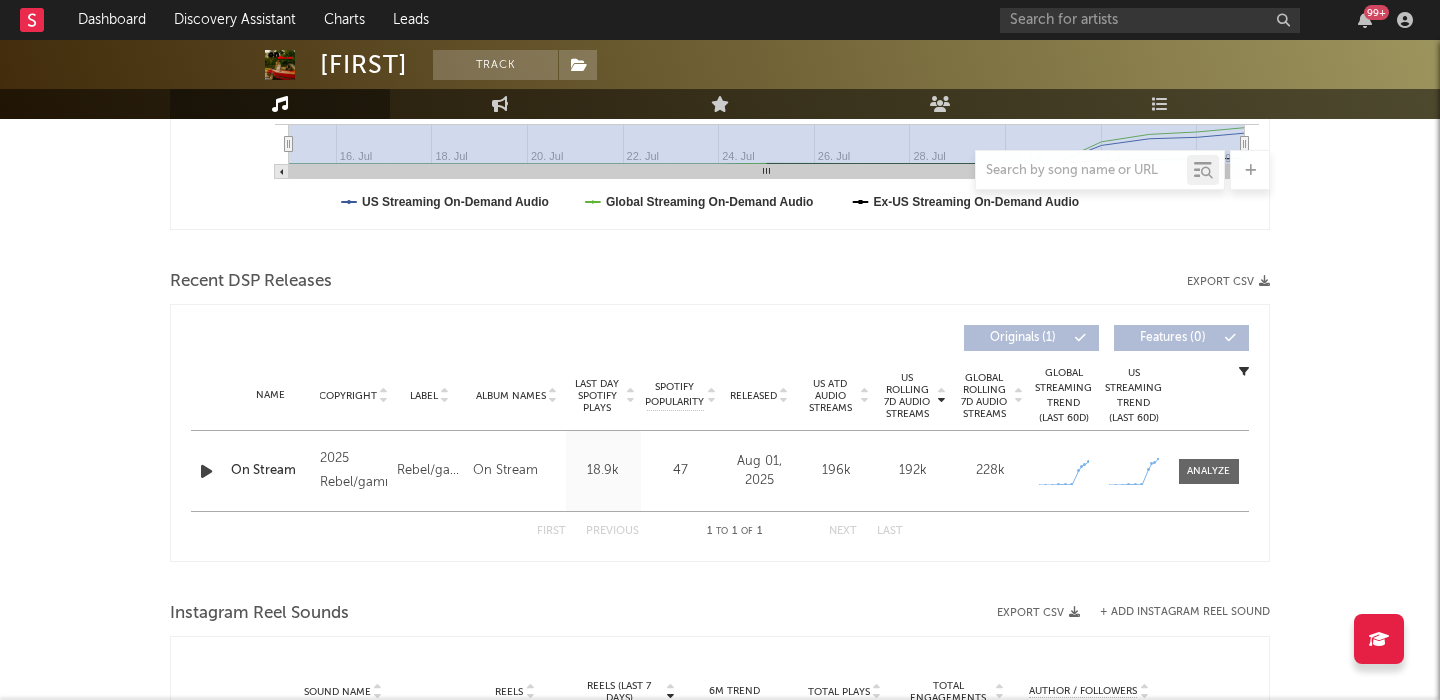 click at bounding box center [206, 471] 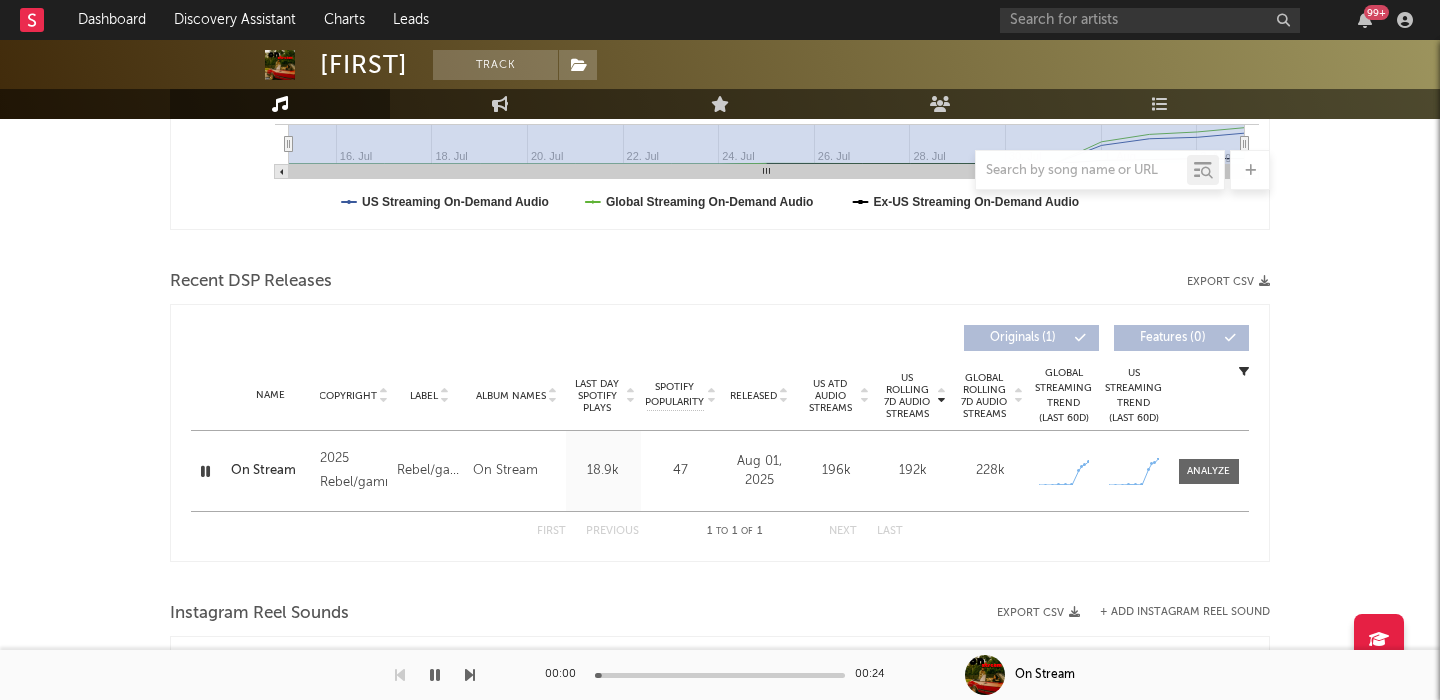 scroll, scrollTop: 0, scrollLeft: 0, axis: both 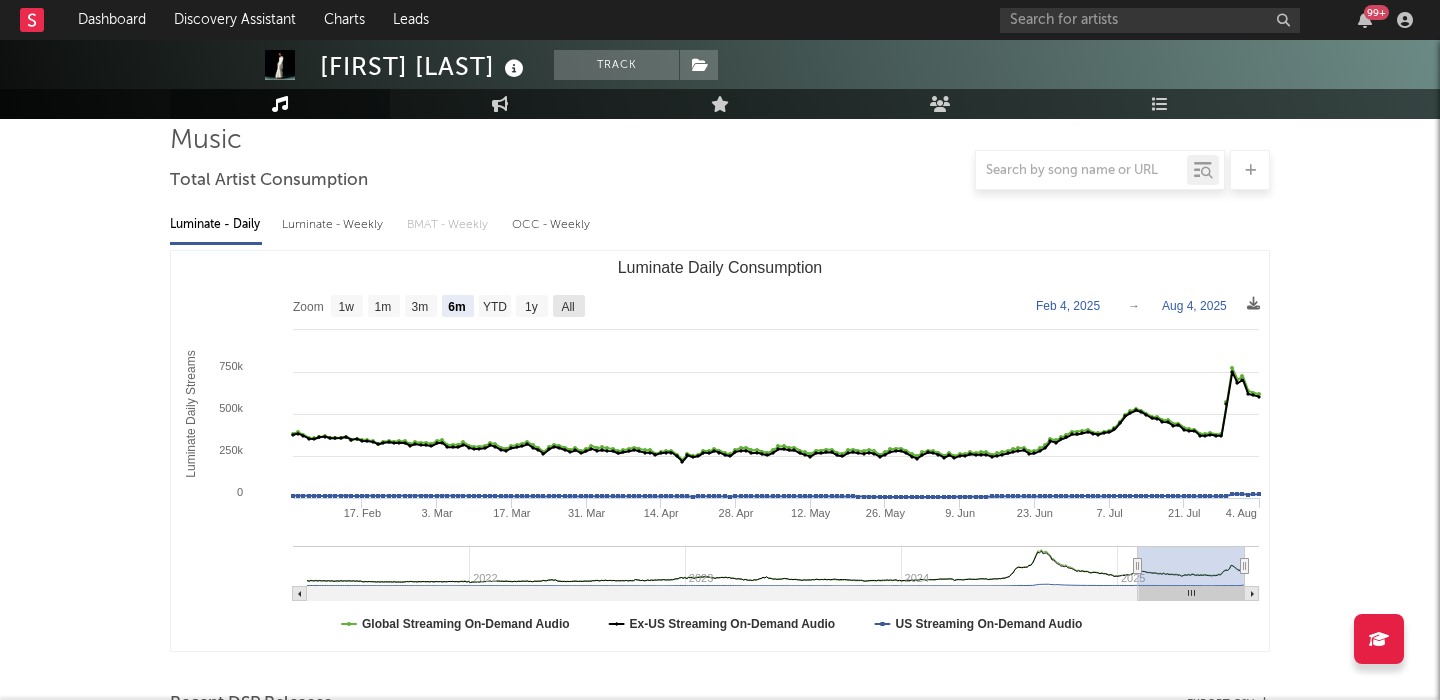 click on "All" 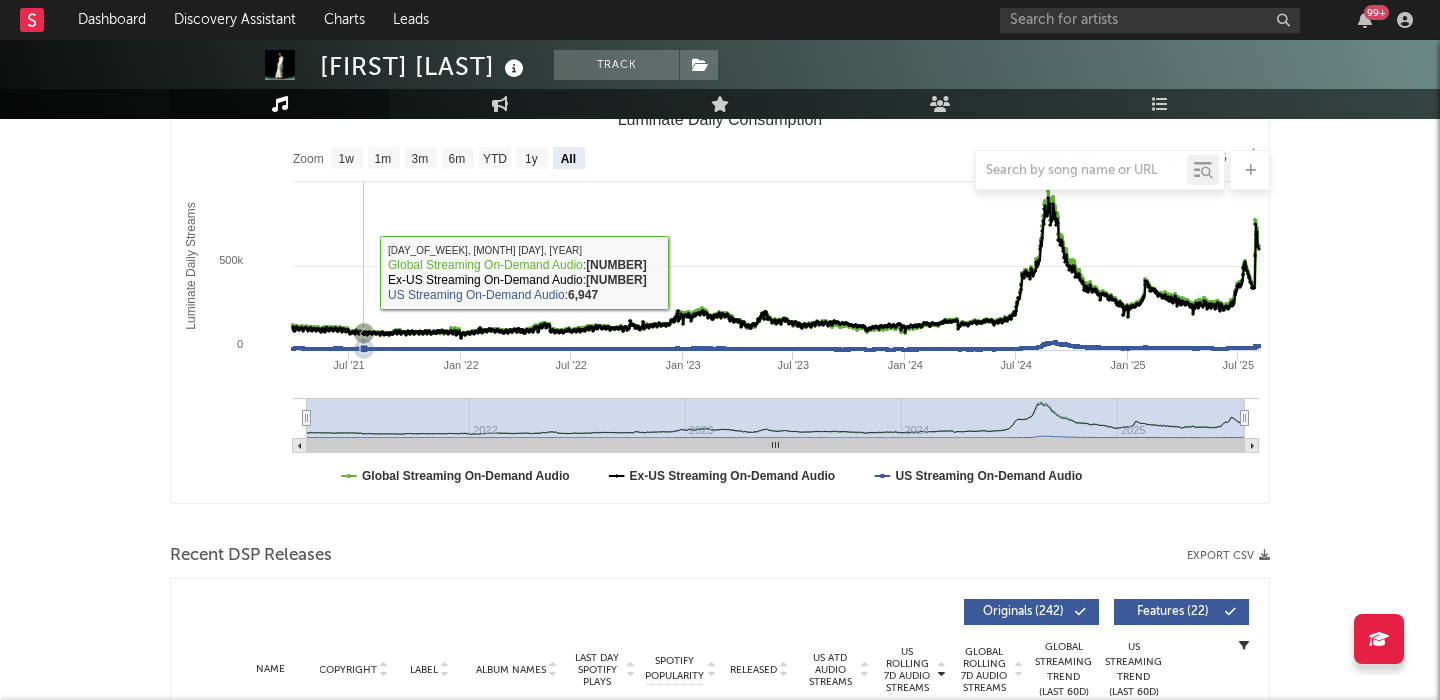 scroll, scrollTop: 701, scrollLeft: 0, axis: vertical 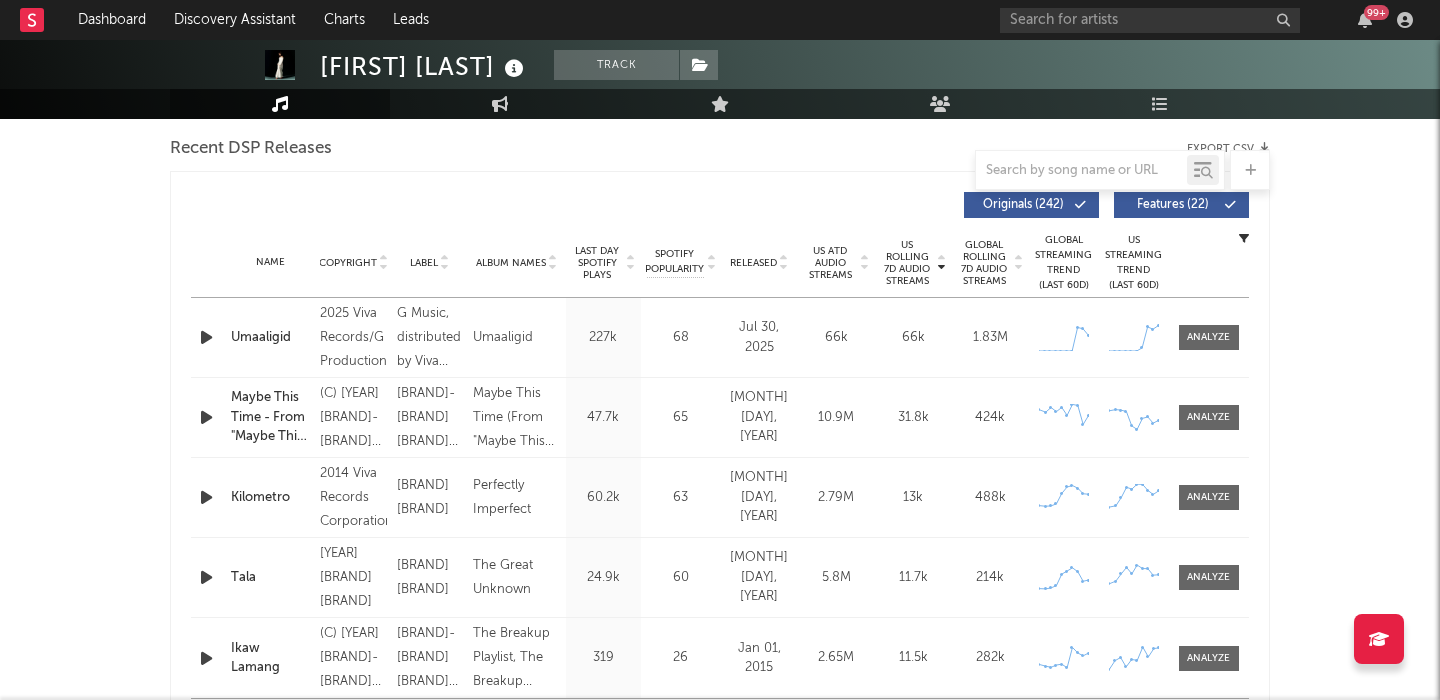 click at bounding box center (208, 337) 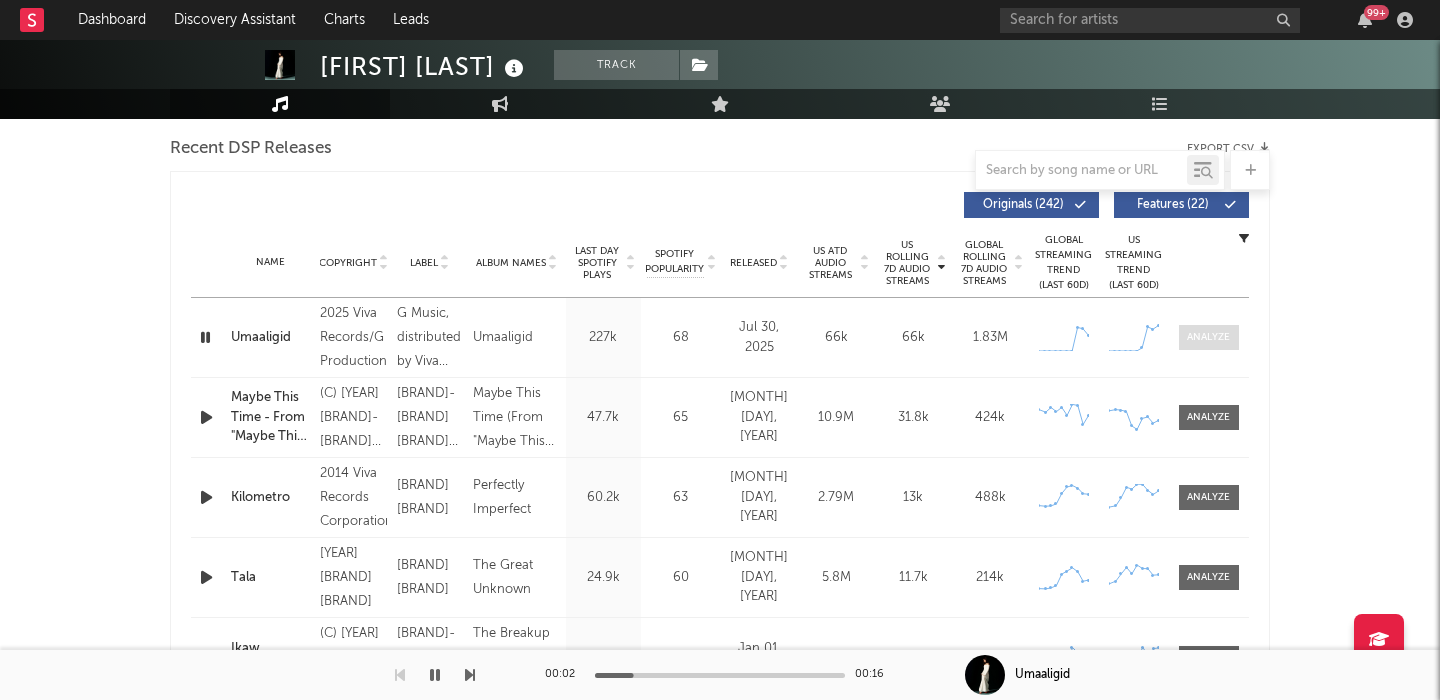 click at bounding box center (1208, 337) 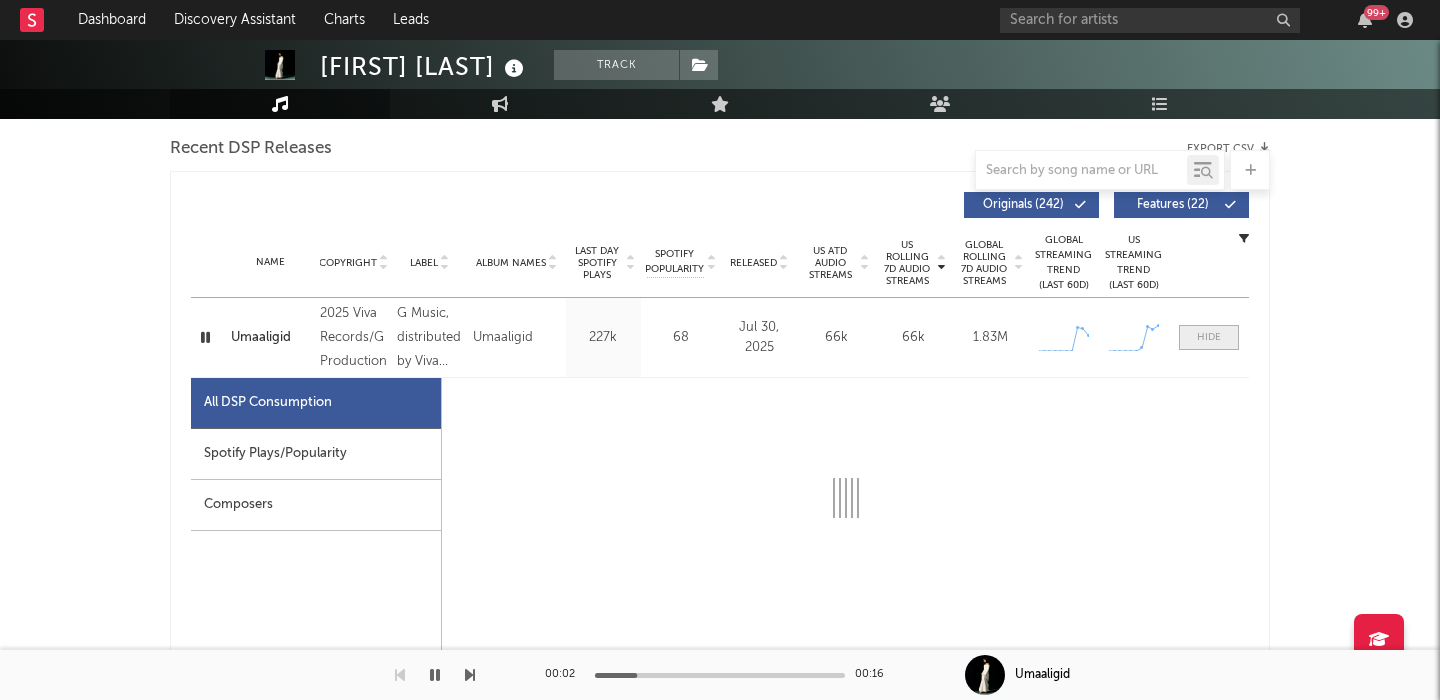 scroll, scrollTop: 958, scrollLeft: 0, axis: vertical 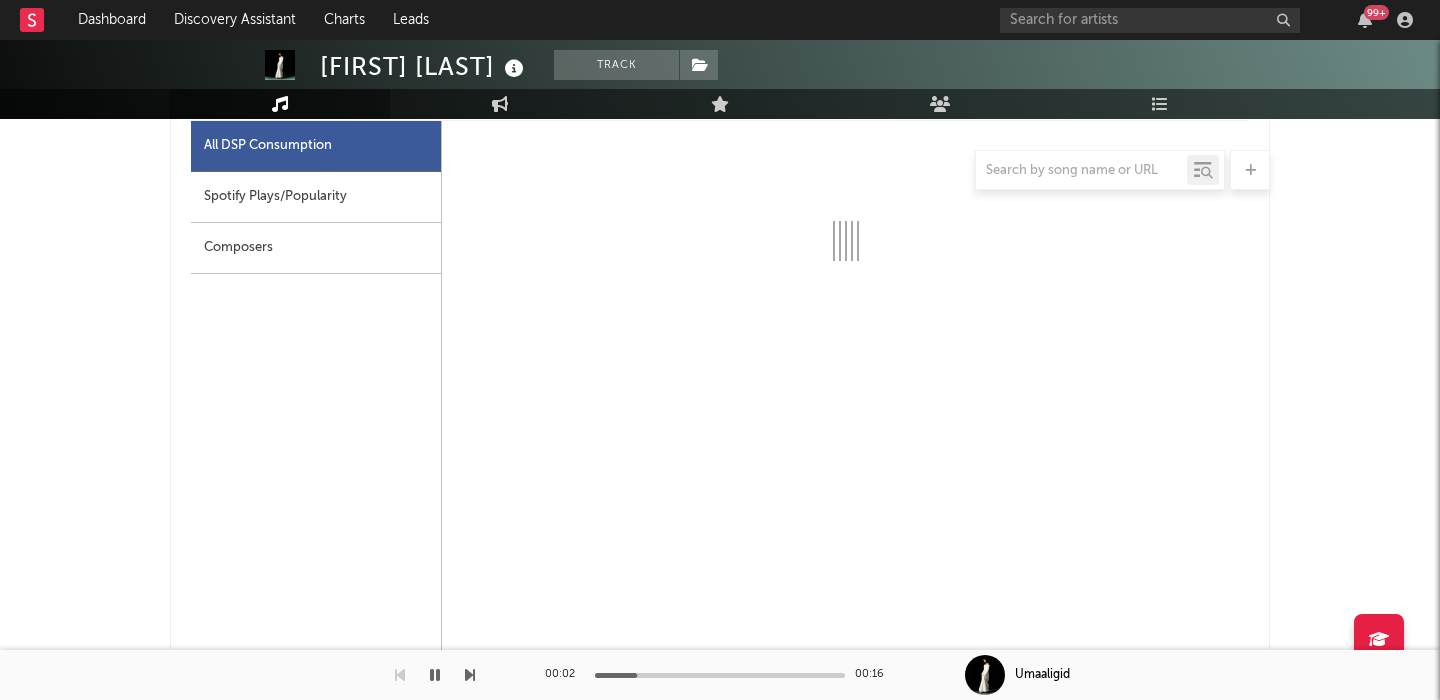select on "1w" 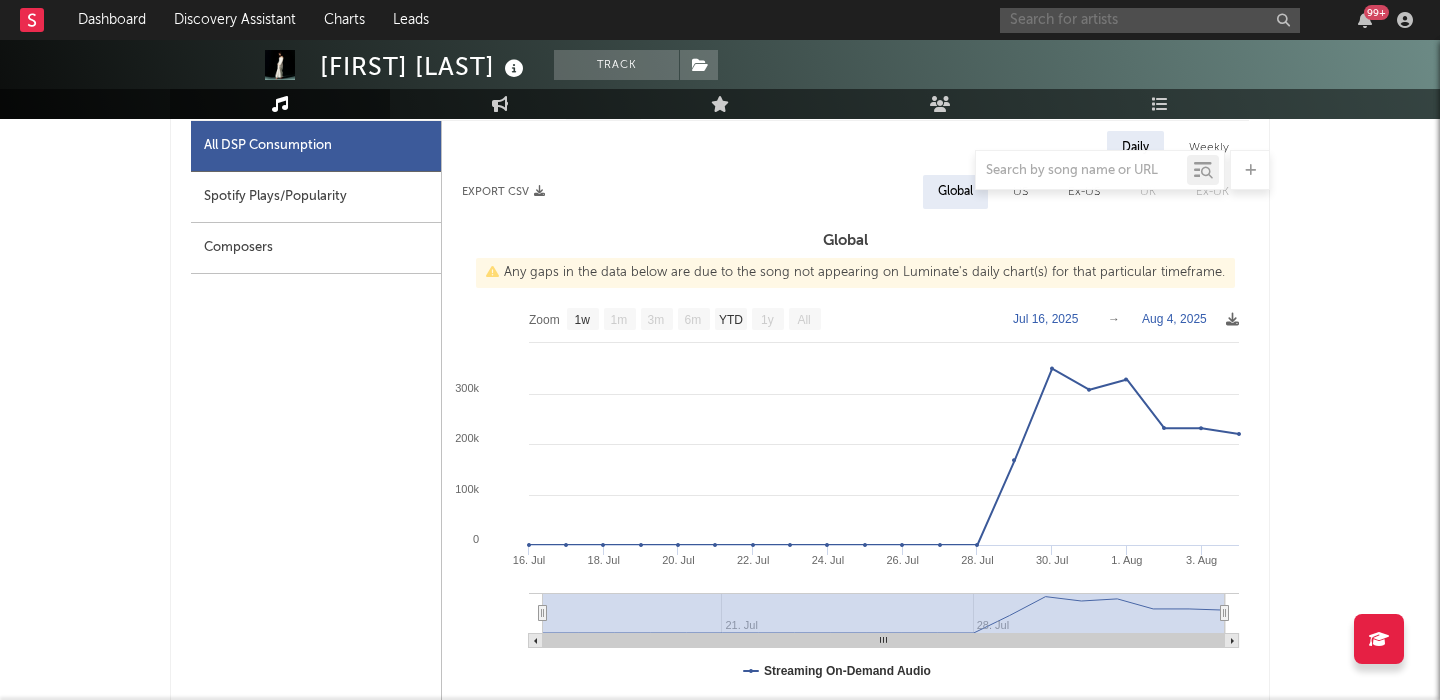 click at bounding box center [1150, 20] 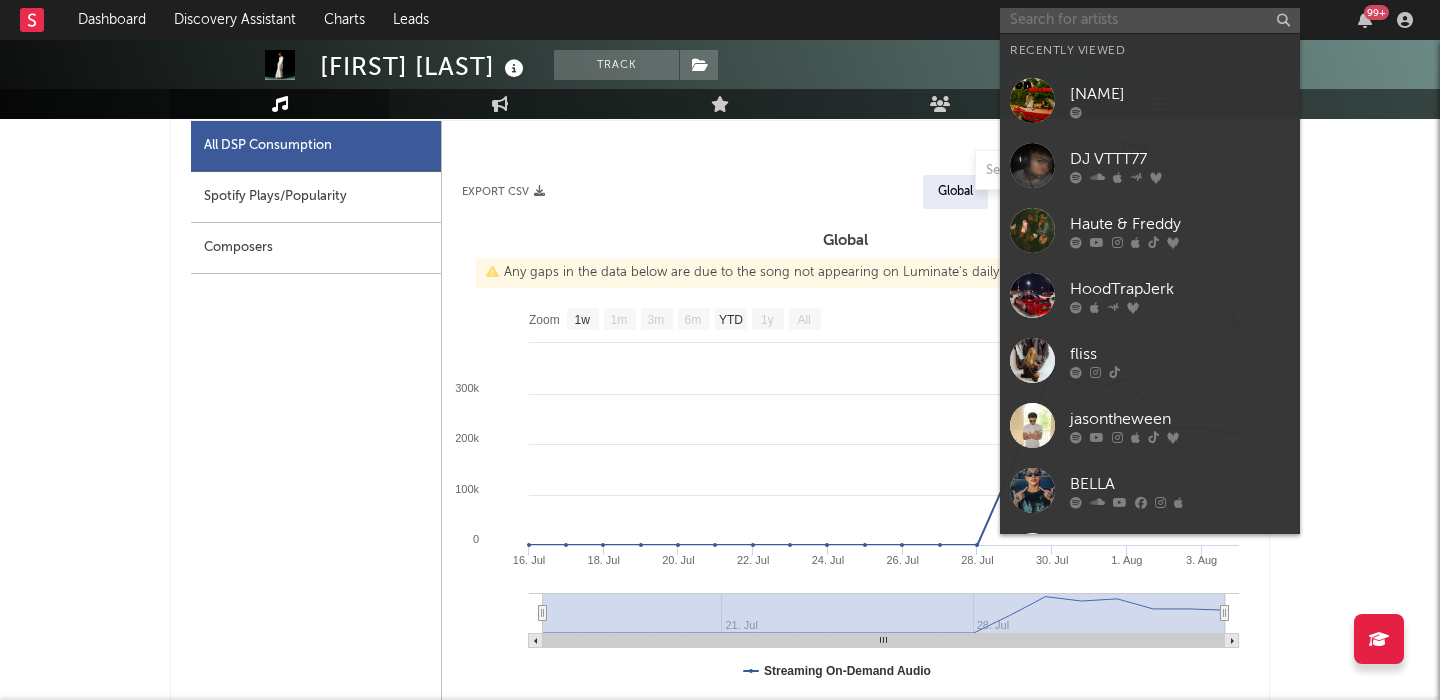 paste on "Sofi Tukker" 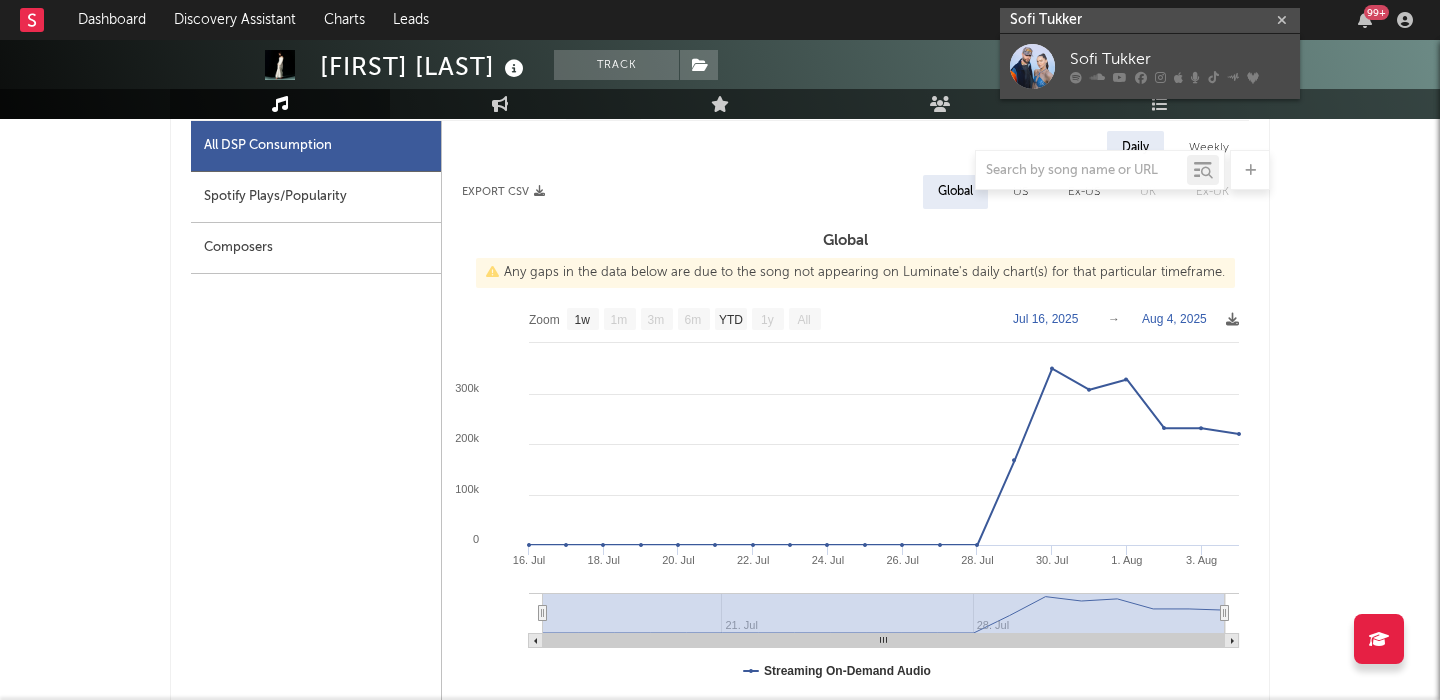 type on "Sofi Tukker" 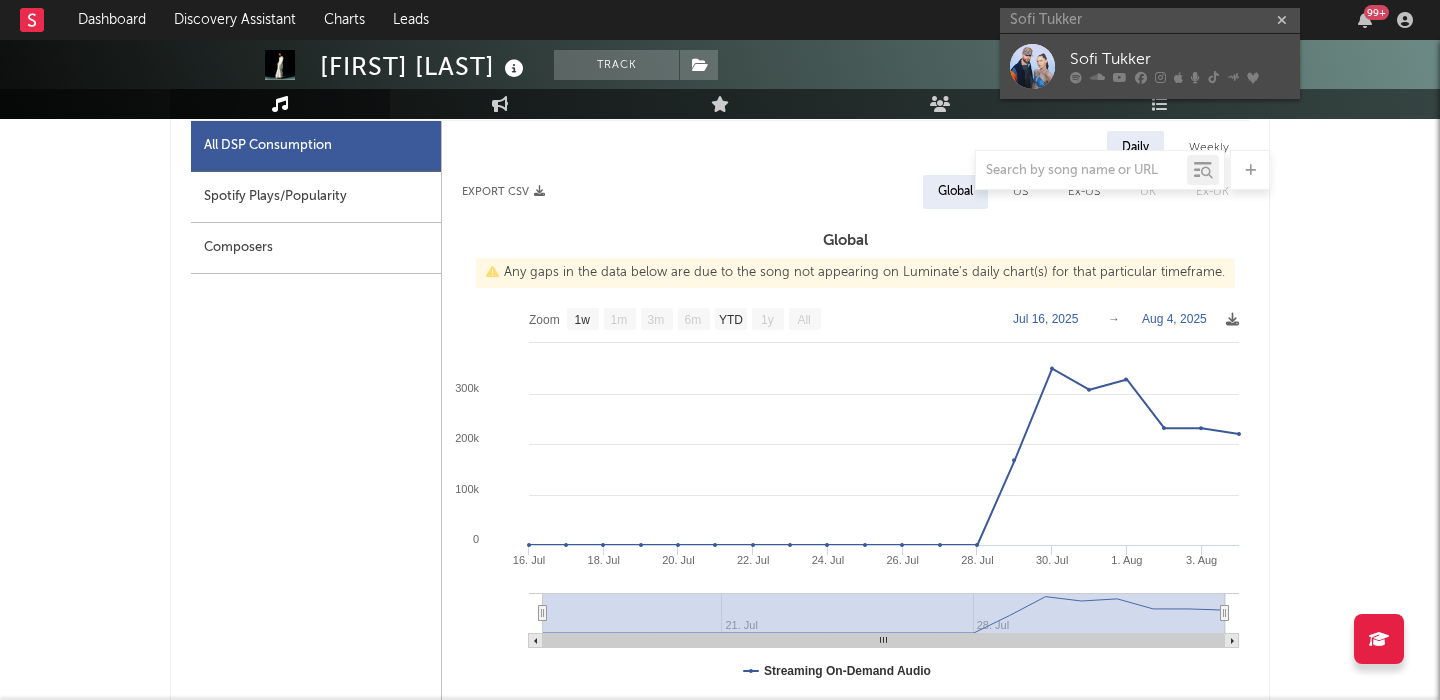 click on "Sofi Tukker" at bounding box center [1150, 66] 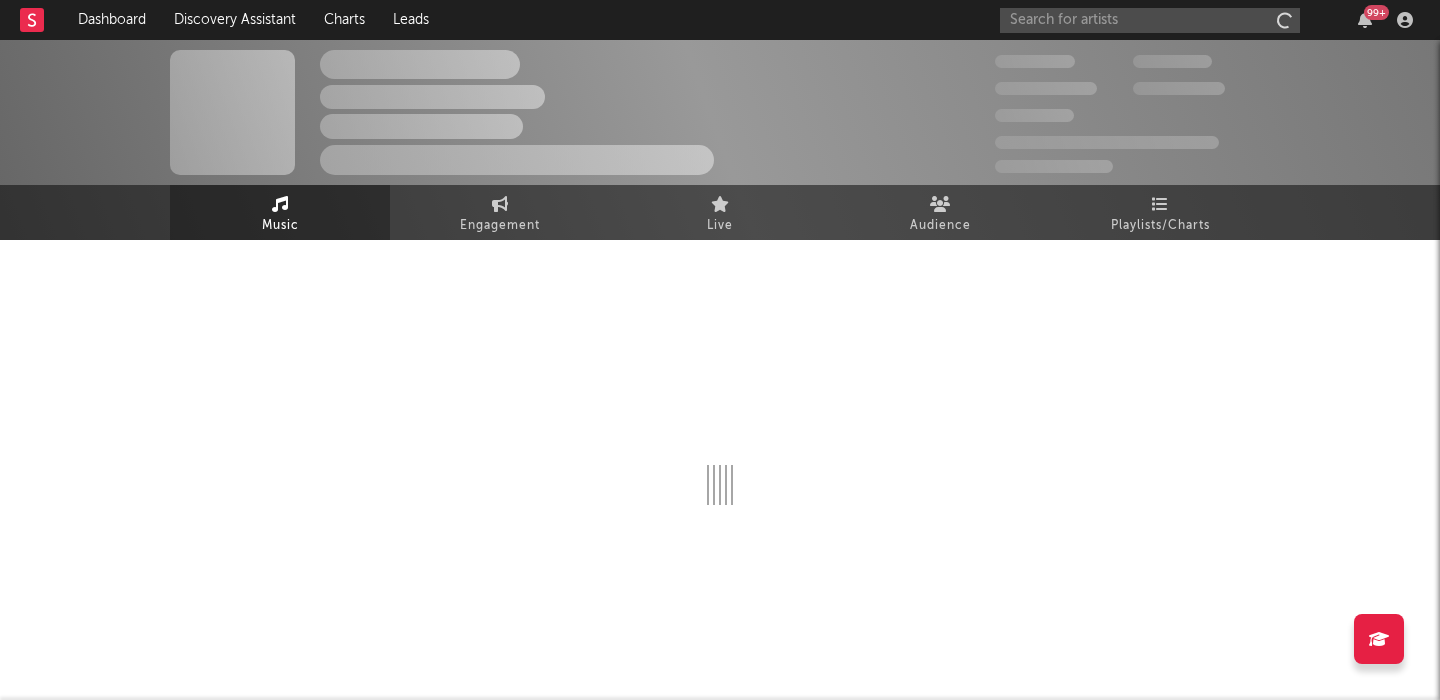 scroll, scrollTop: 0, scrollLeft: 0, axis: both 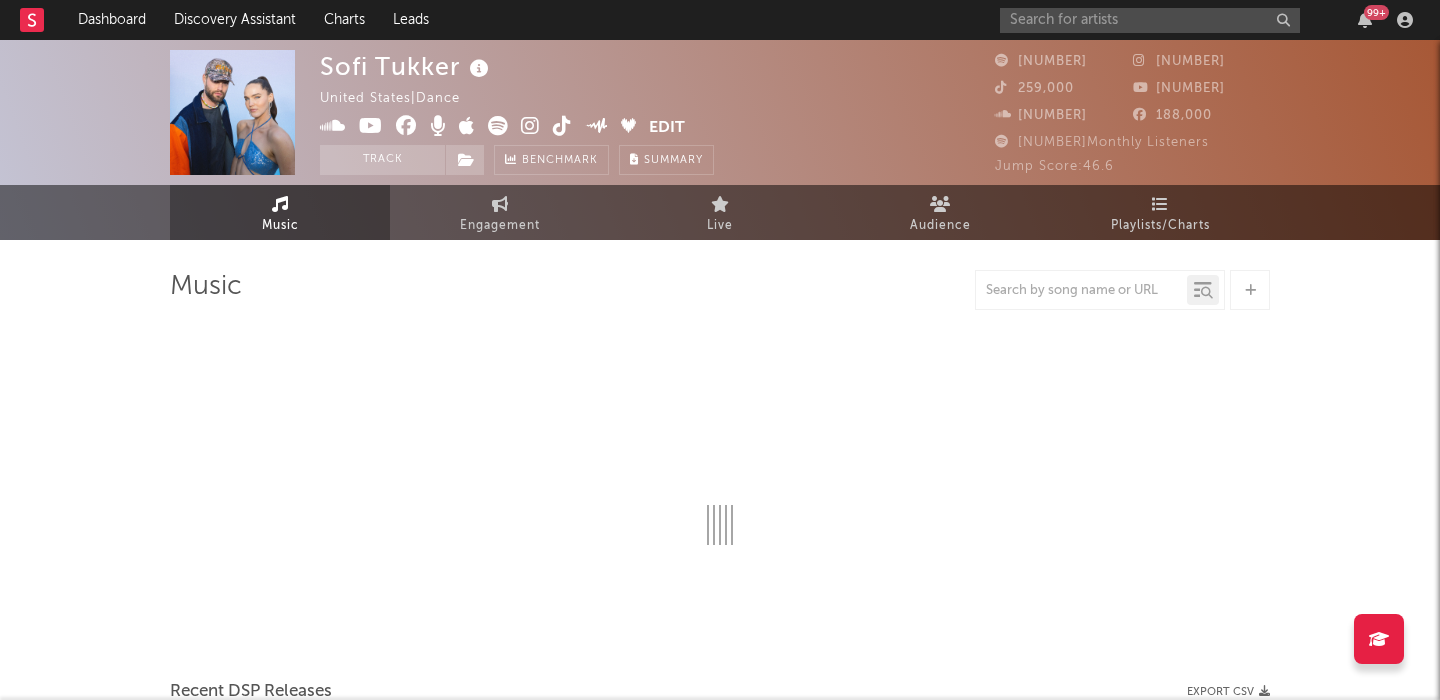 select on "6m" 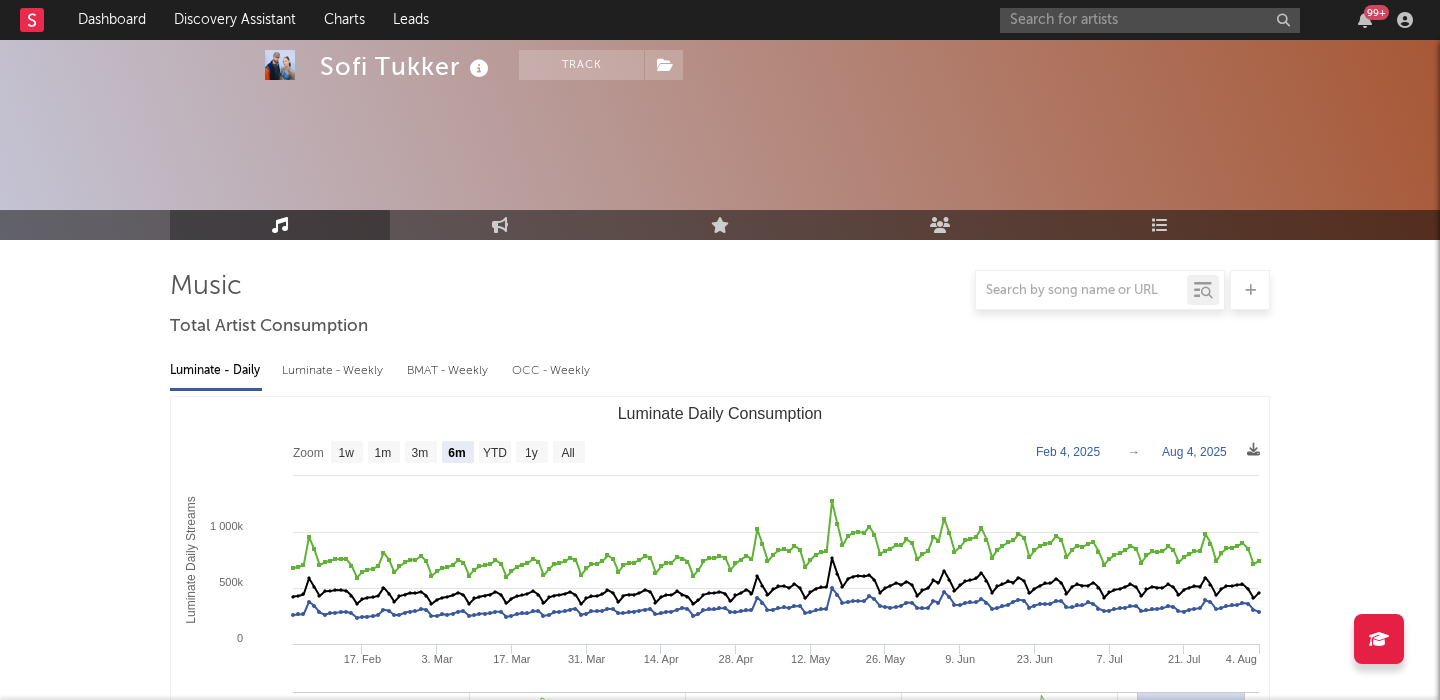 scroll, scrollTop: 677, scrollLeft: 0, axis: vertical 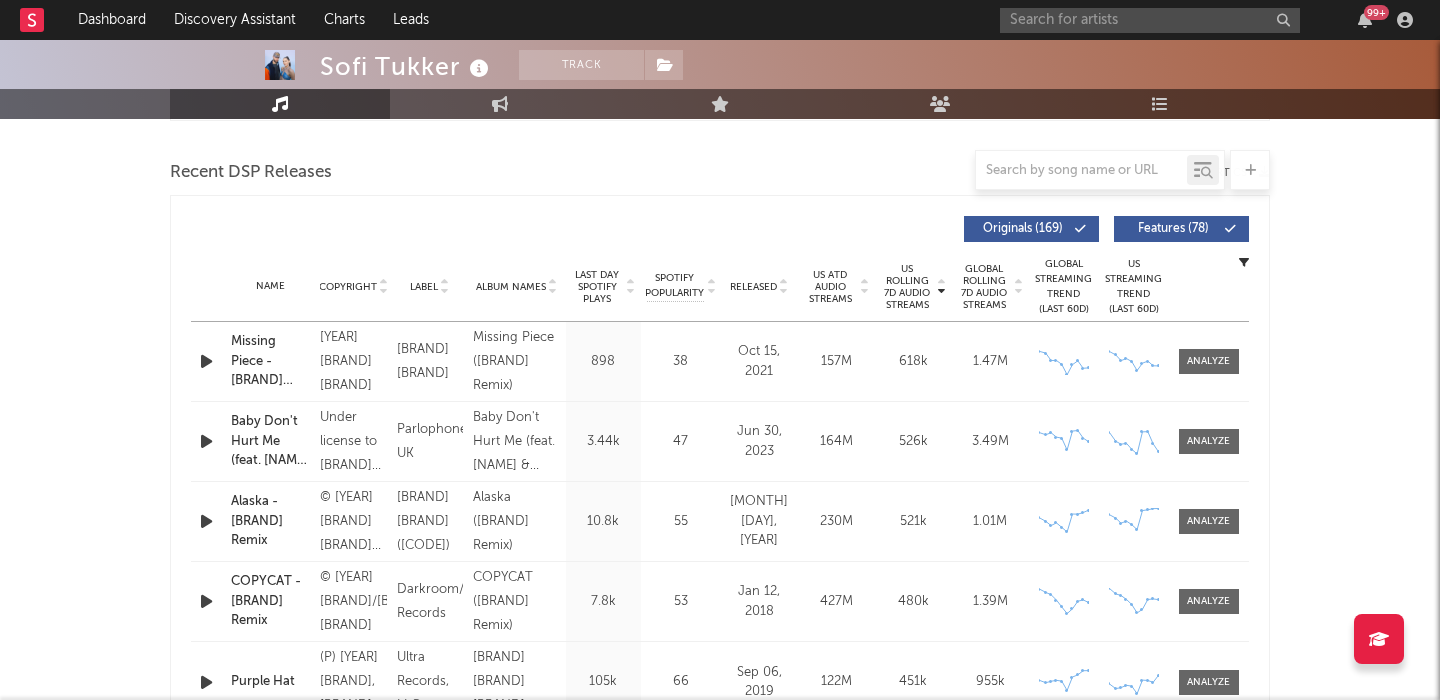 click on "Features   ( 78 )" at bounding box center [1173, 229] 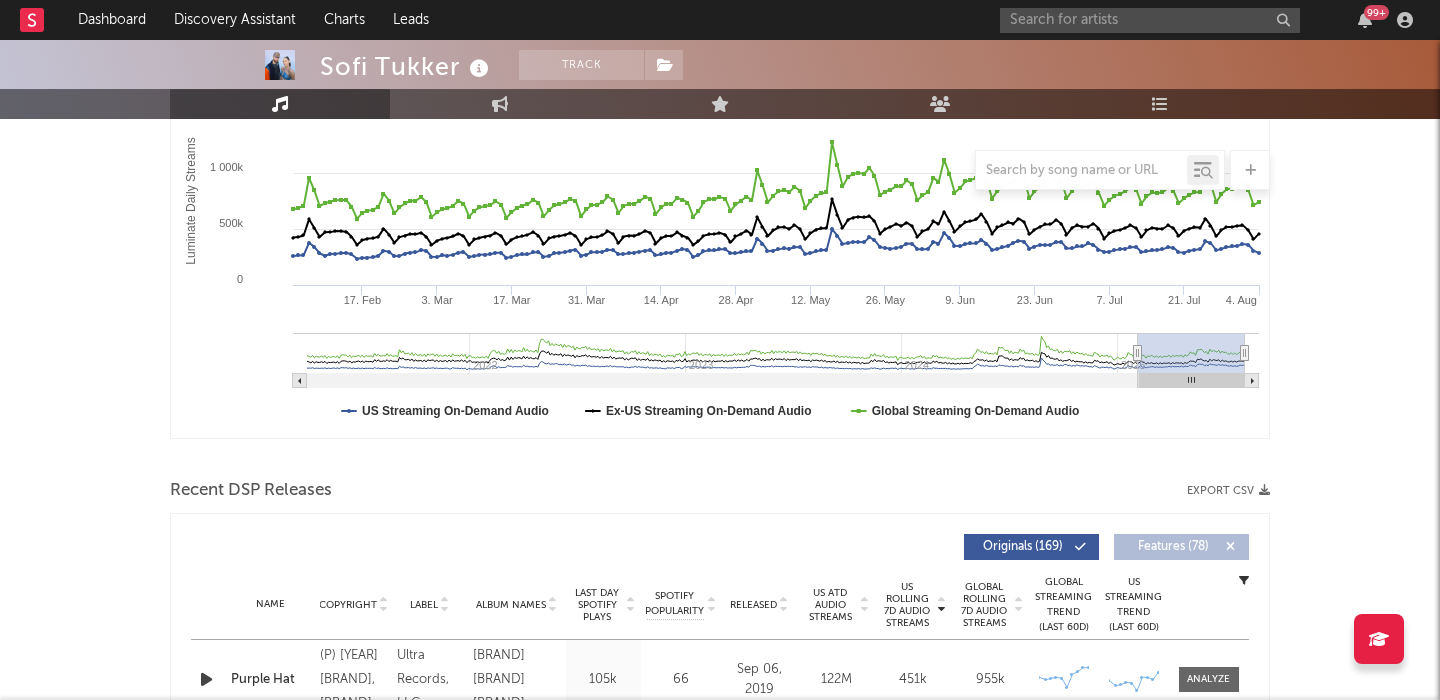 scroll, scrollTop: 0, scrollLeft: 0, axis: both 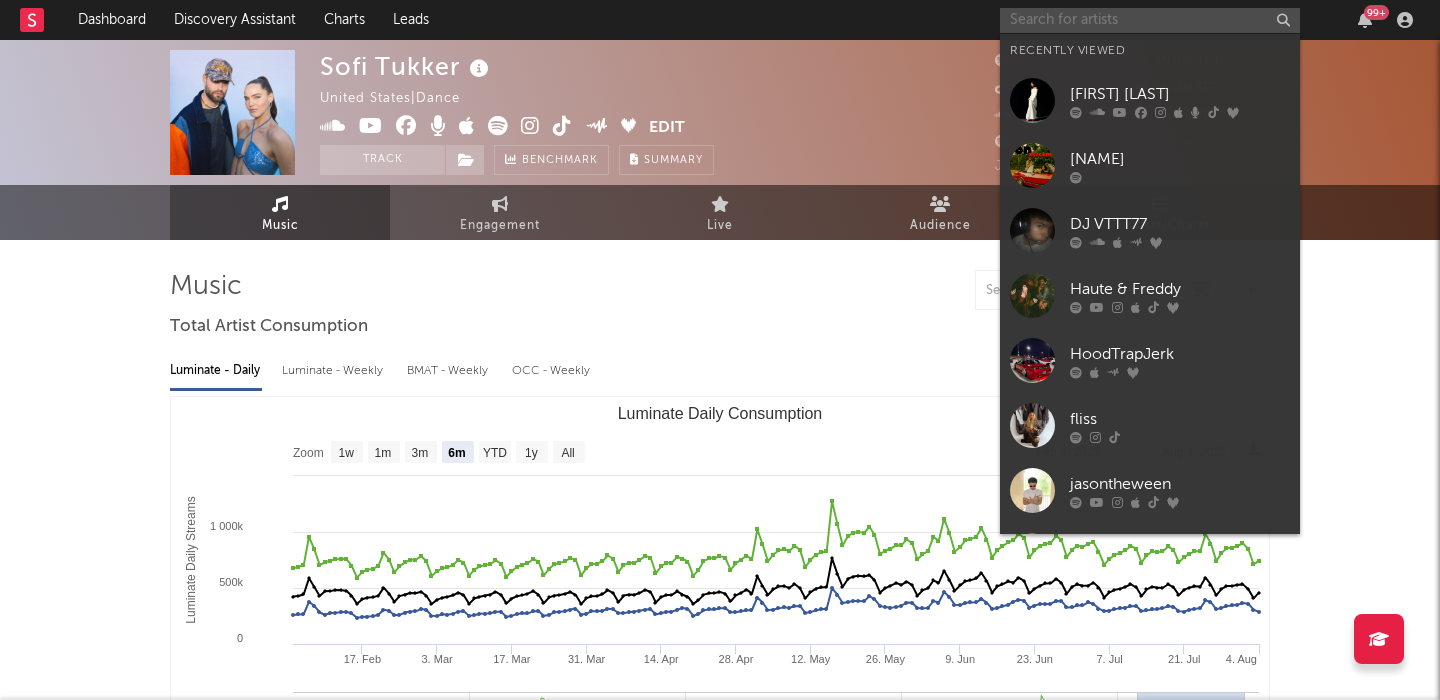 click at bounding box center [1150, 20] 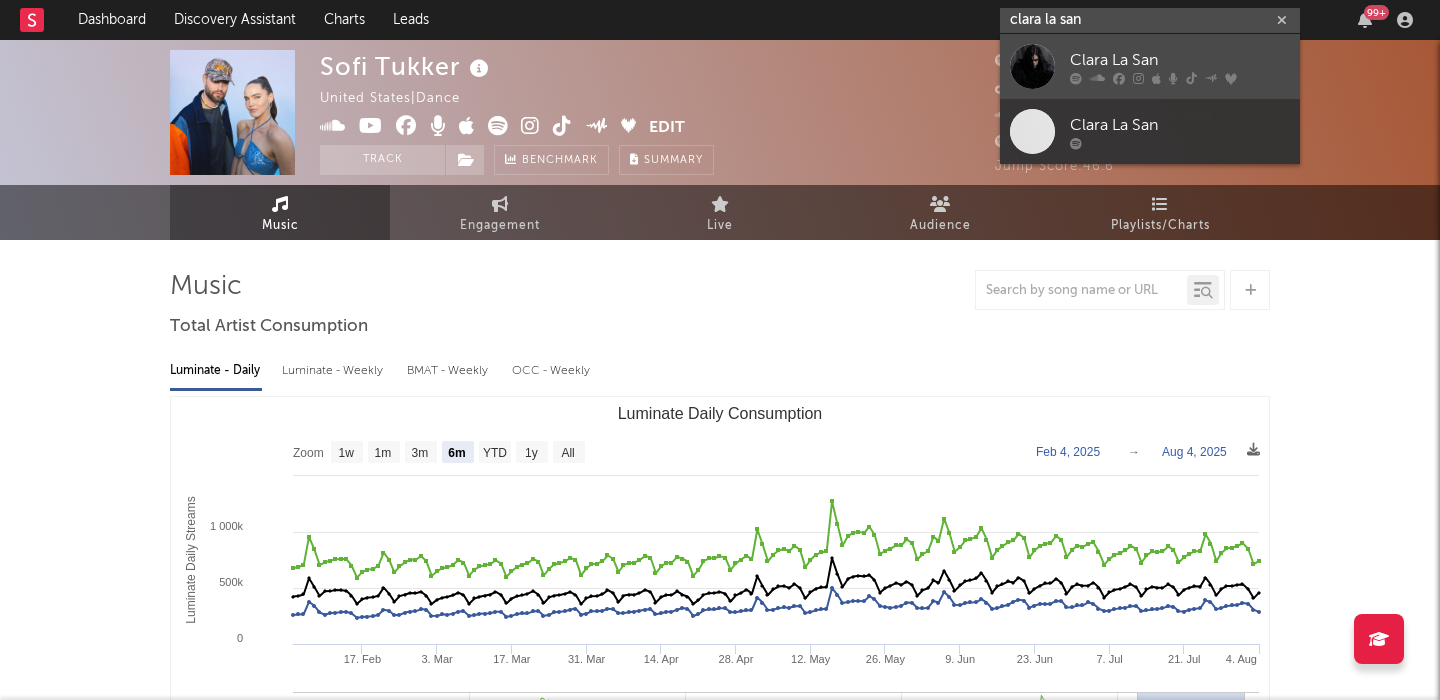 type on "clara la san" 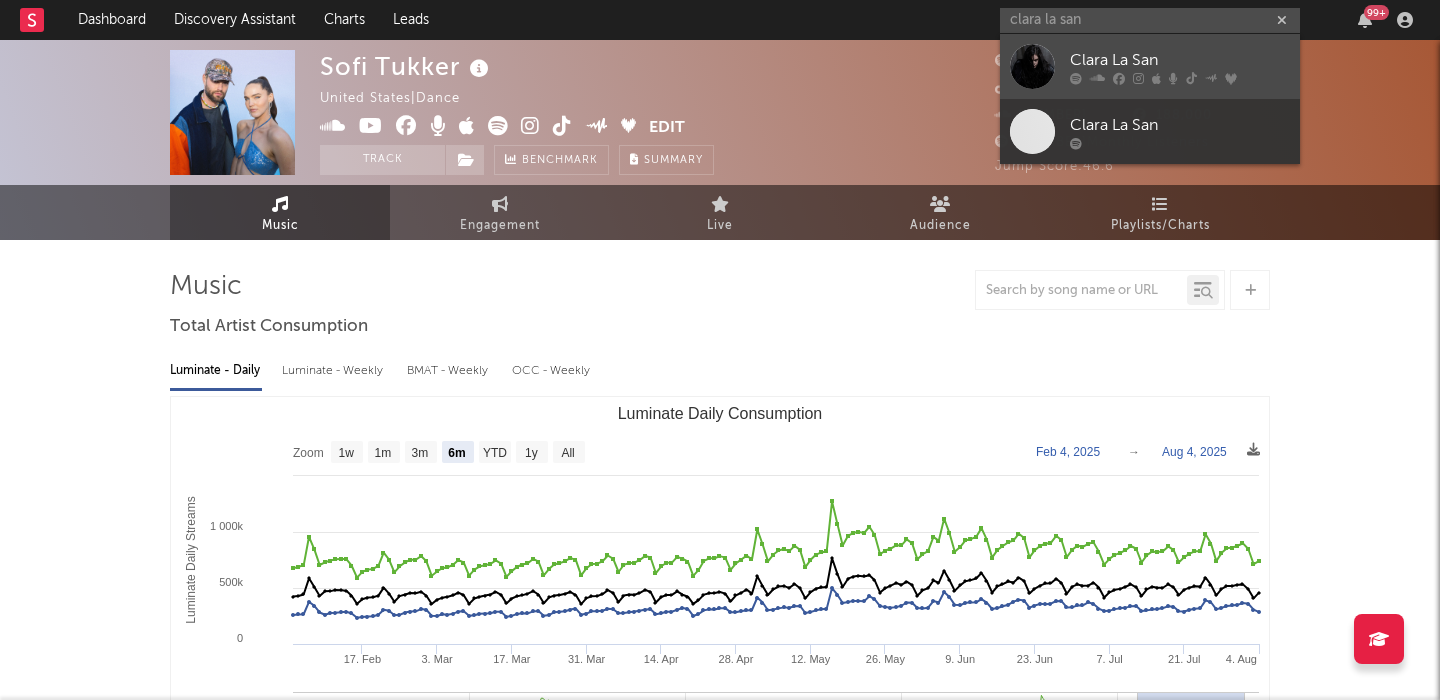 click on "Clara La San" at bounding box center [1180, 60] 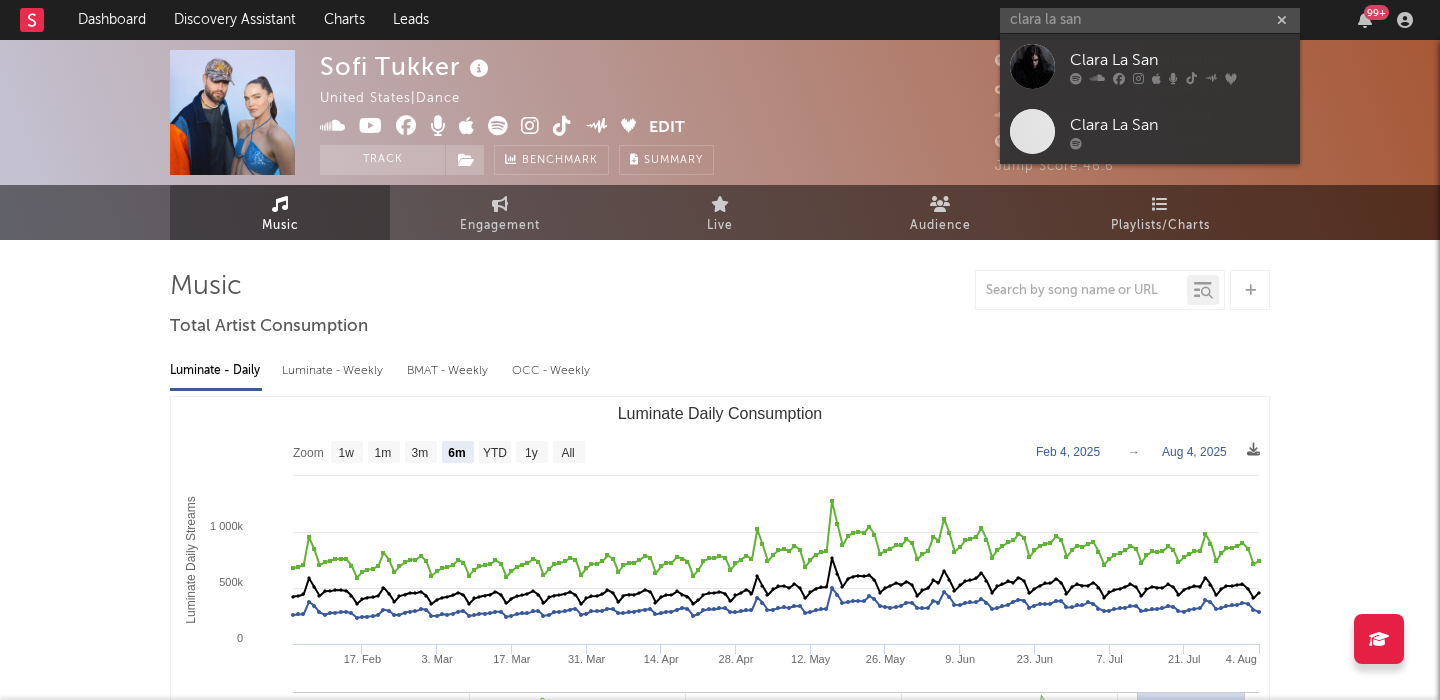 type 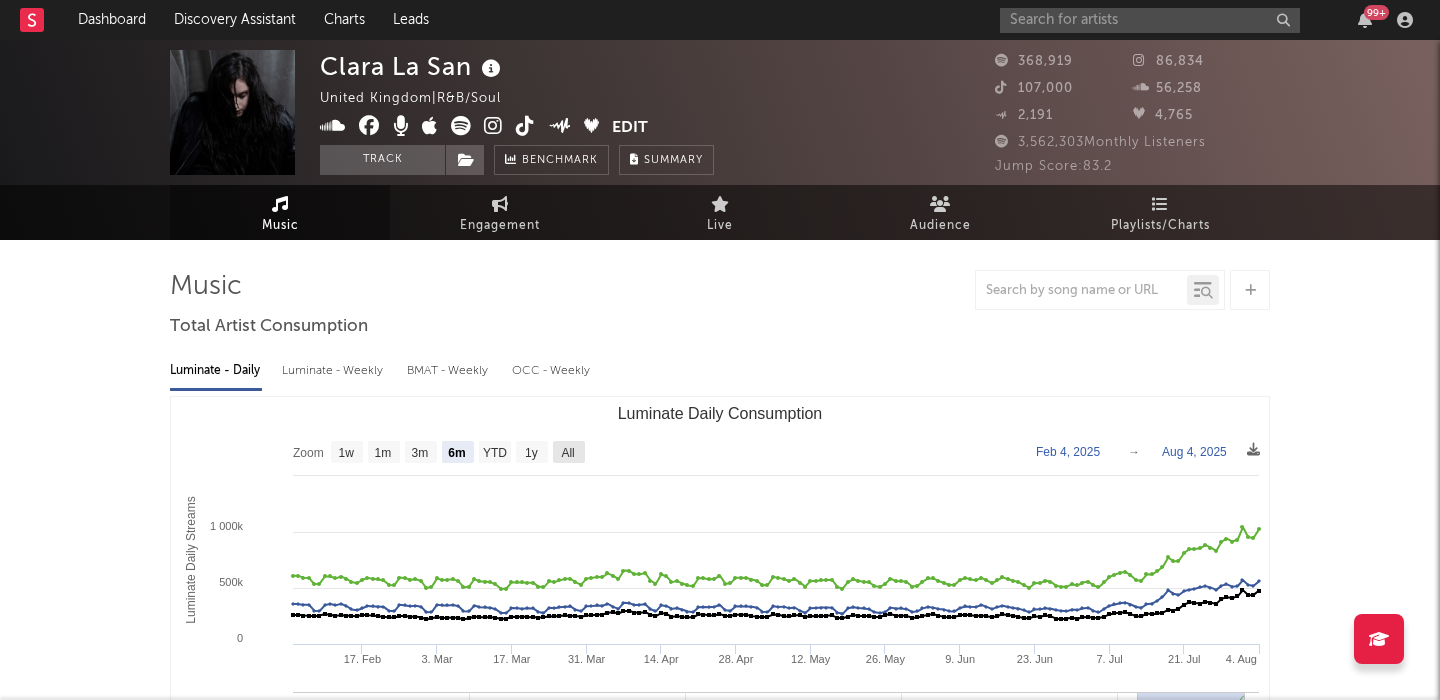 click on "All" 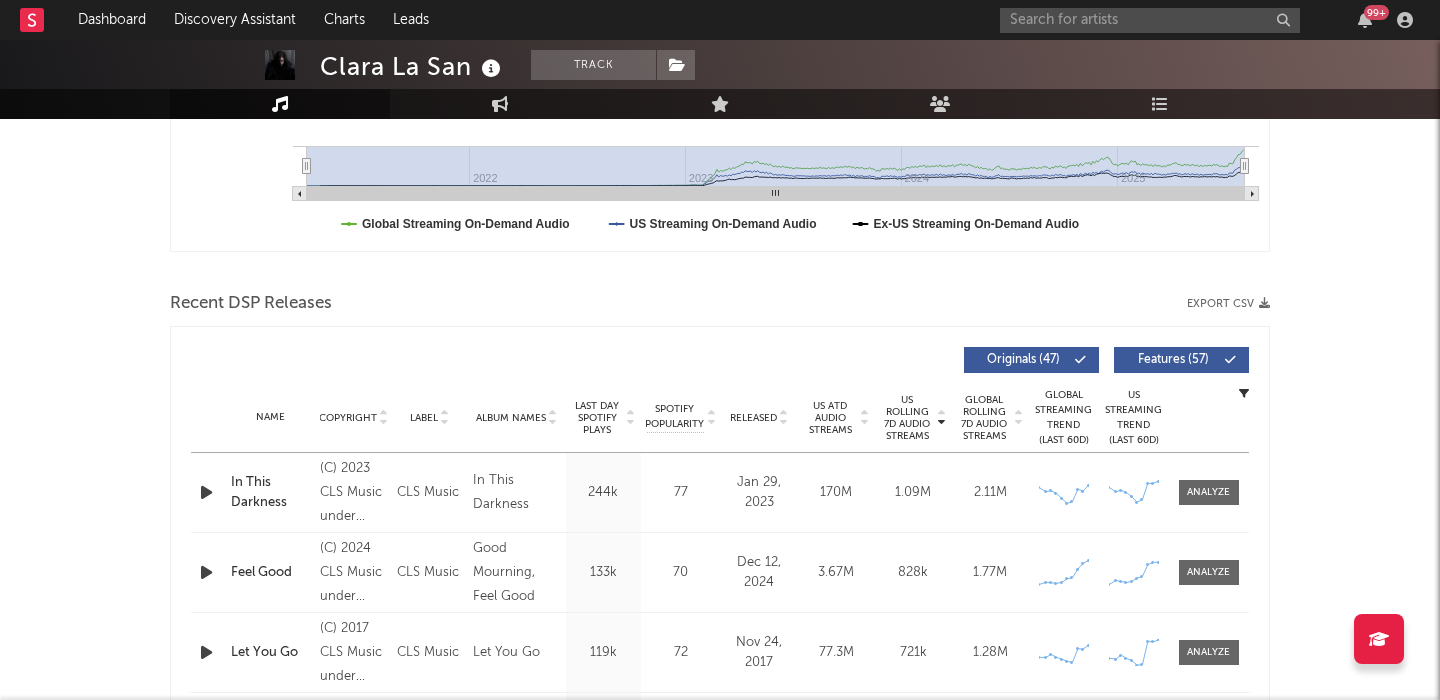 scroll, scrollTop: 761, scrollLeft: 0, axis: vertical 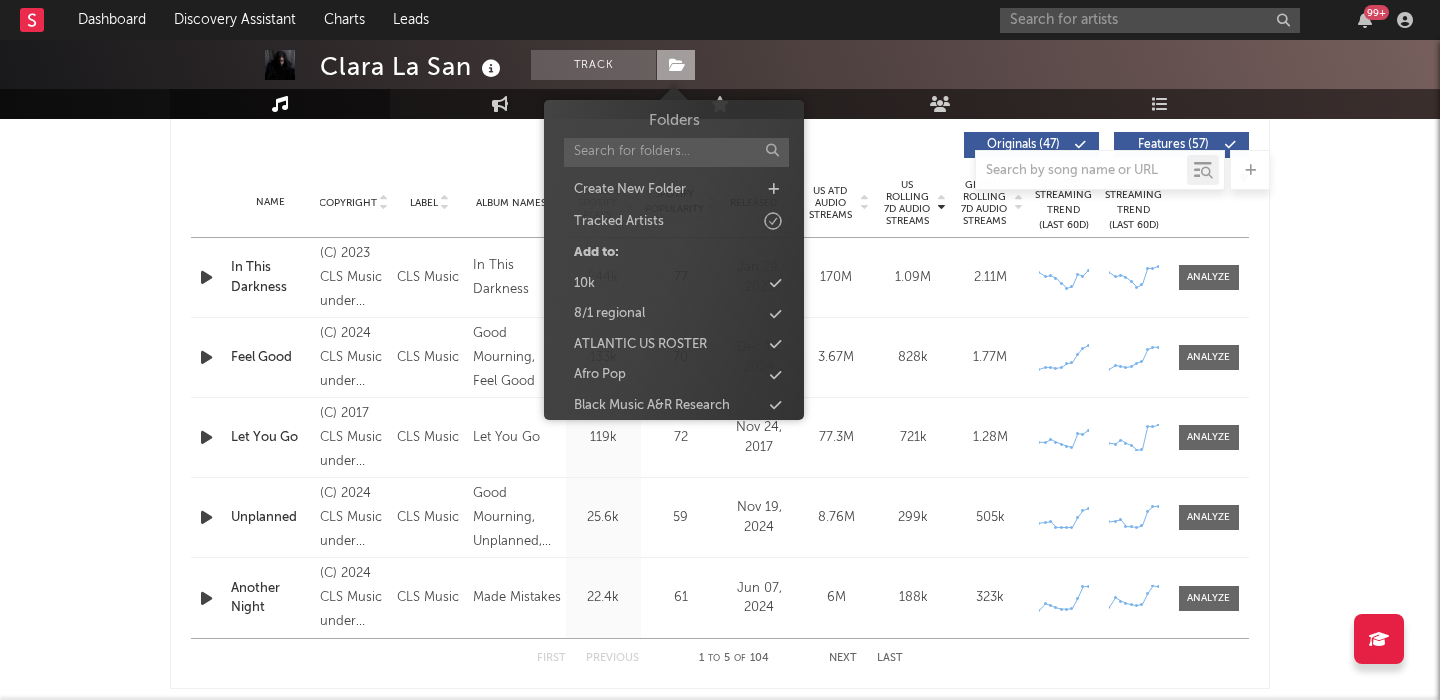 click at bounding box center (676, 65) 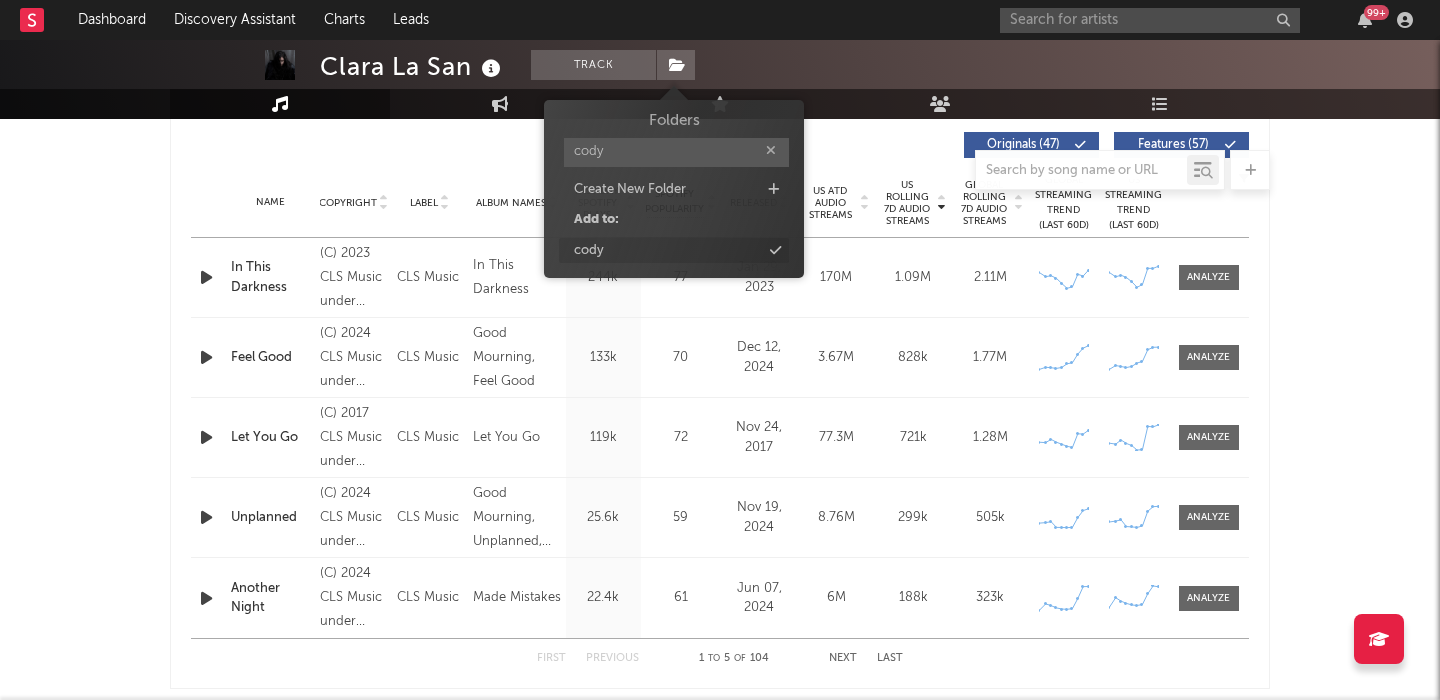 type on "cody" 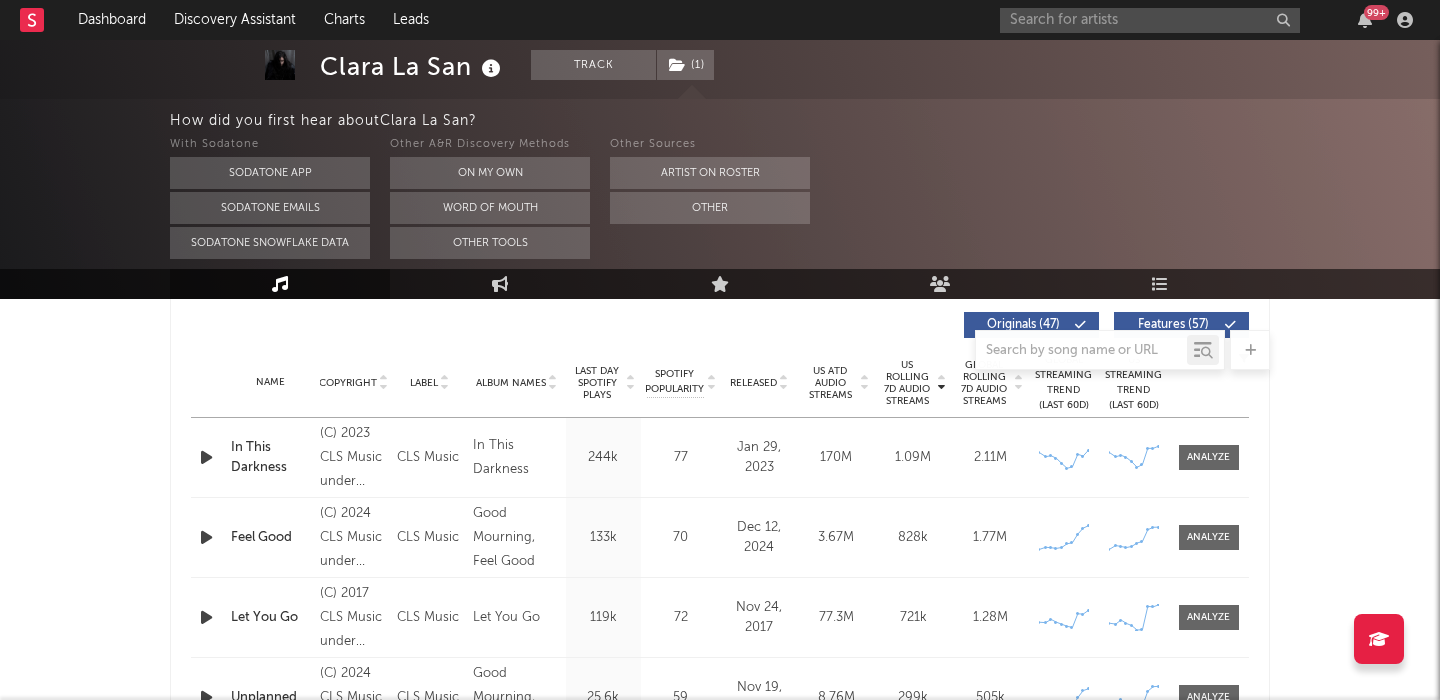 scroll, scrollTop: 773, scrollLeft: 0, axis: vertical 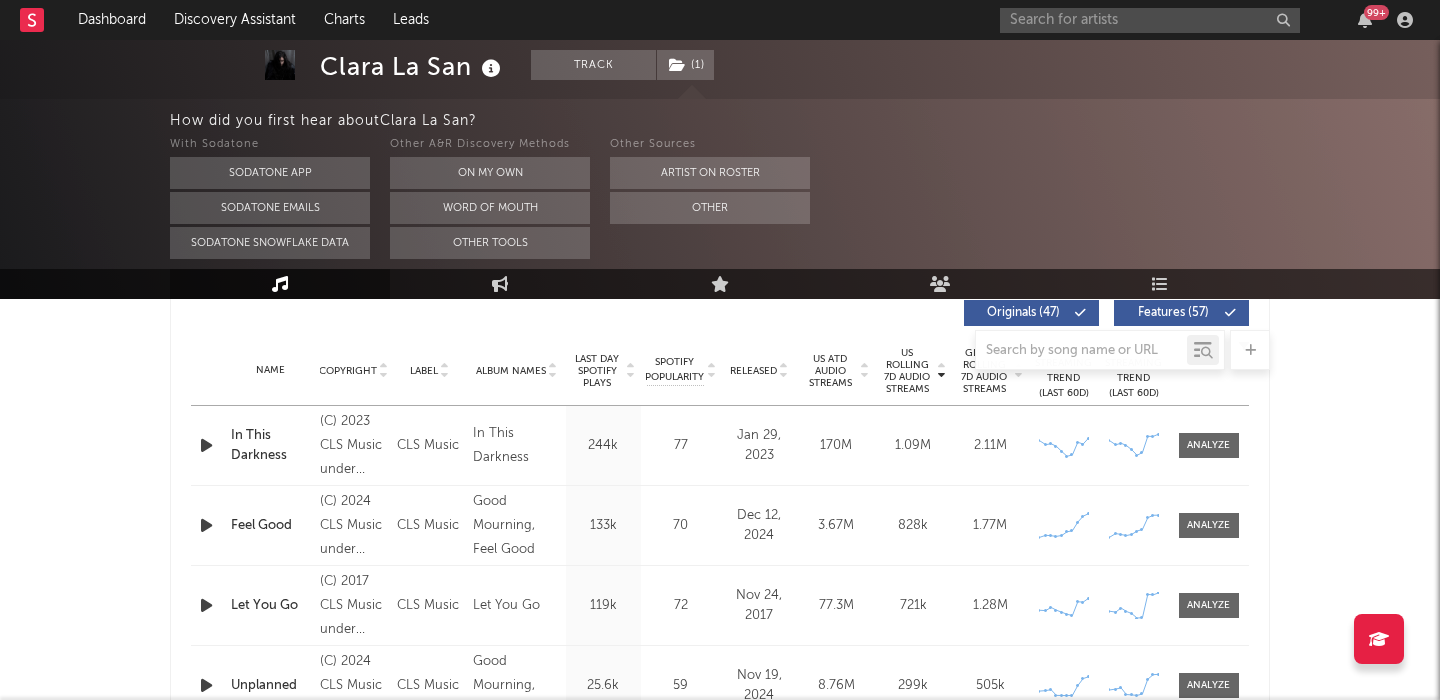 click on "Features   ( 57 )" at bounding box center [1181, 313] 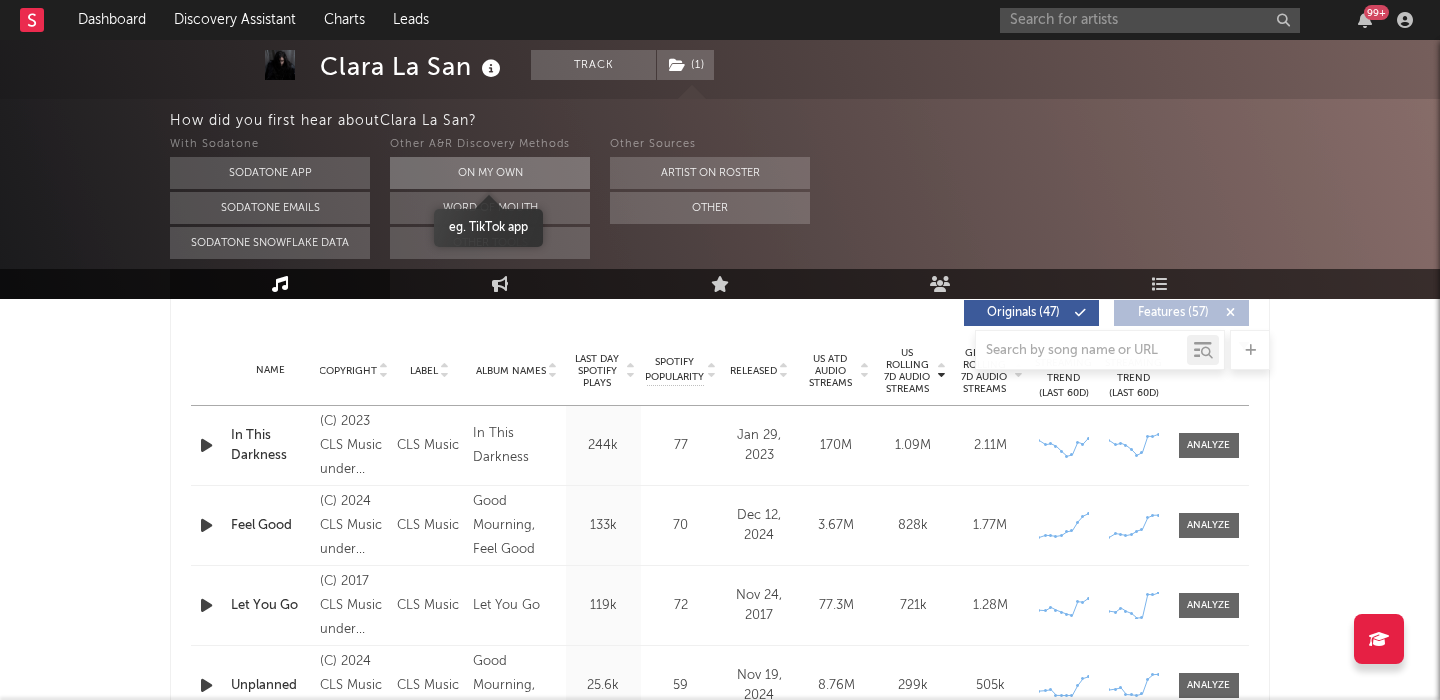 click on "On My Own" at bounding box center (490, 173) 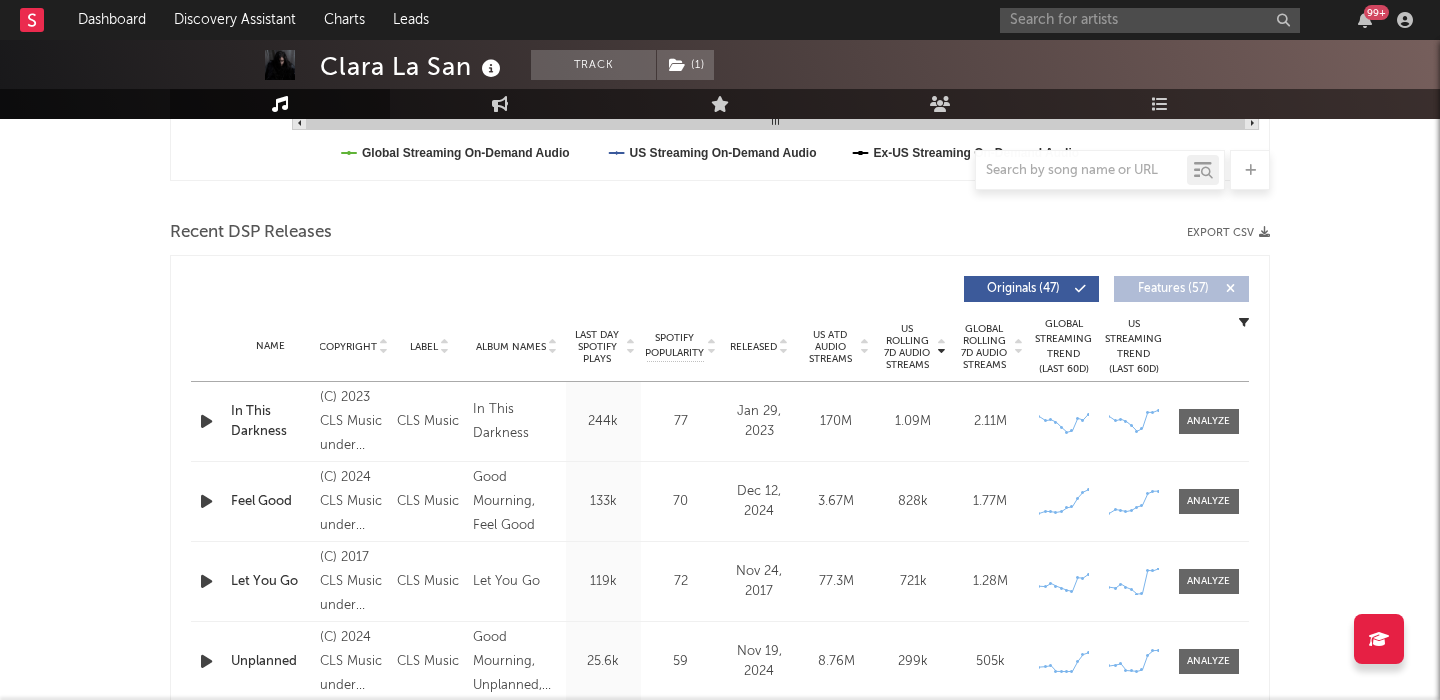scroll, scrollTop: 593, scrollLeft: 0, axis: vertical 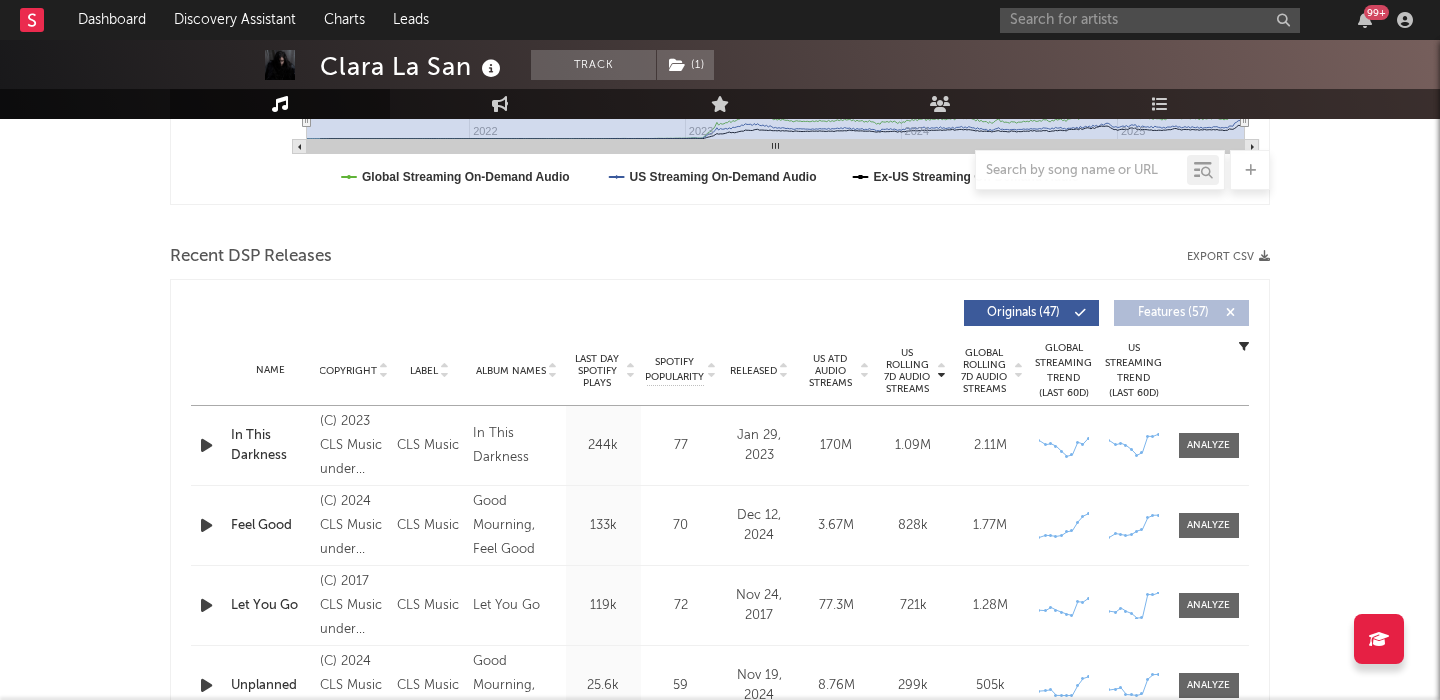 click on "Name In This Darkness Copyright (C) 2023 CLS Music under exclusive license to AWAL Recordings Ltd Label CLS Music Album Names In This Darkness Composer Names Rosemary Francis 7 Day Spotify Plays 1.64M Last Day Spotify Plays 244k ATD Spotify Plays 239M Spotify Popularity 77 Total US Streams 157M Total US SES 979k Total UK Streams 18.3M Total UK Audio Streams 18.3M UK Weekly Streams 165k UK Weekly Audio Streams 165k Released Jan 29, 2023 US ATD Audio Streams 170M US Rolling 7D Audio Streams 1.09M US Rolling WoW % Chg 0.53 Global ATD Audio Streams 75M Global Rolling 7D Audio Streams 2.11M Global Rolling WoW % Chg 3.14 Estimated % Playlist Streams Last Day <5% Global Streaming Trend (Last 60D) Created with Highcharts 10.3.3 Ex-US Streaming Trend (Last 60D) Created with Highcharts 10.3.3 US Streaming Trend (Last 60D) Created with Highcharts 10.3.3 Global Latest Day Audio Streams 300k US Latest Day Audio Streams 155k" at bounding box center [720, 445] 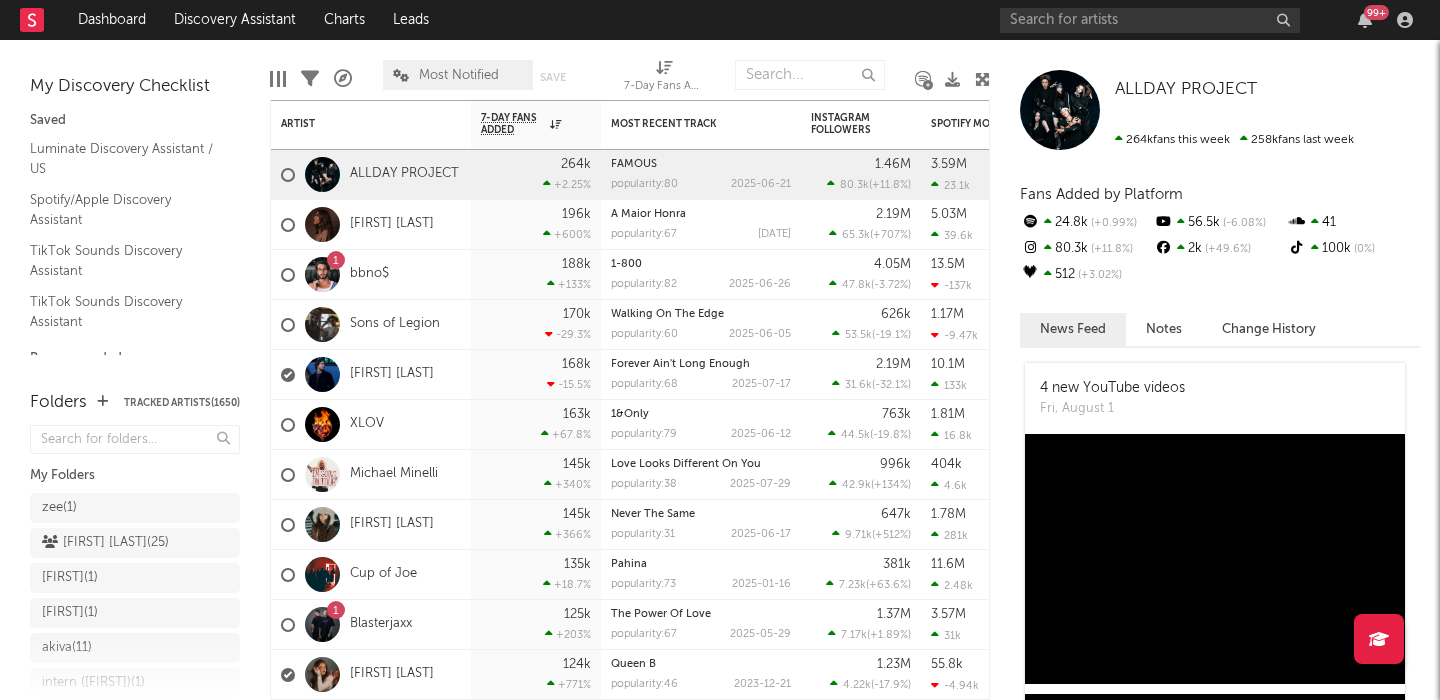 scroll, scrollTop: 0, scrollLeft: 0, axis: both 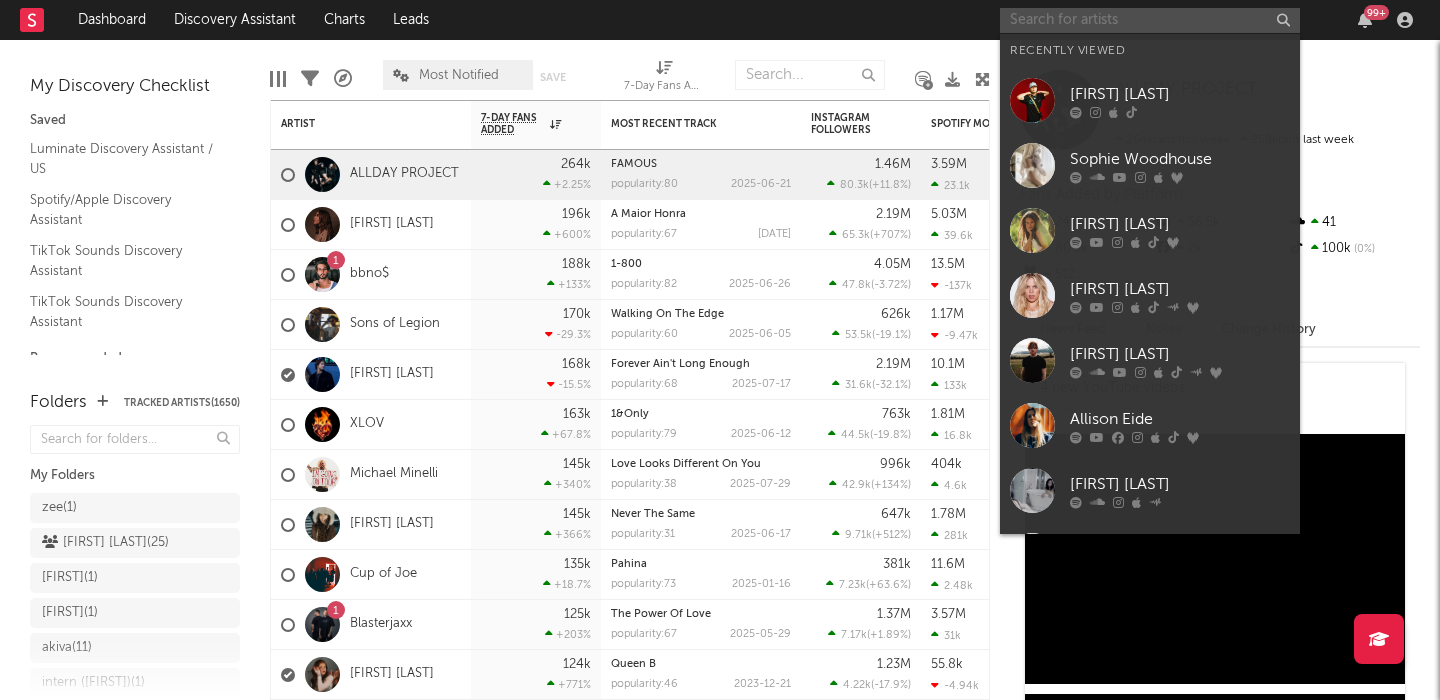 click at bounding box center (1150, 20) 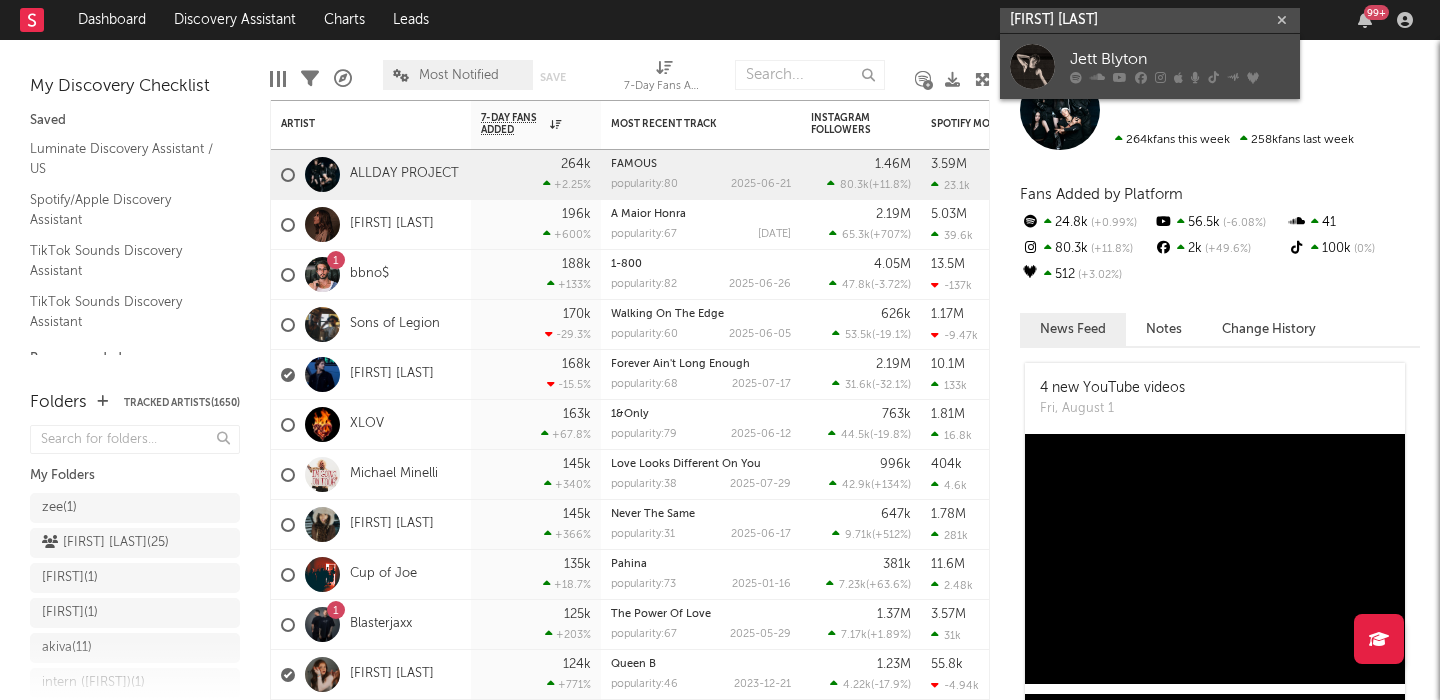 type on "jett blyton" 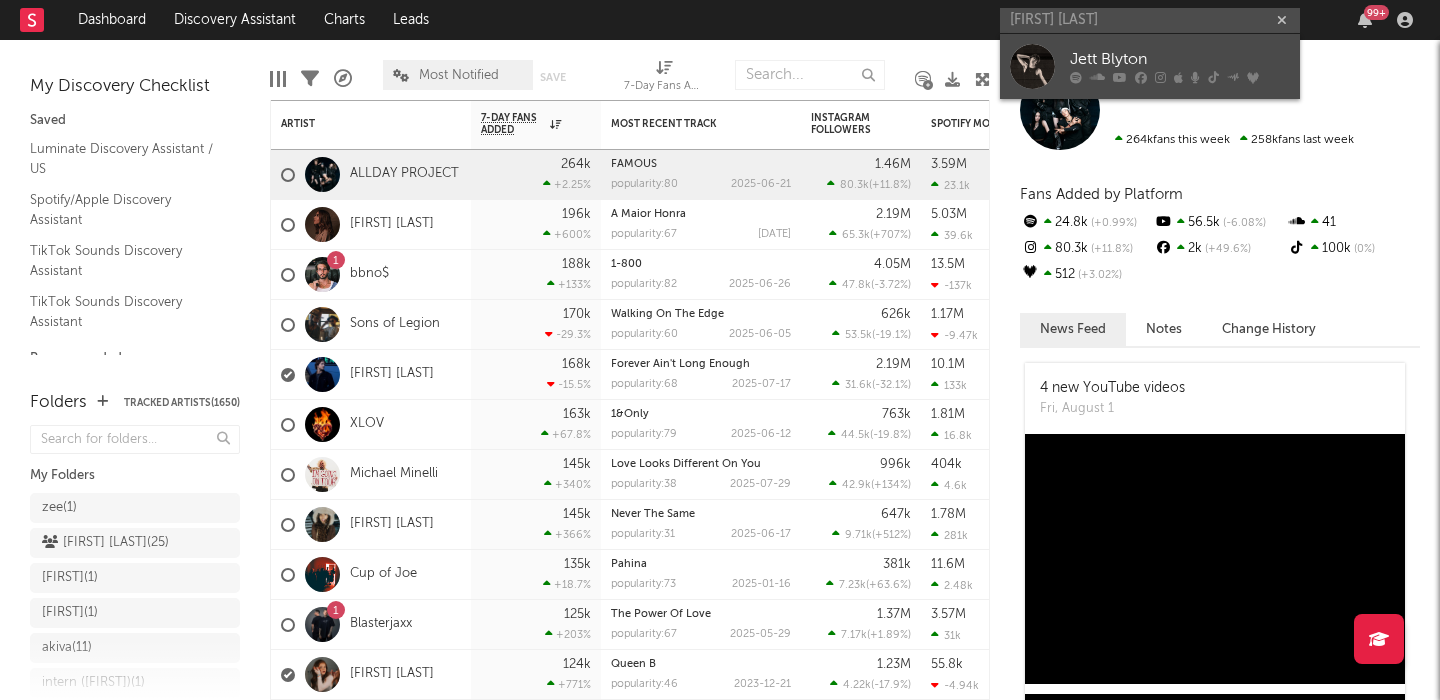 click on "Jett Blyton" at bounding box center (1150, 66) 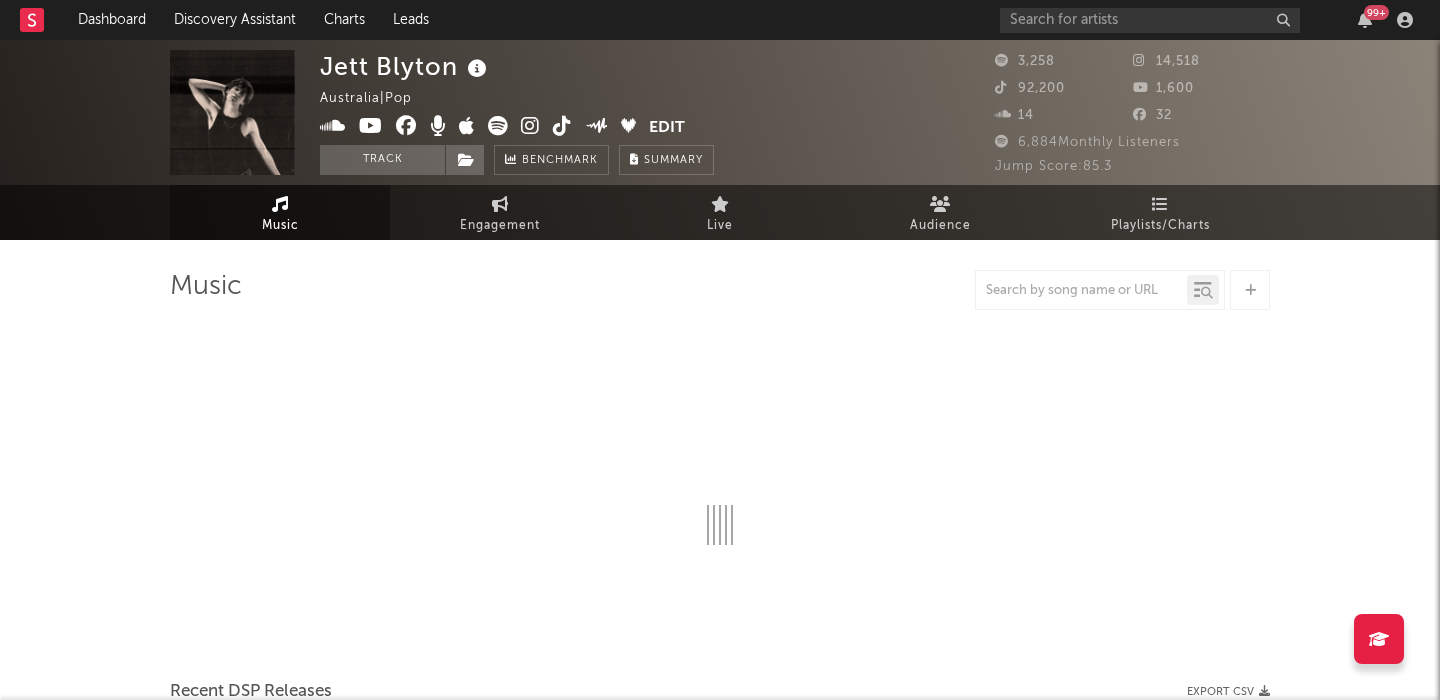 select on "6m" 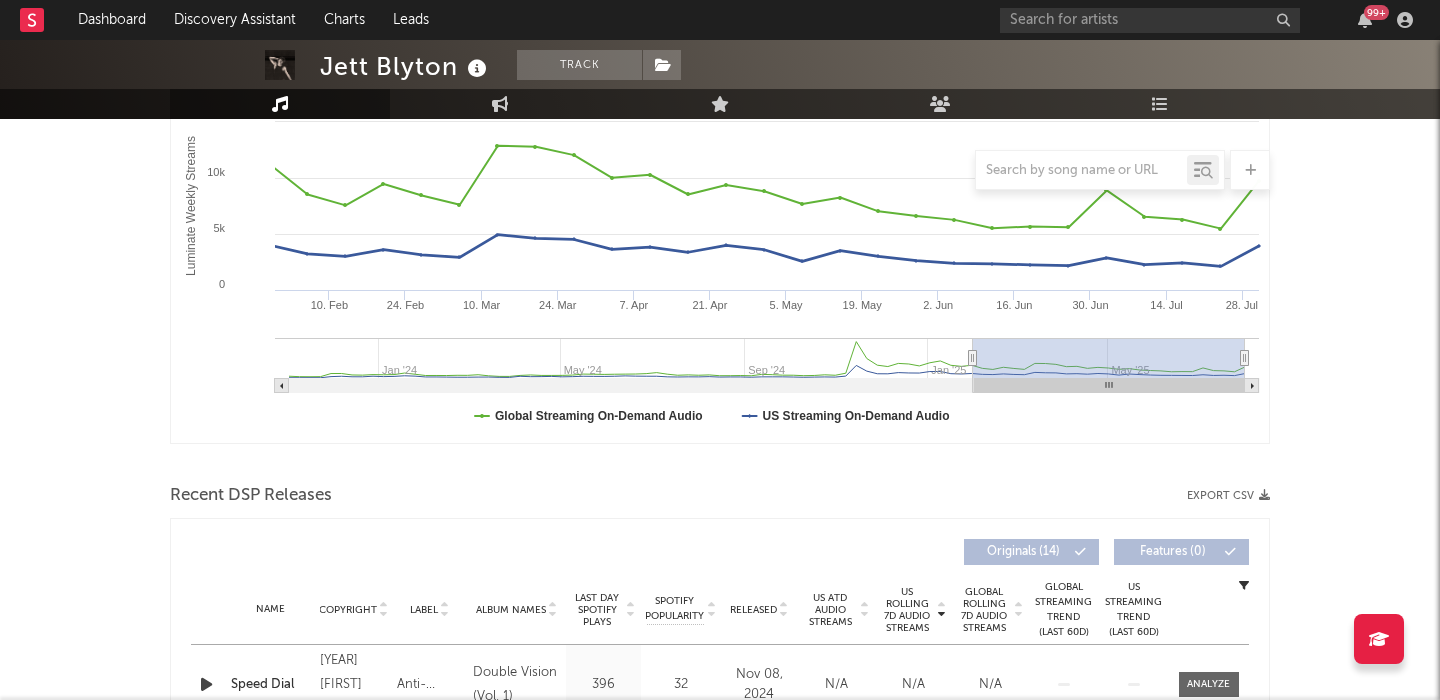 scroll, scrollTop: 478, scrollLeft: 0, axis: vertical 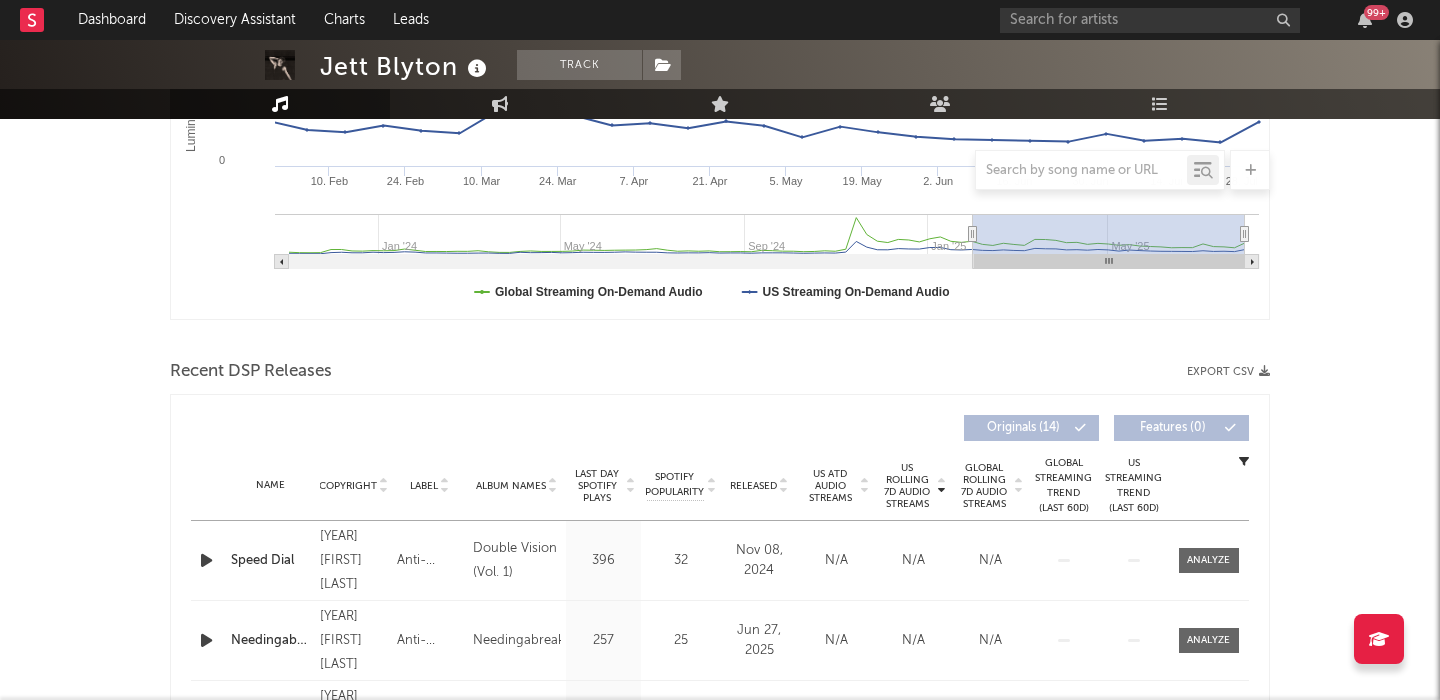 click on "Last Day Spotify Plays" at bounding box center (597, 486) 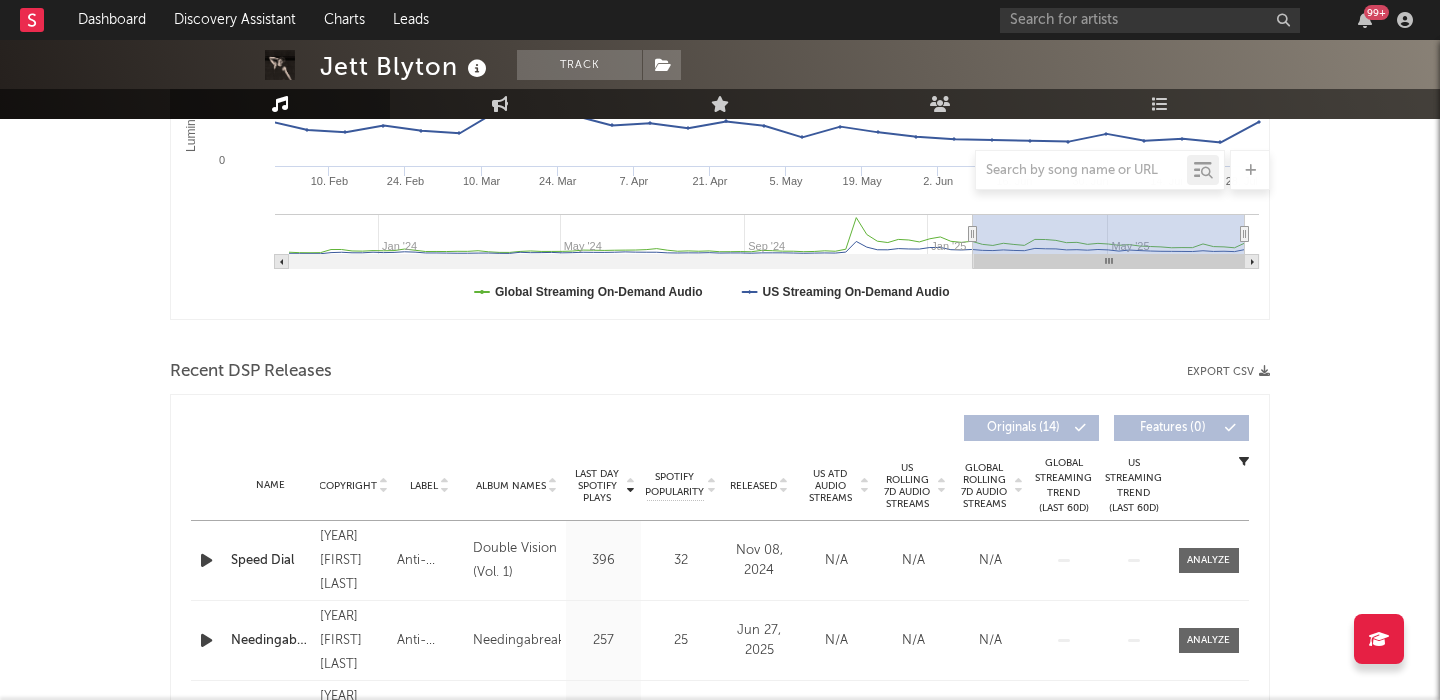 click on "Speed Dial" at bounding box center [270, 561] 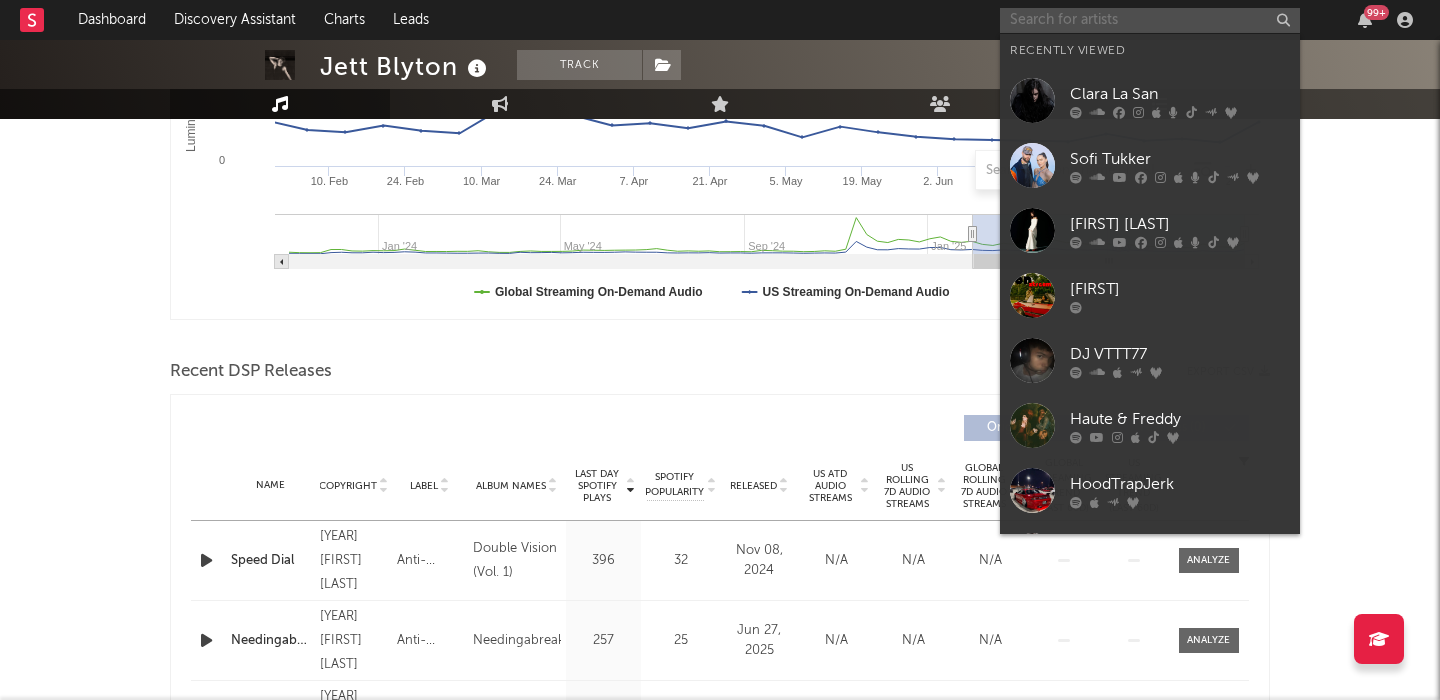 click at bounding box center [1150, 20] 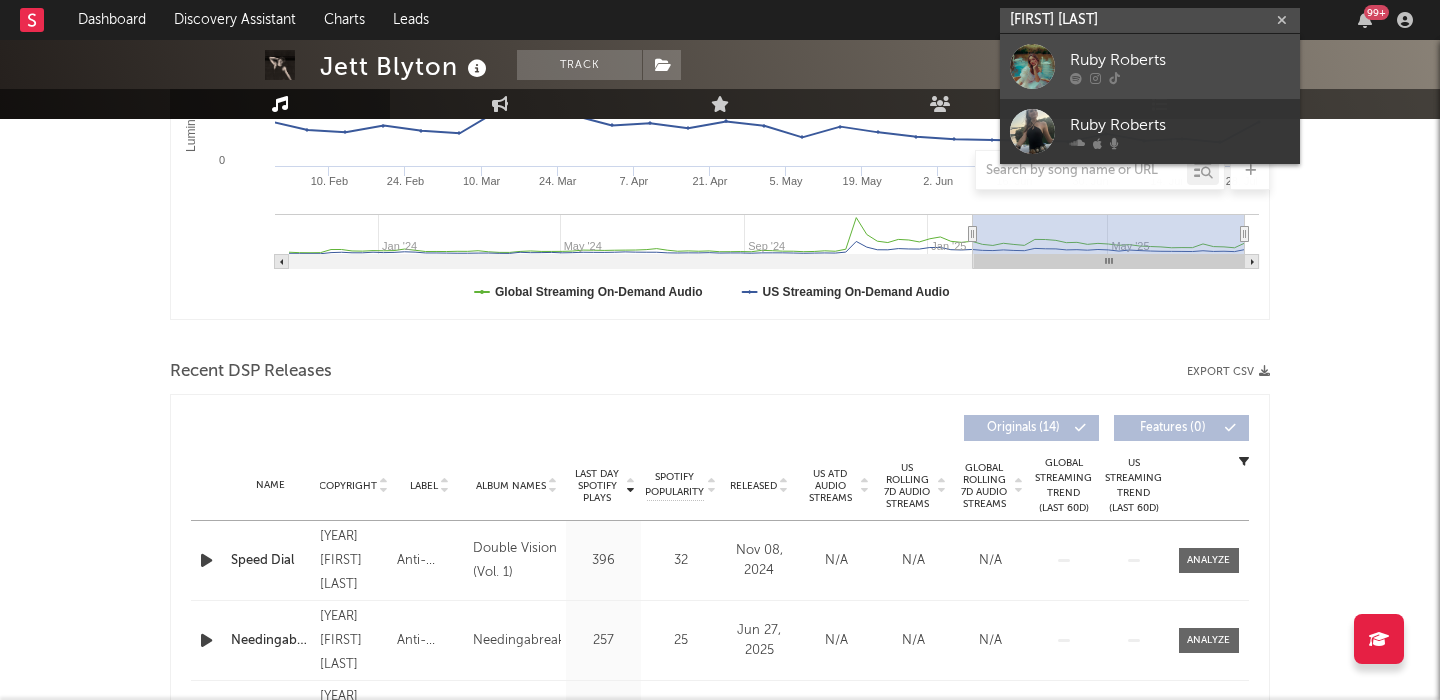 type on "ruby rober" 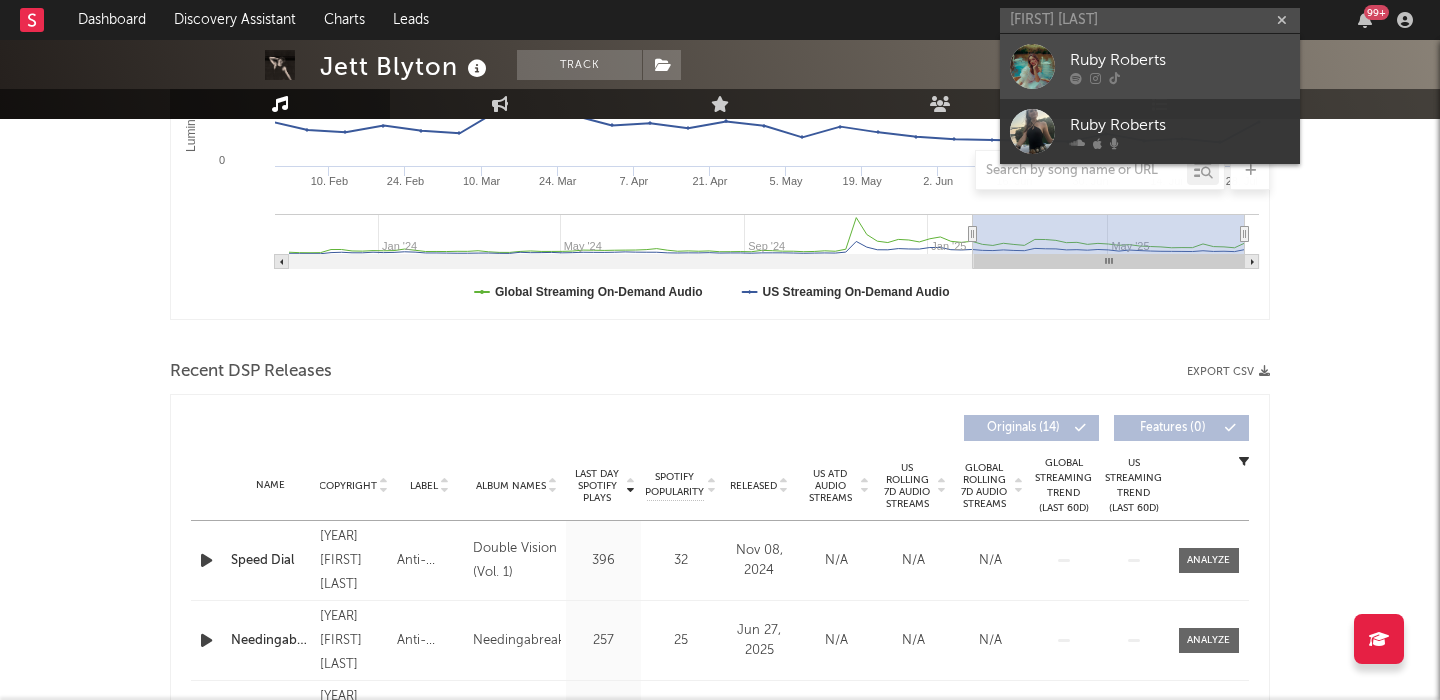 click on "Ruby Roberts" at bounding box center [1180, 60] 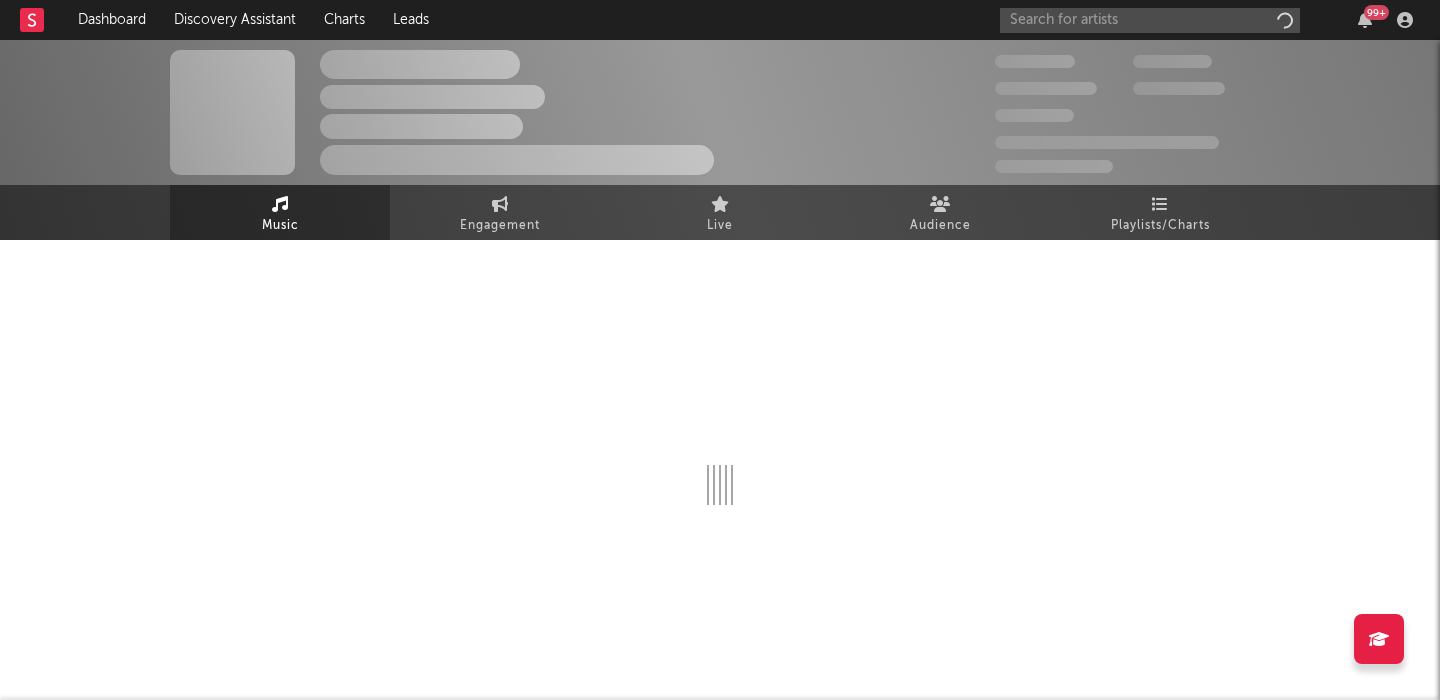 scroll, scrollTop: 0, scrollLeft: 0, axis: both 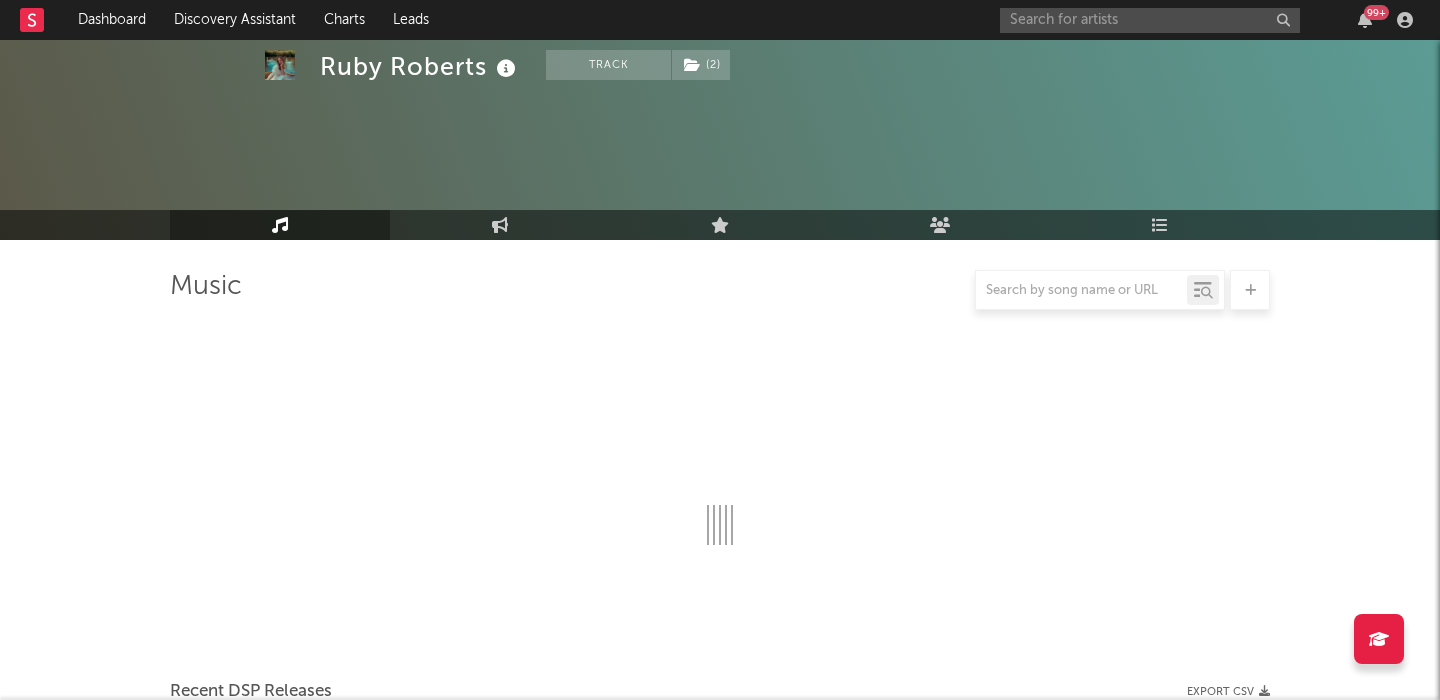 select on "1w" 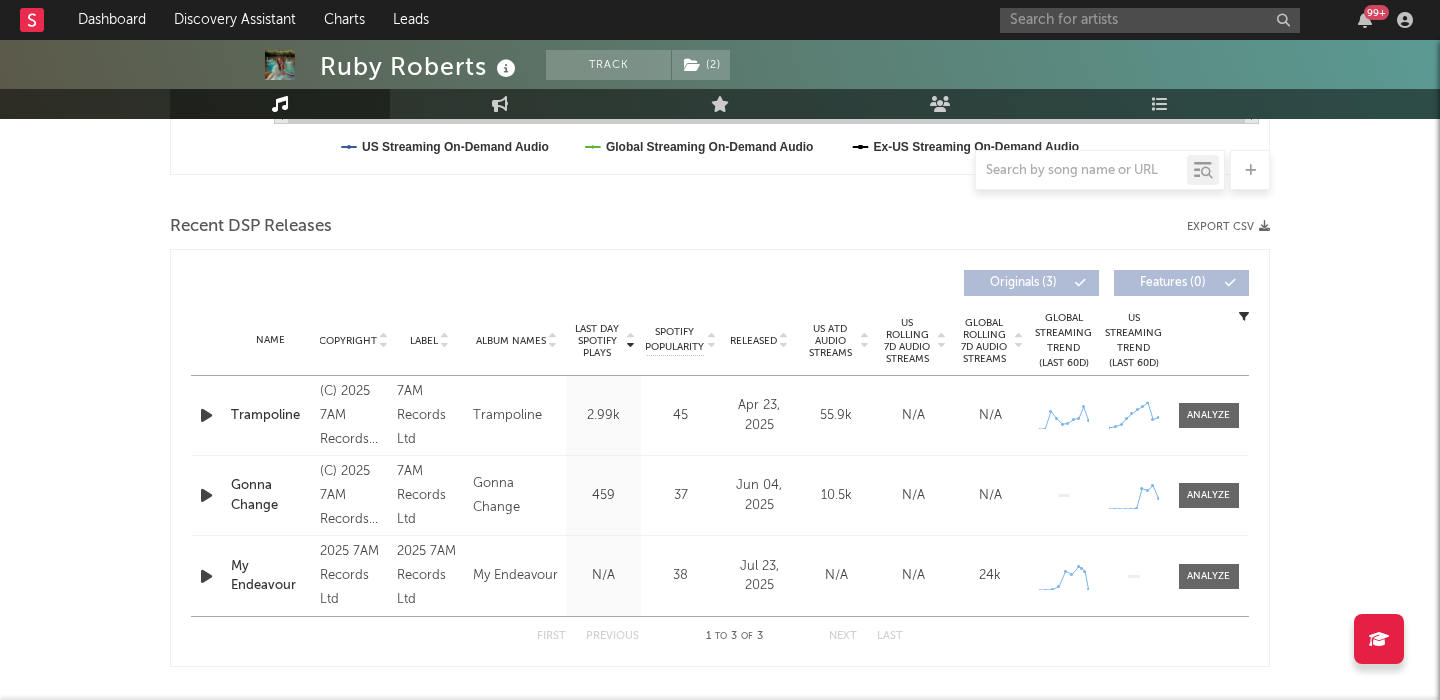 scroll, scrollTop: 721, scrollLeft: 0, axis: vertical 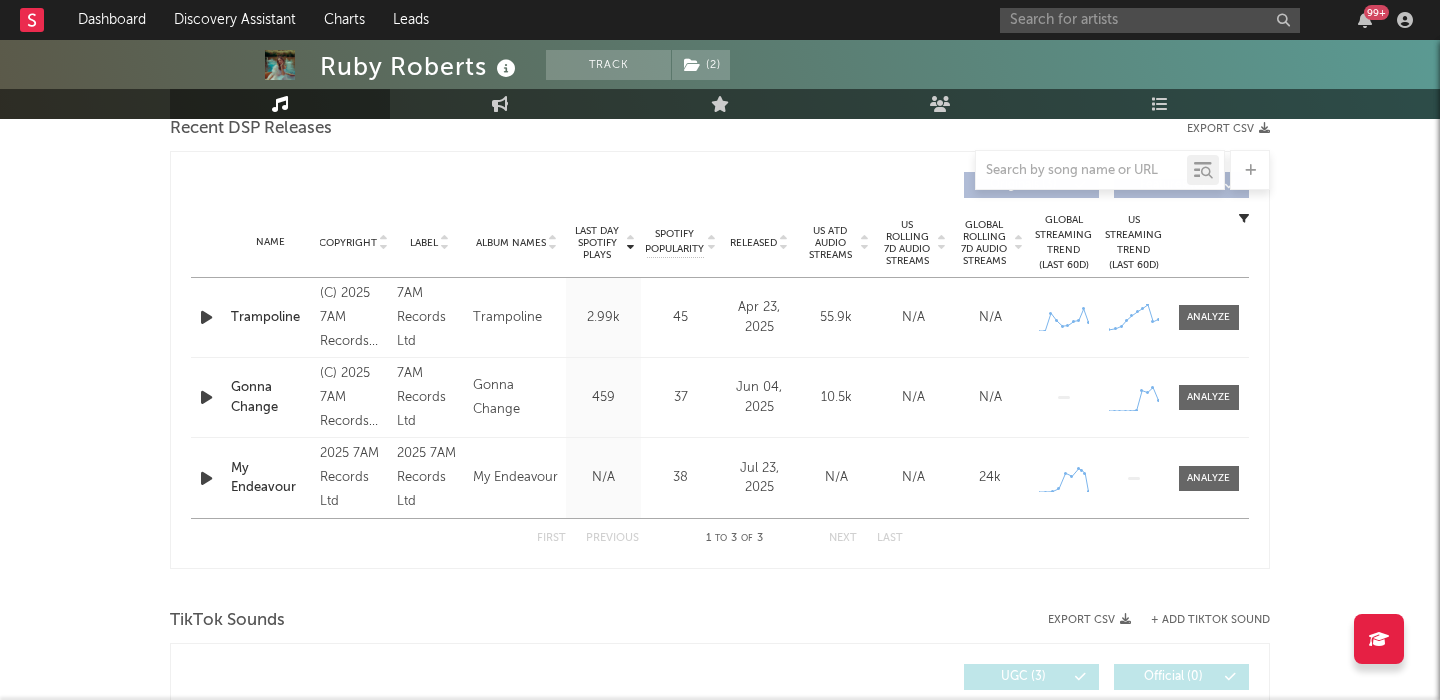 click on "US Rolling 7D Audio Streams" at bounding box center [907, 243] 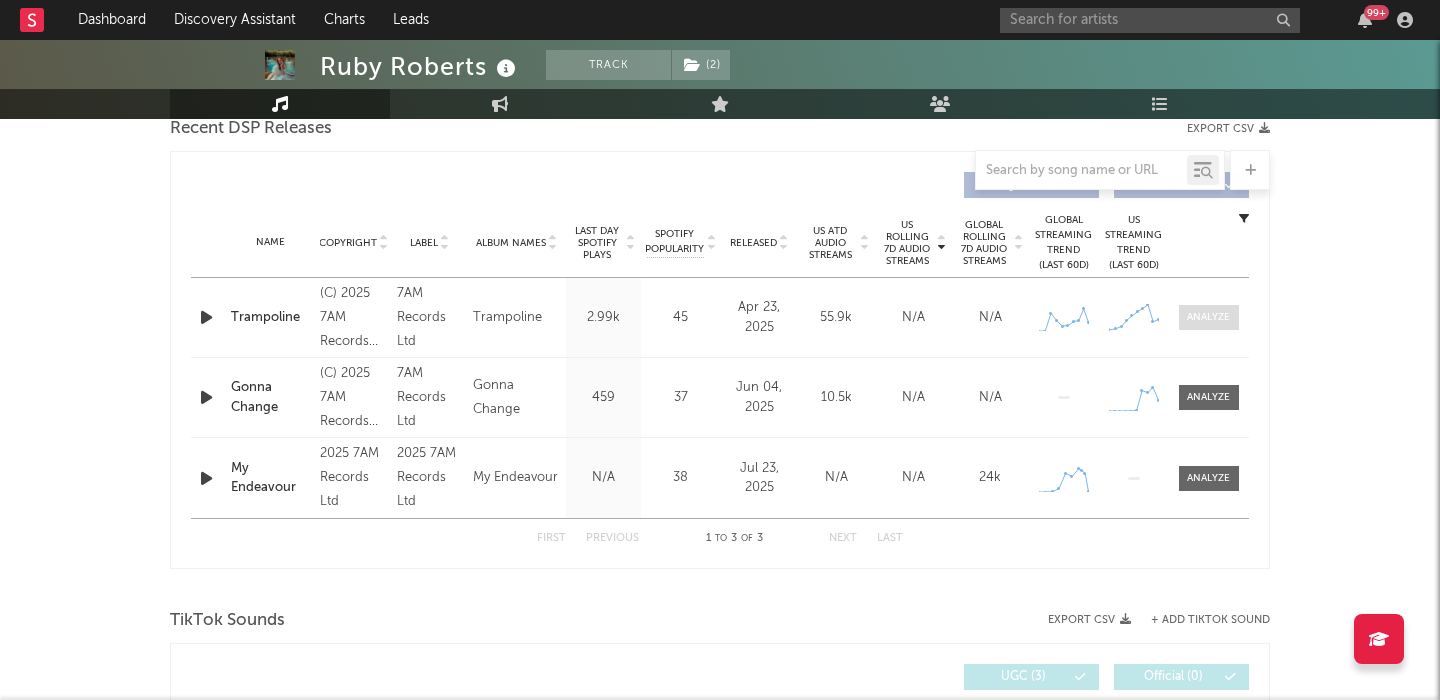 click at bounding box center (1208, 317) 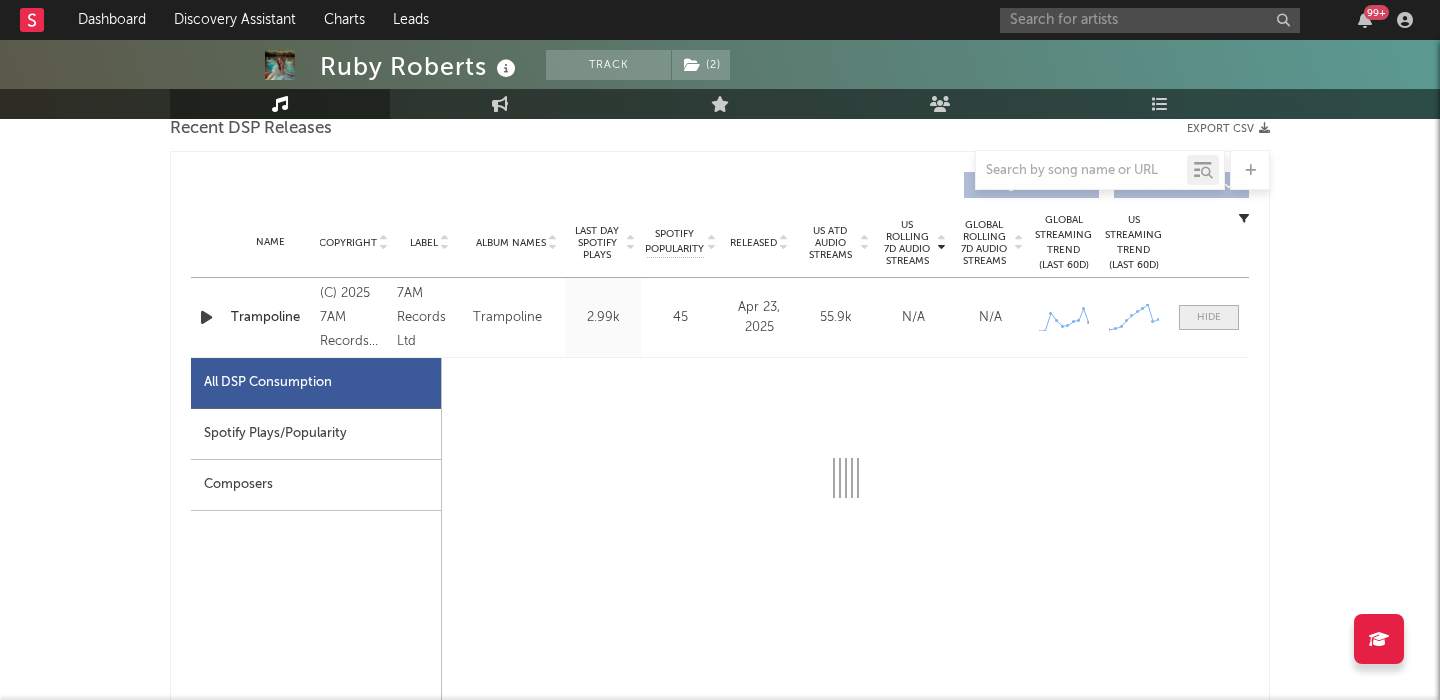 select on "1w" 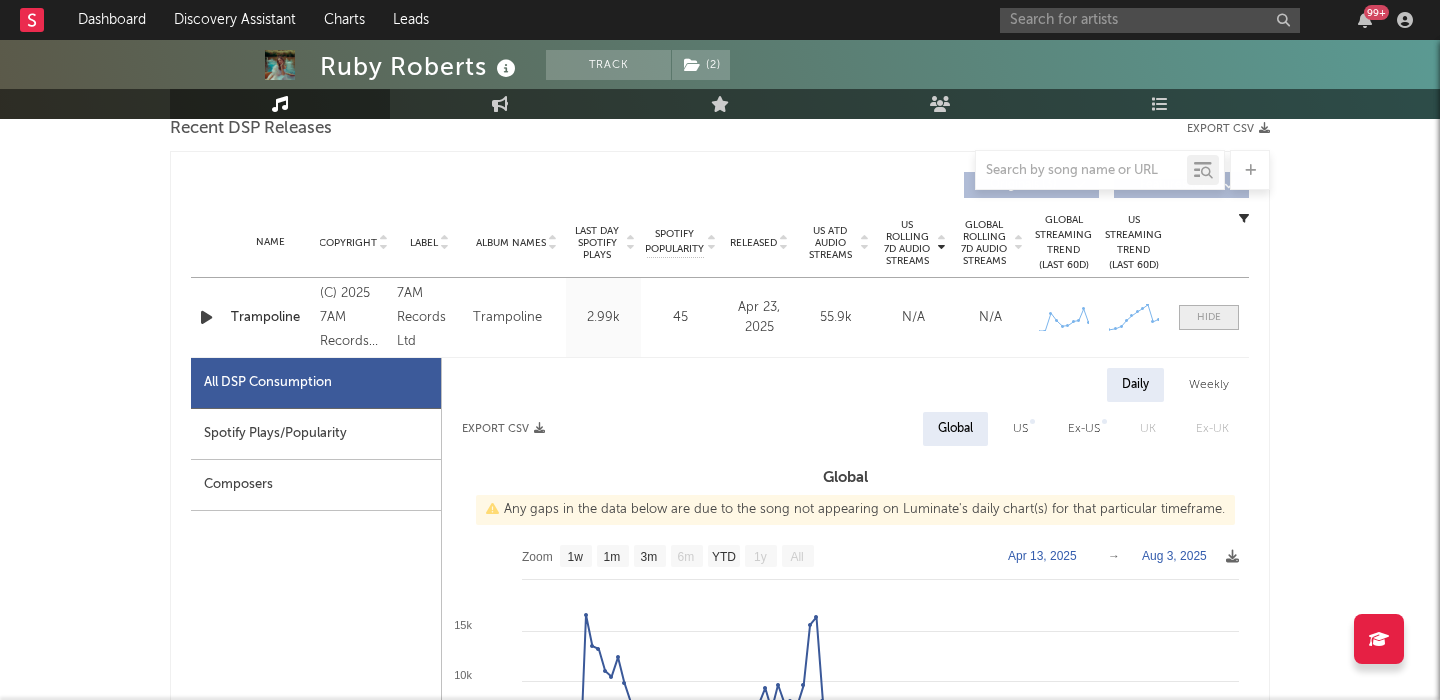 scroll, scrollTop: 924, scrollLeft: 0, axis: vertical 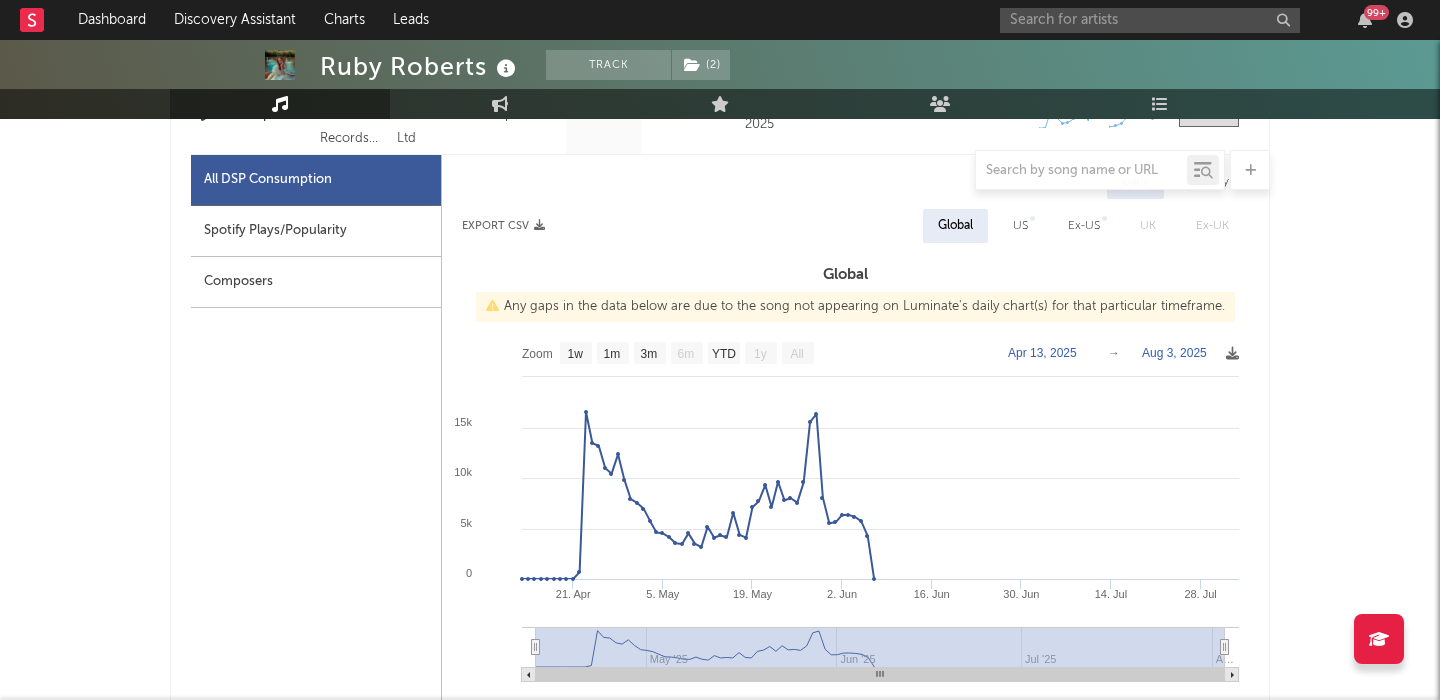 click on "US" at bounding box center (1020, 226) 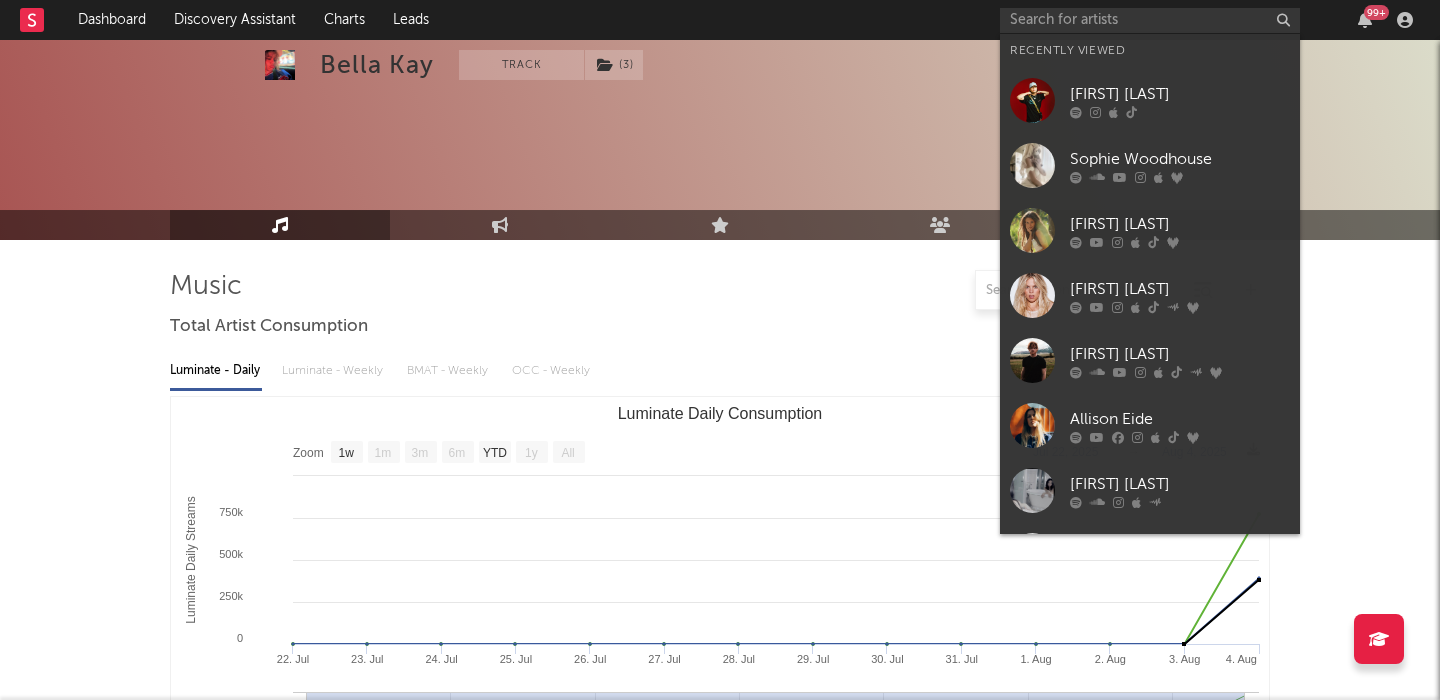 select on "1w" 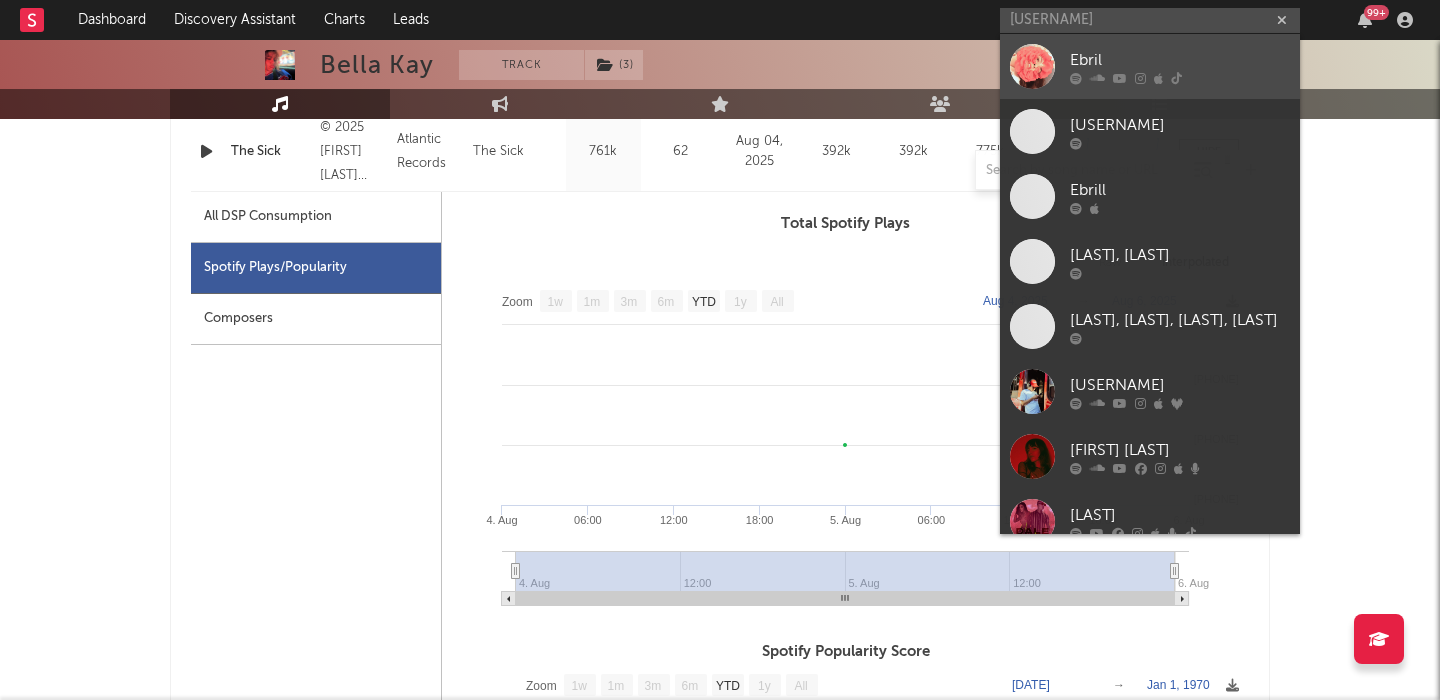 type on "[USERNAME]" 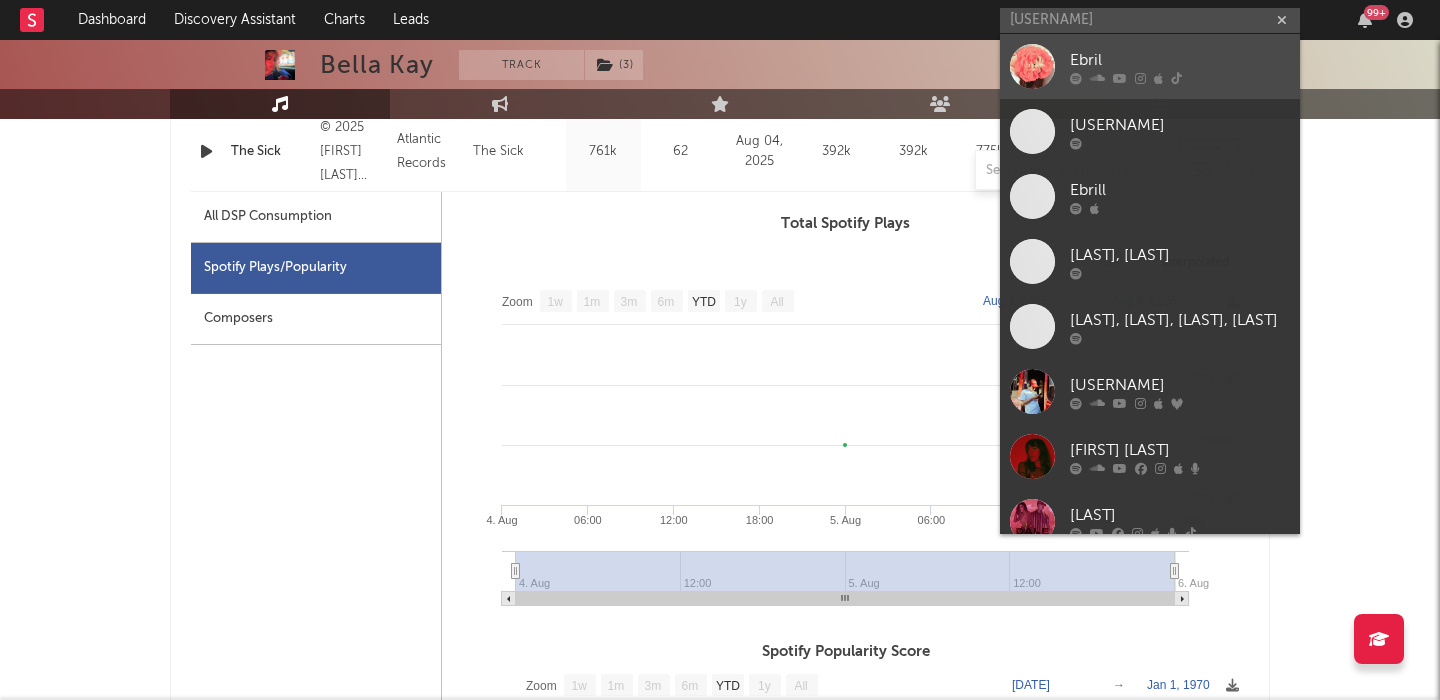 click on "Ebril" at bounding box center [1150, 66] 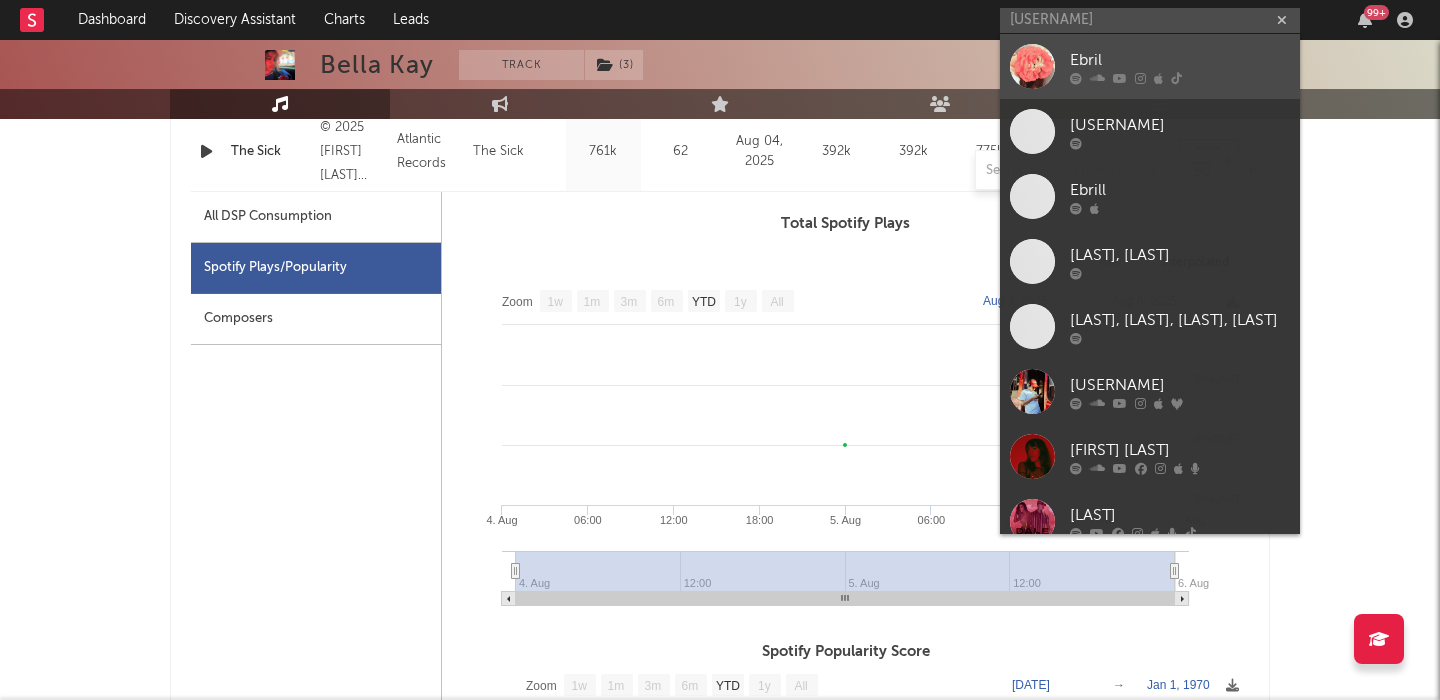type 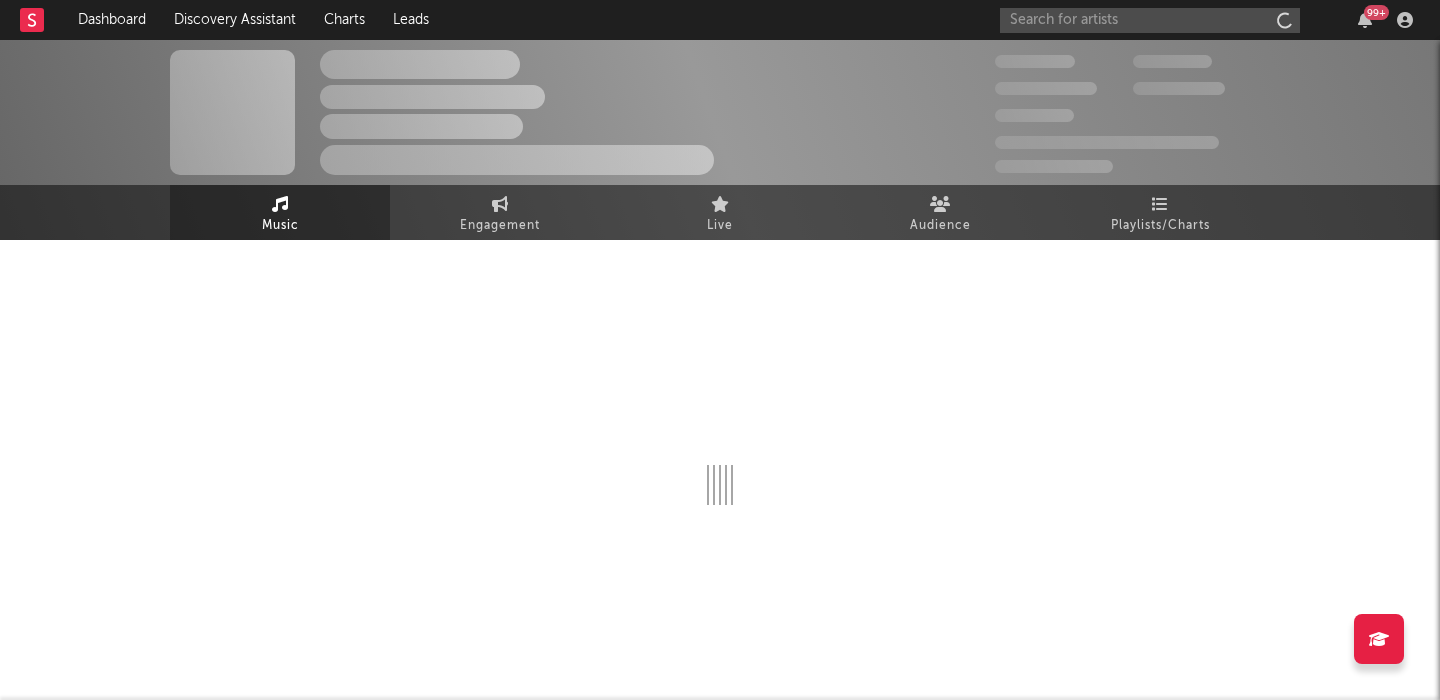 scroll, scrollTop: 0, scrollLeft: 0, axis: both 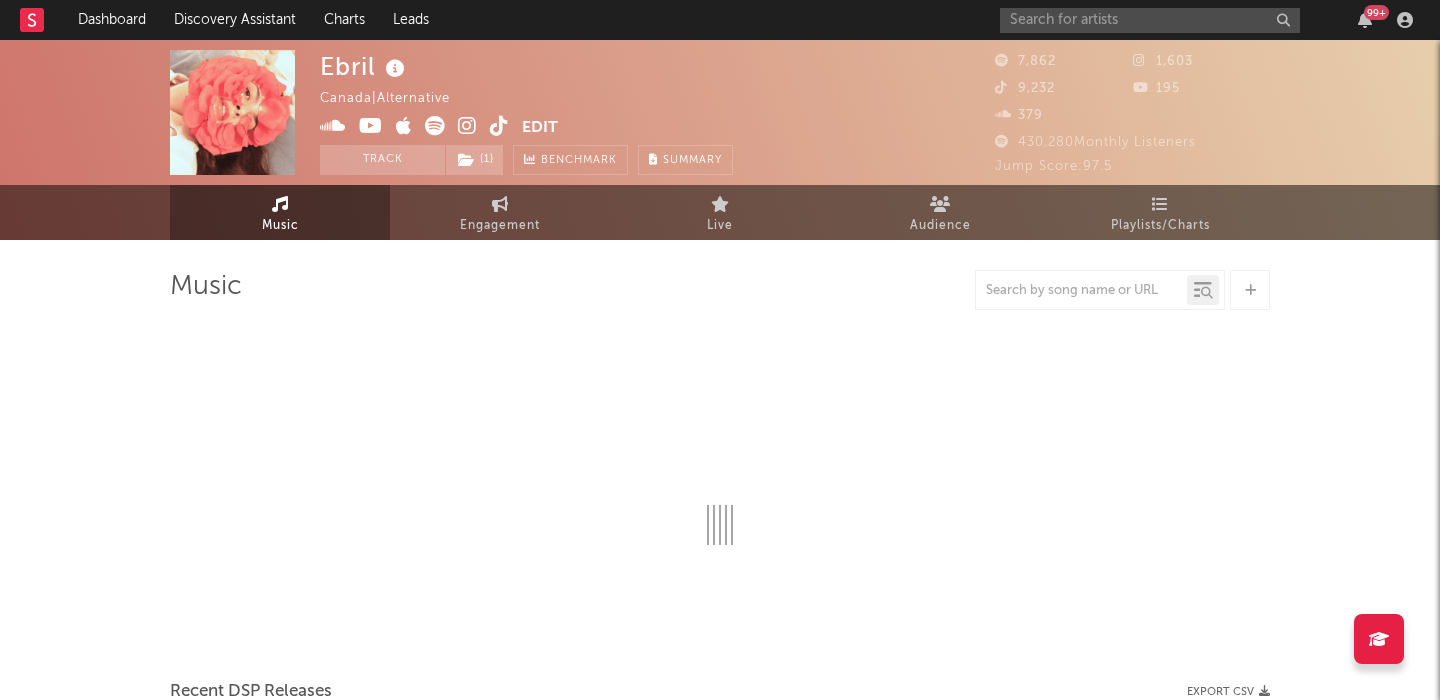 select on "1w" 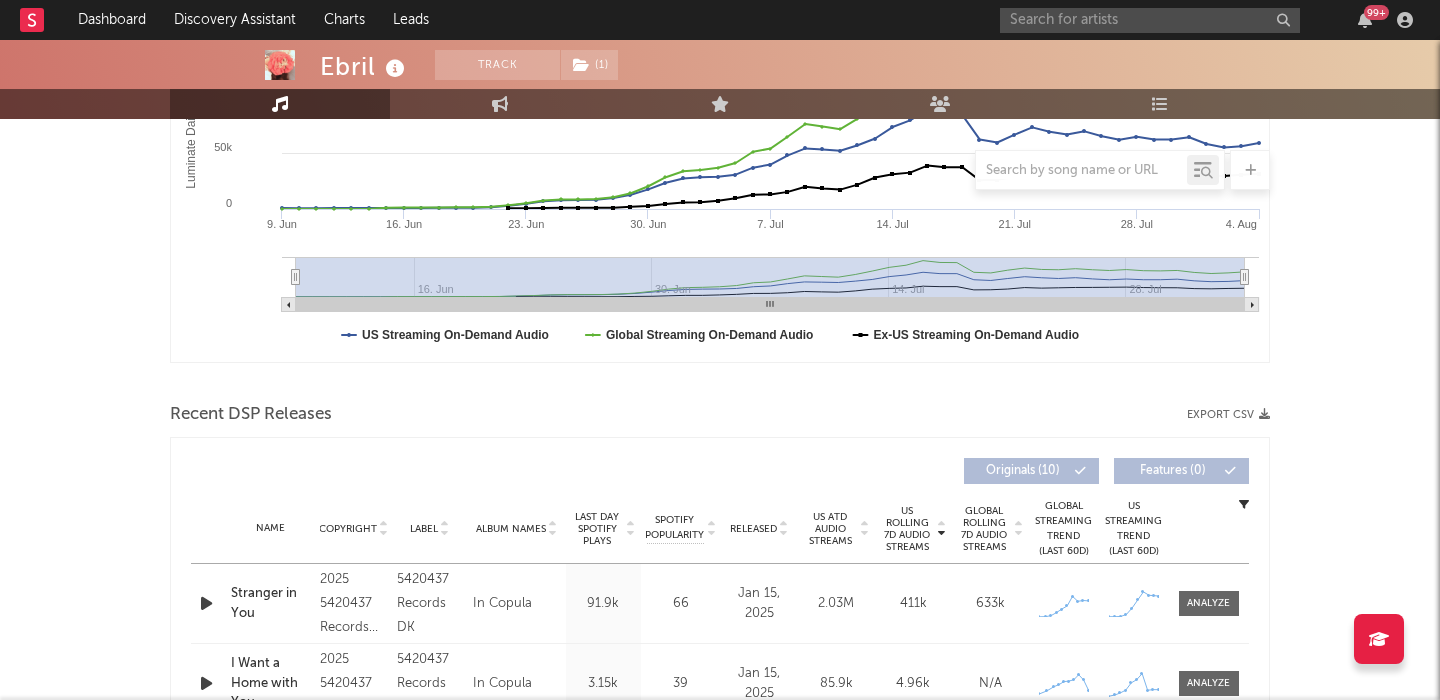 scroll, scrollTop: 628, scrollLeft: 0, axis: vertical 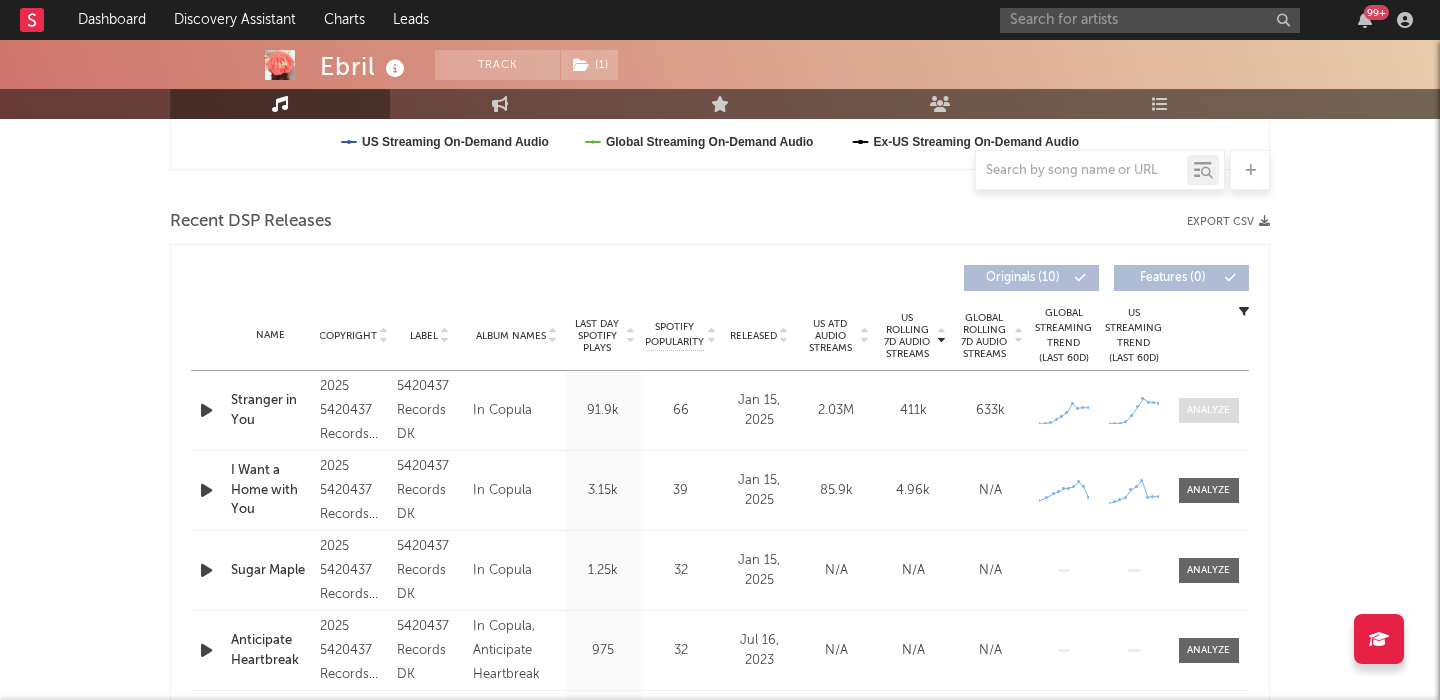 click at bounding box center [1208, 410] 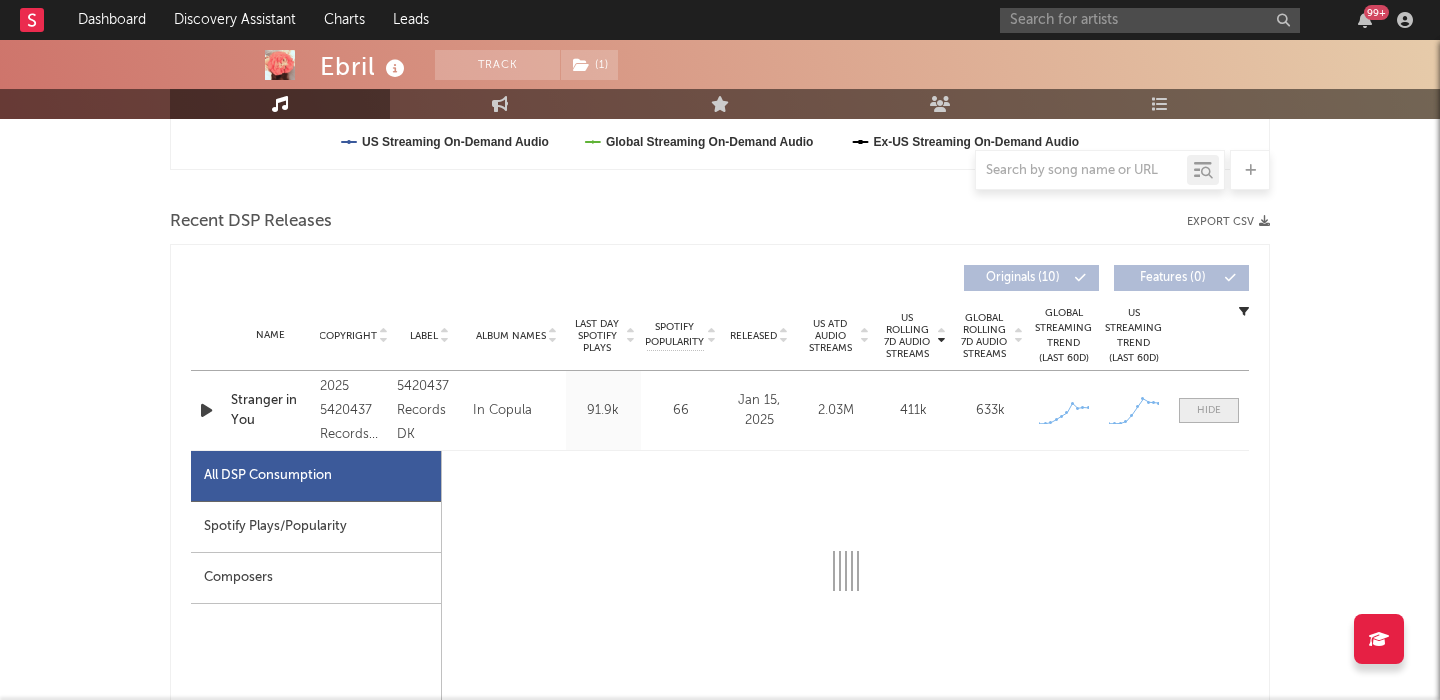 select on "1w" 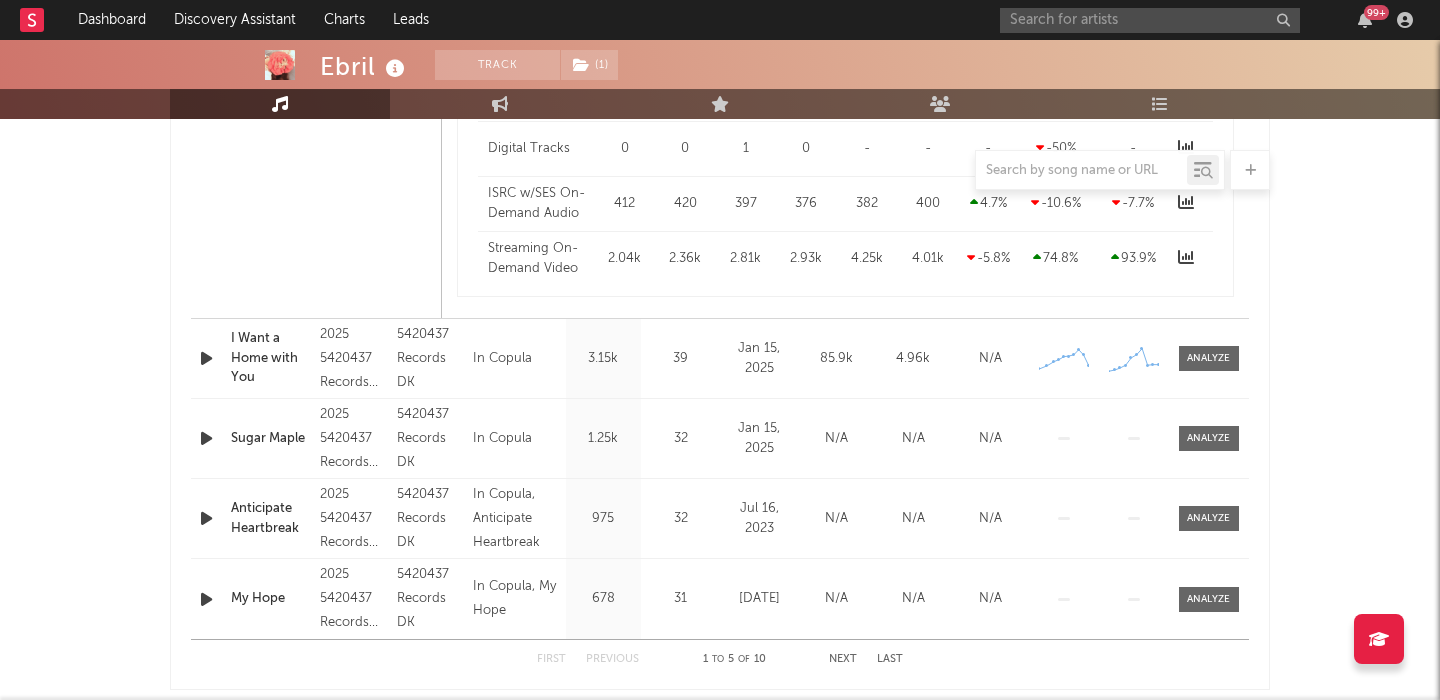 scroll, scrollTop: 2225, scrollLeft: 0, axis: vertical 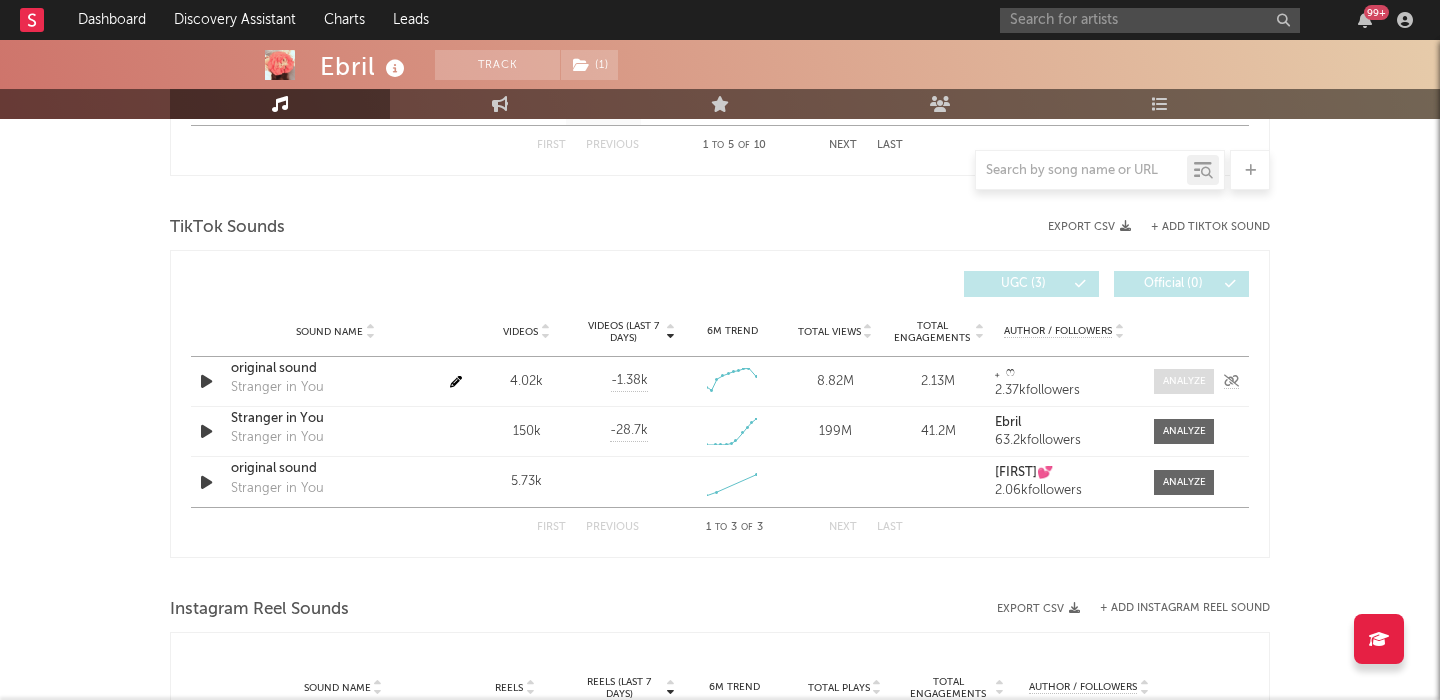 click at bounding box center (1184, 381) 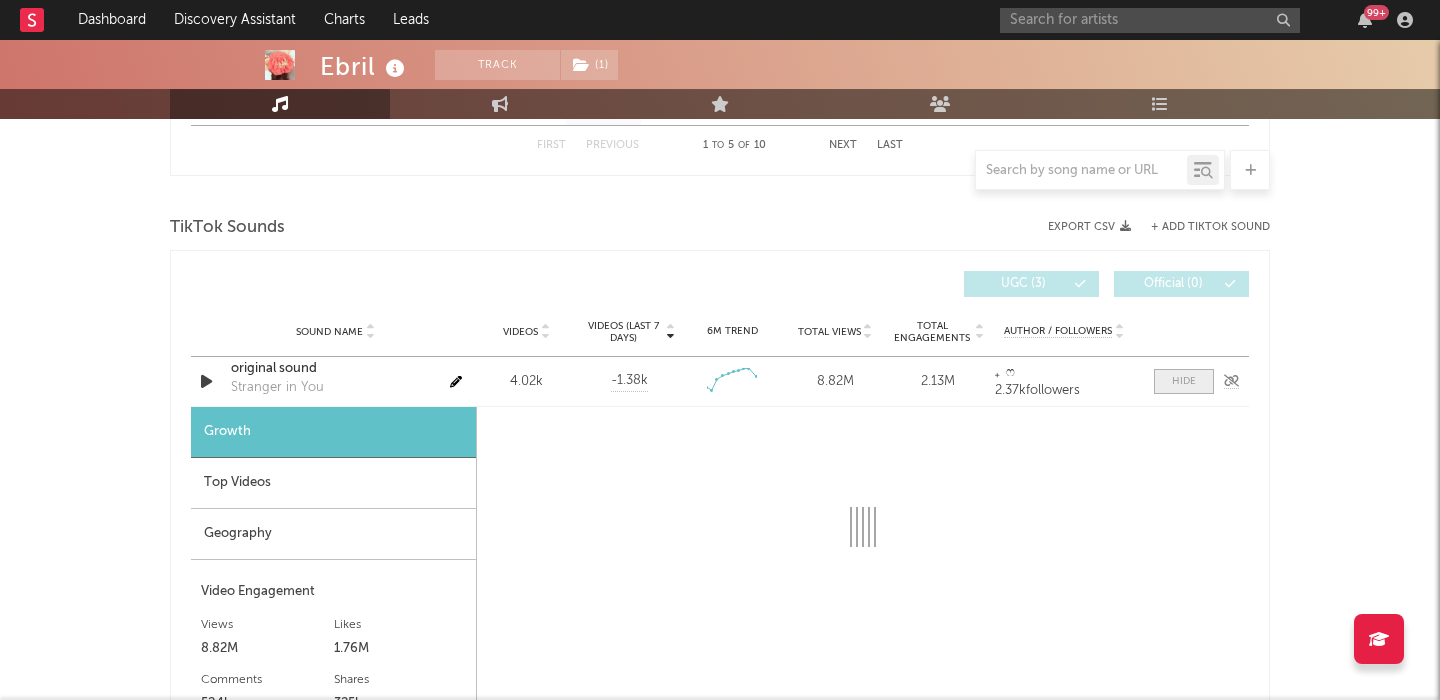 select on "1w" 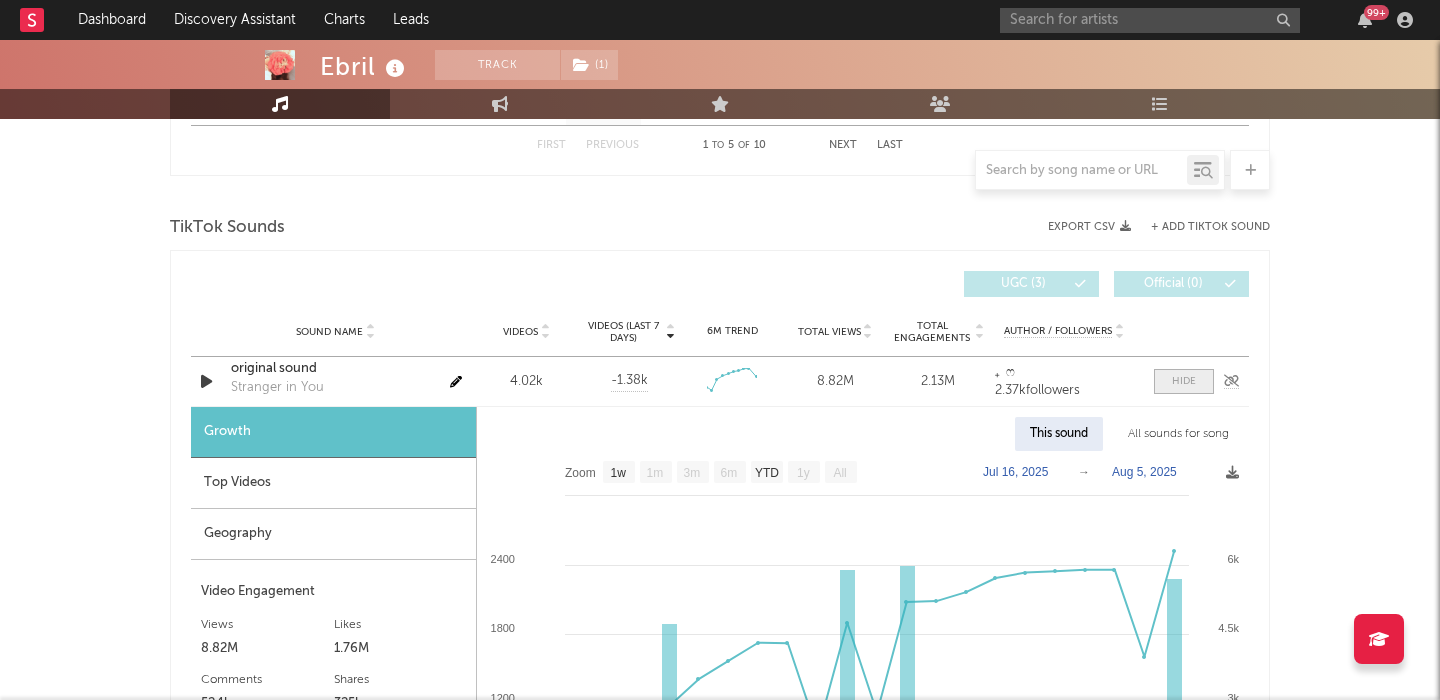 scroll, scrollTop: 2322, scrollLeft: 0, axis: vertical 